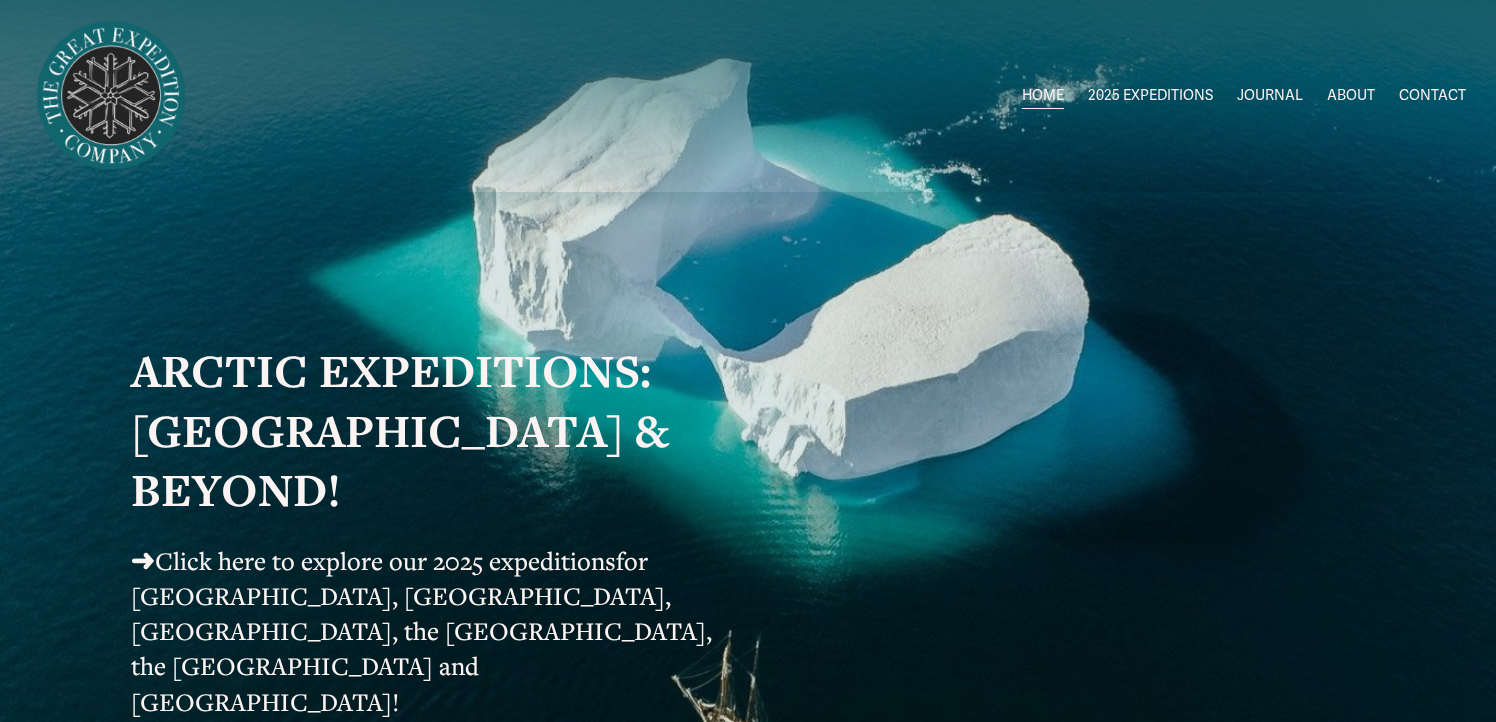 scroll, scrollTop: 0, scrollLeft: 0, axis: both 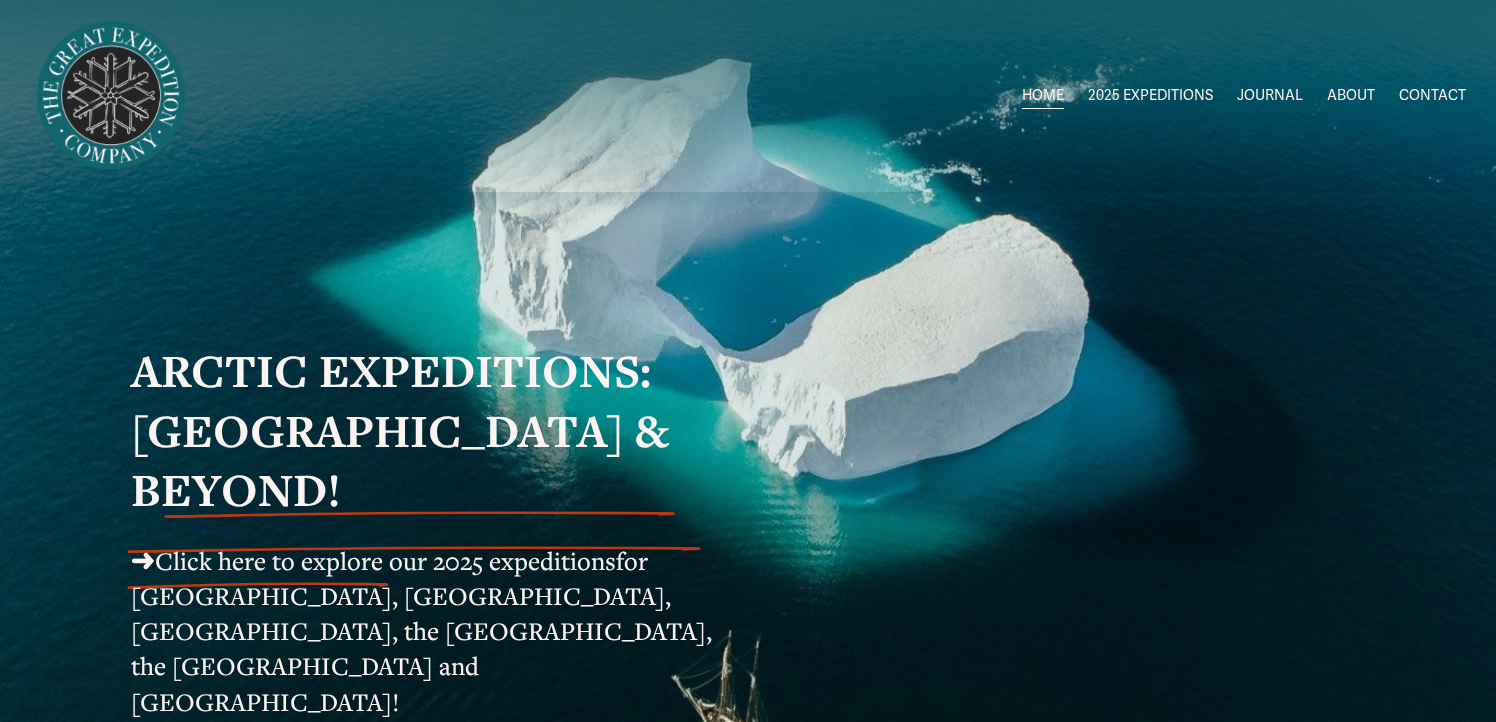 click on "[GEOGRAPHIC_DATA] to [GEOGRAPHIC_DATA]" at bounding box center (0, 0) 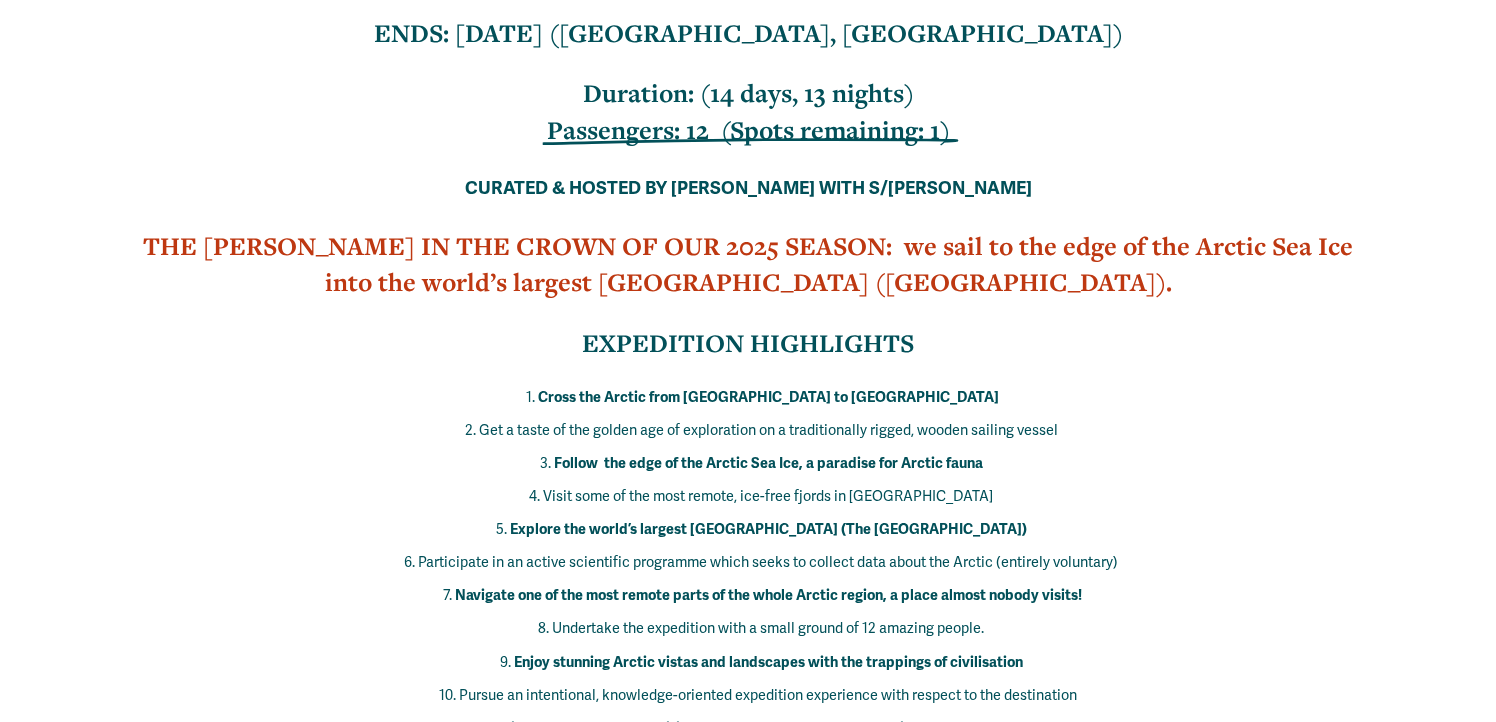 scroll, scrollTop: 970, scrollLeft: 0, axis: vertical 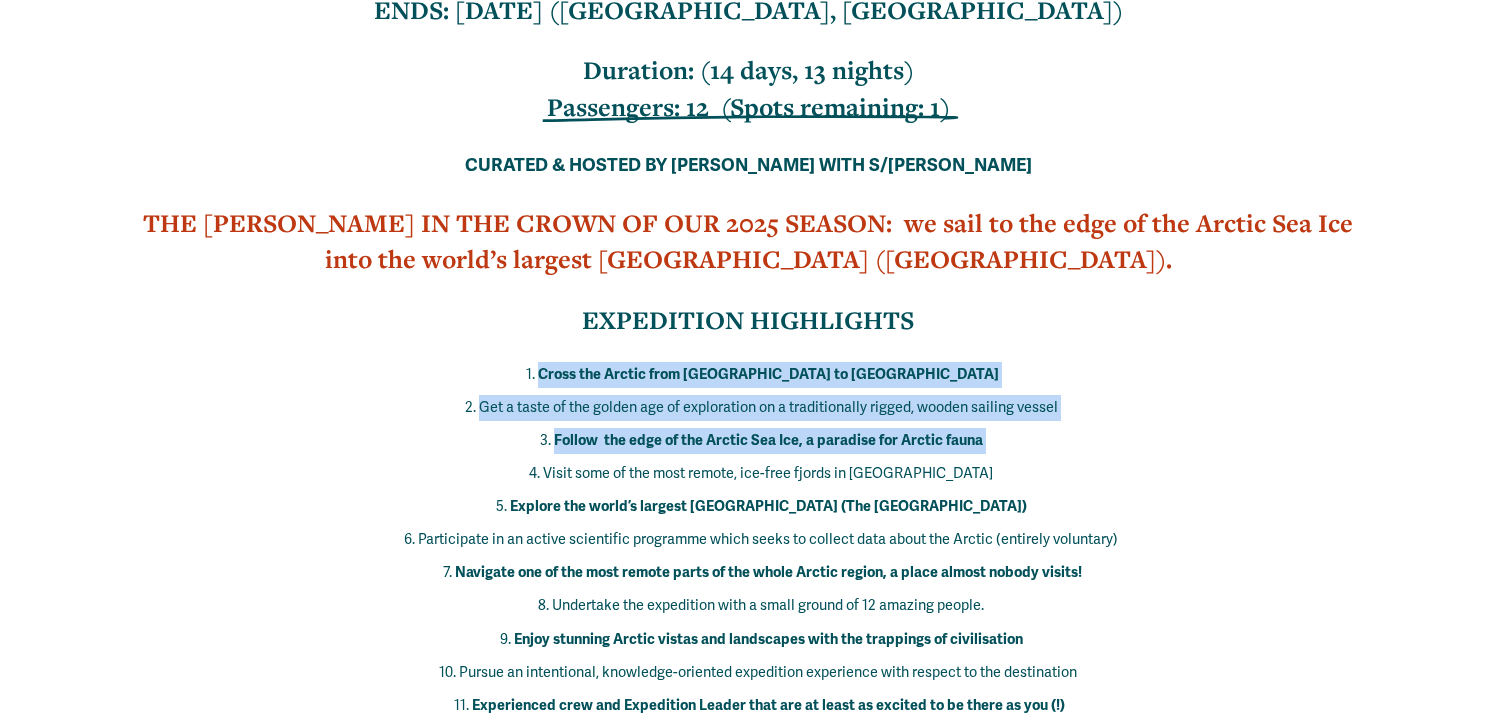 drag, startPoint x: 622, startPoint y: 373, endPoint x: 658, endPoint y: 453, distance: 87.72685 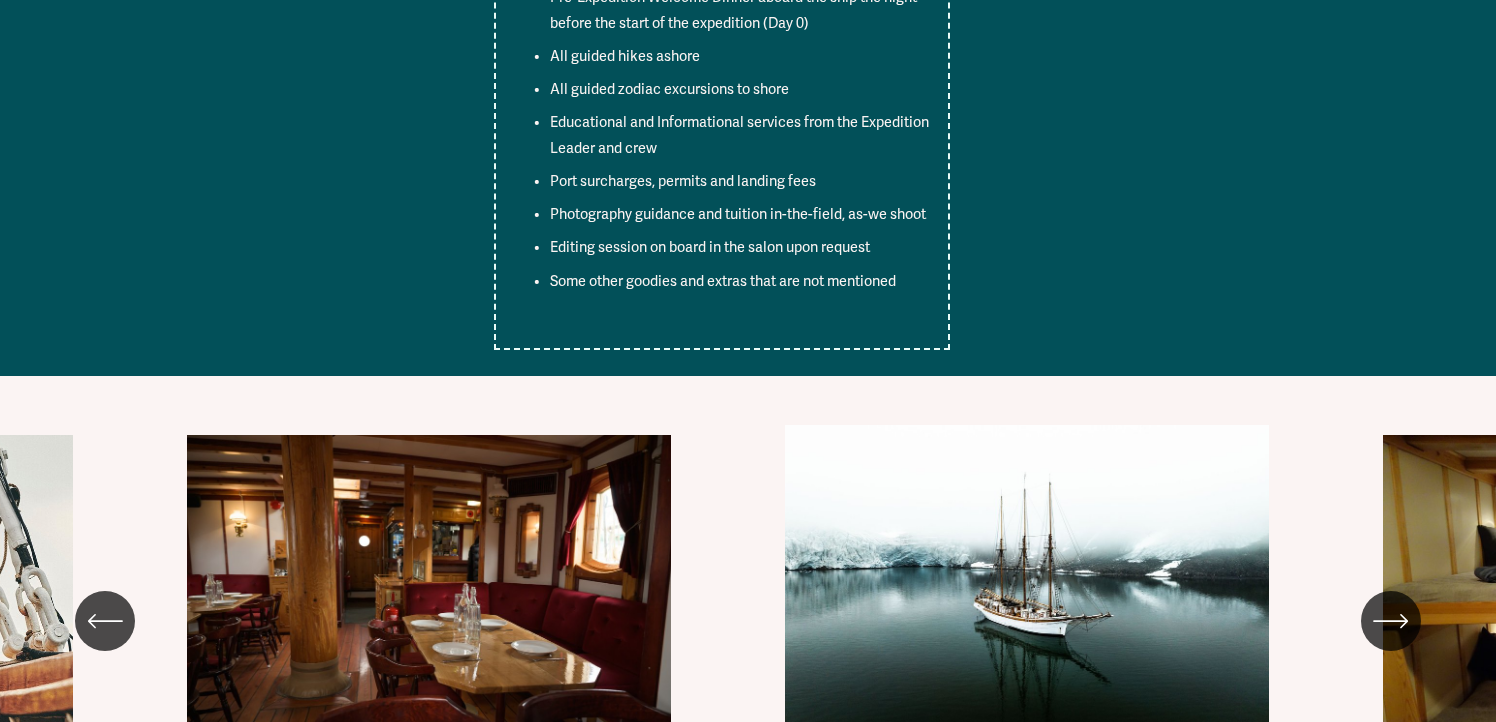 scroll, scrollTop: 11260, scrollLeft: 0, axis: vertical 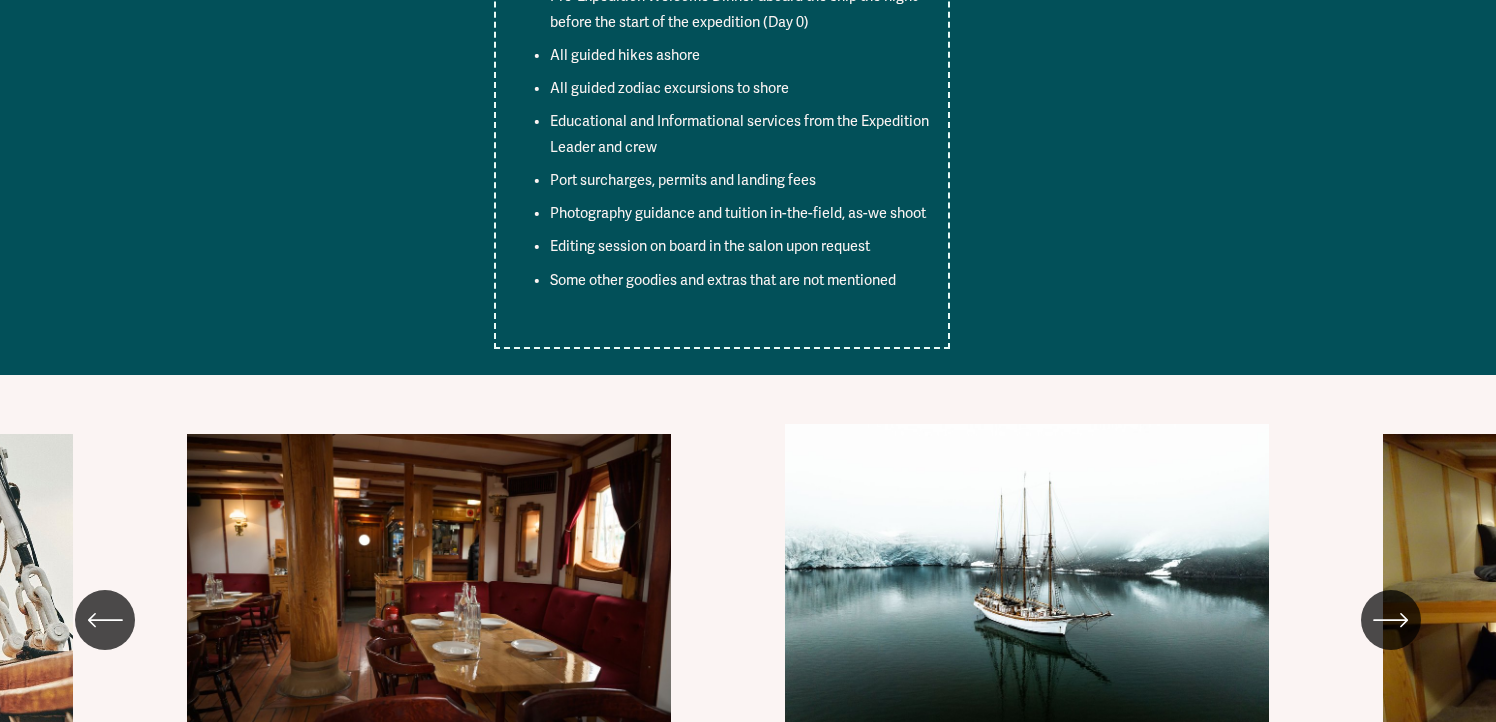 click 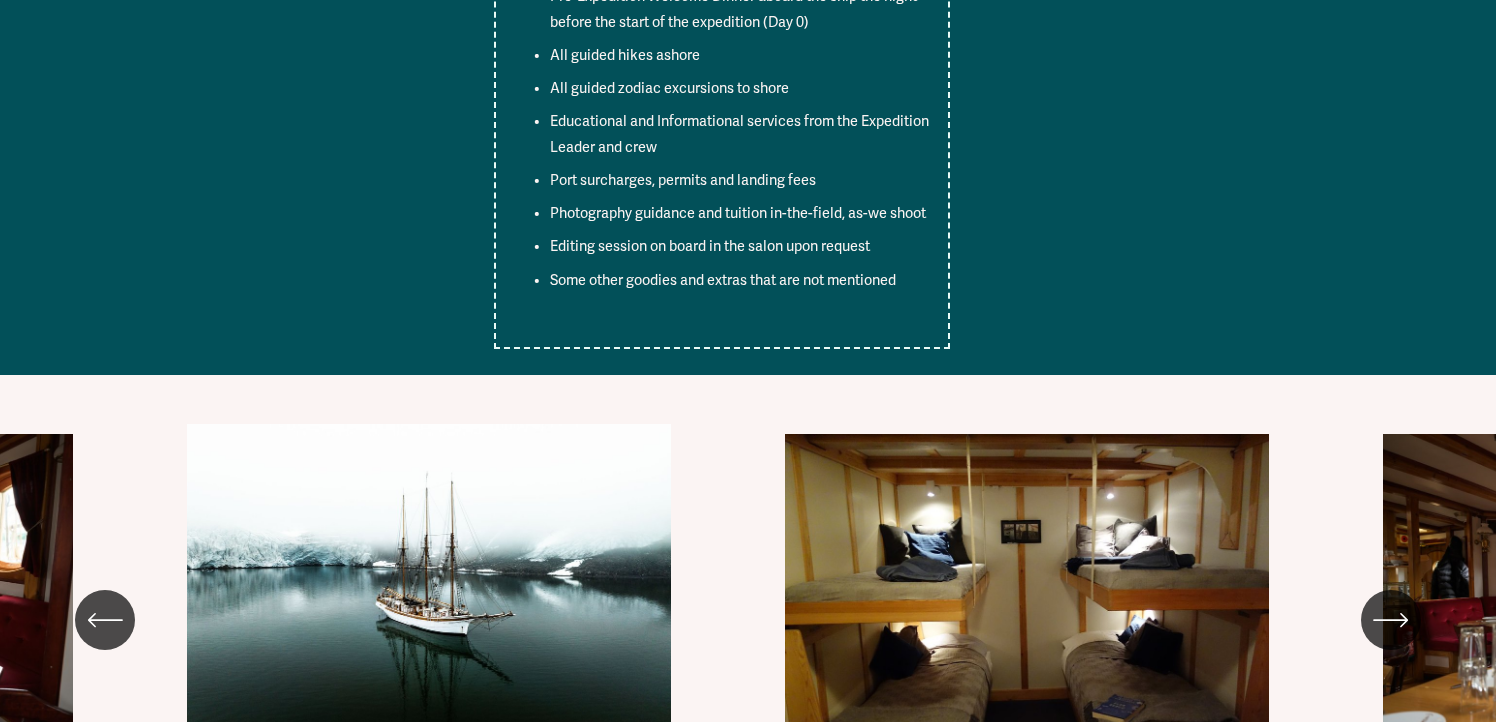 click 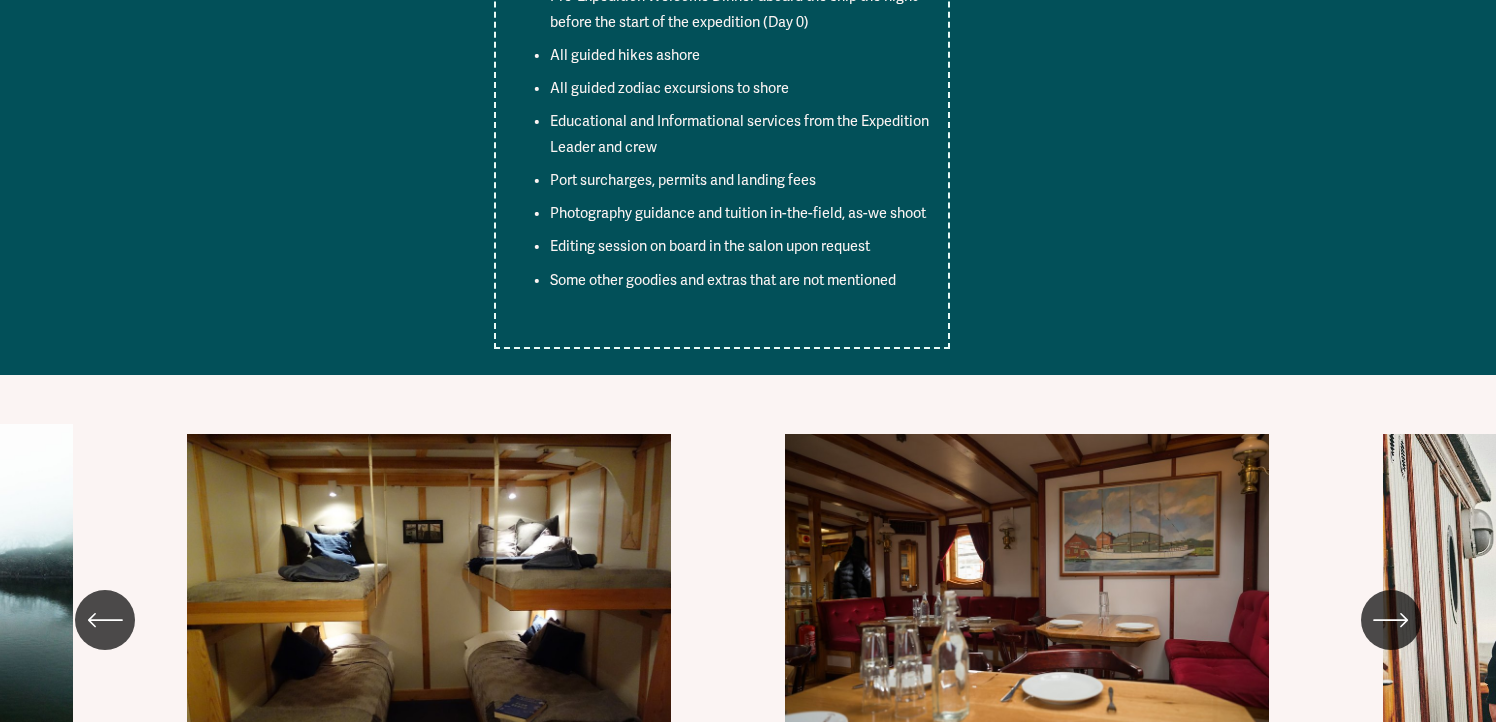 click 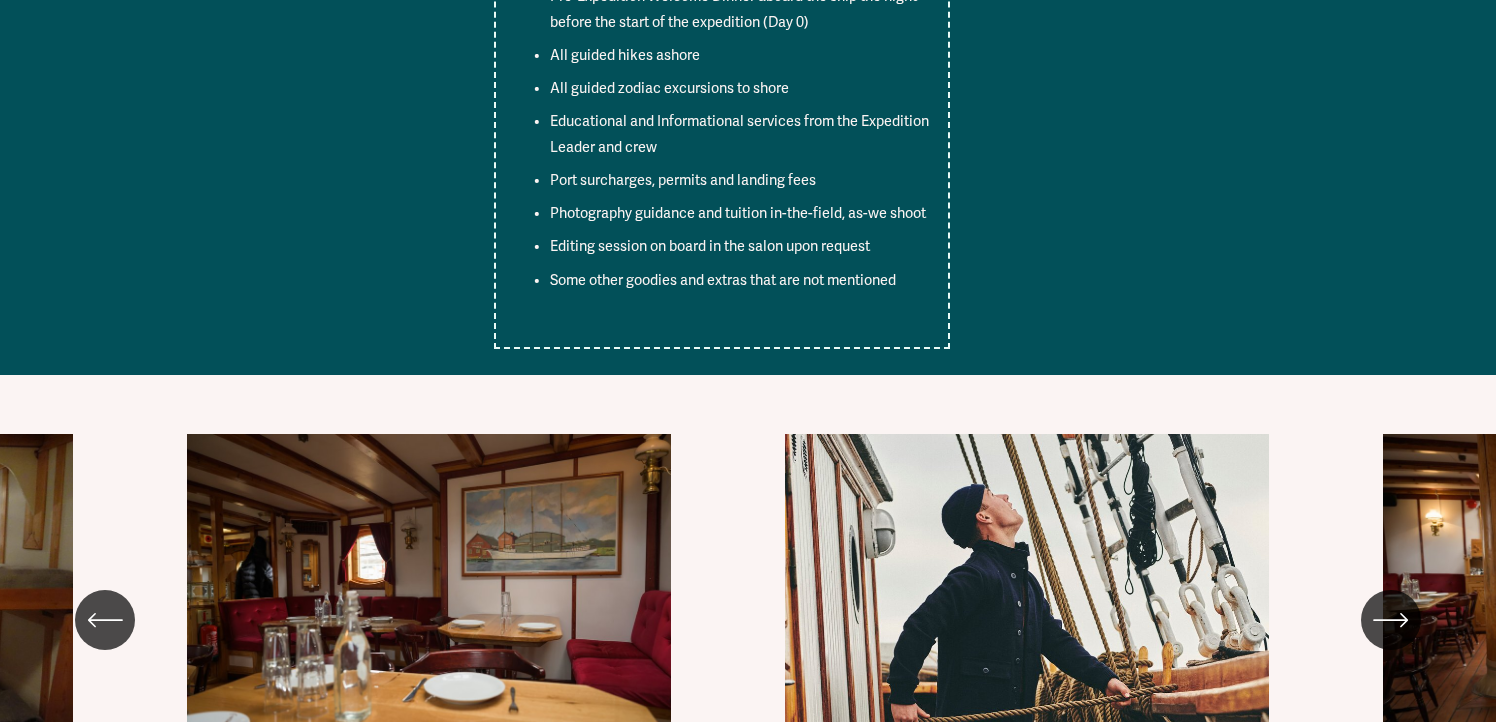 click 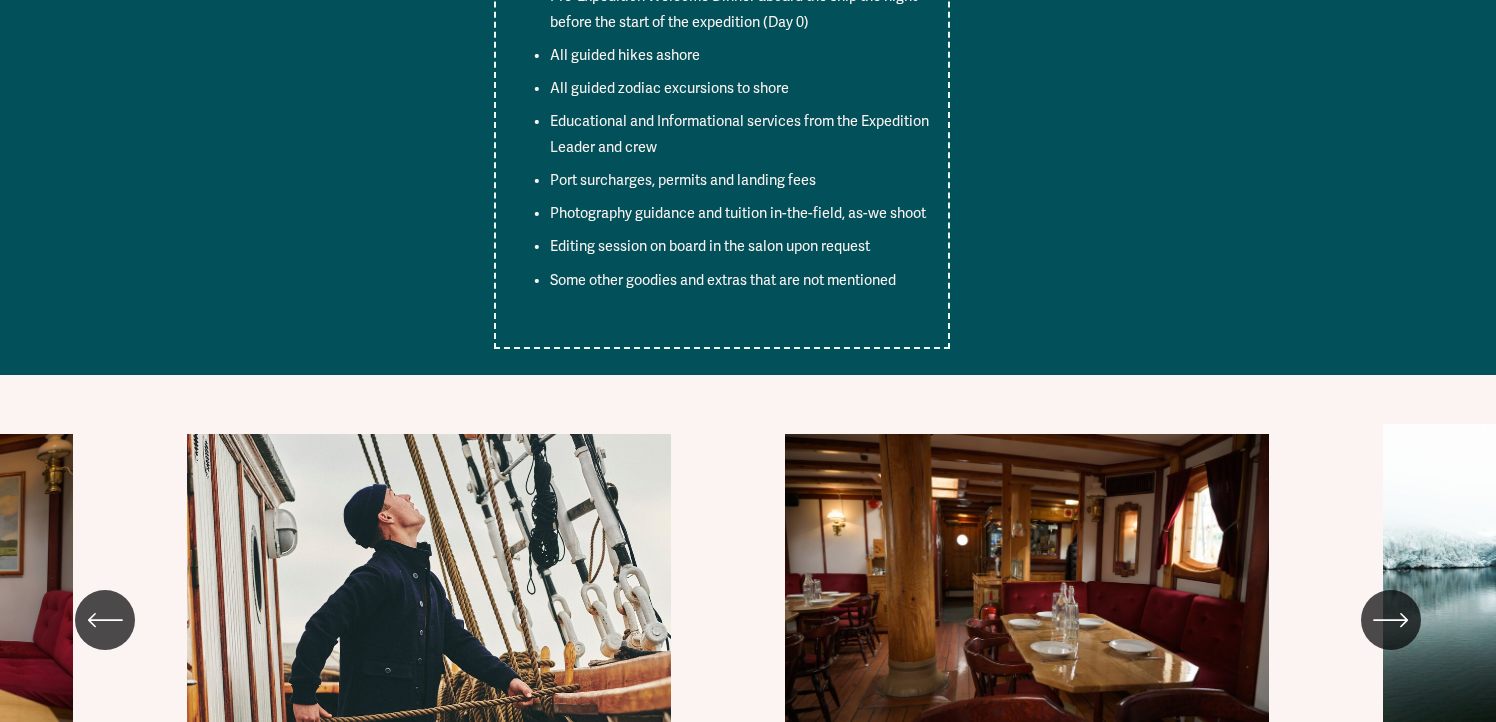 click 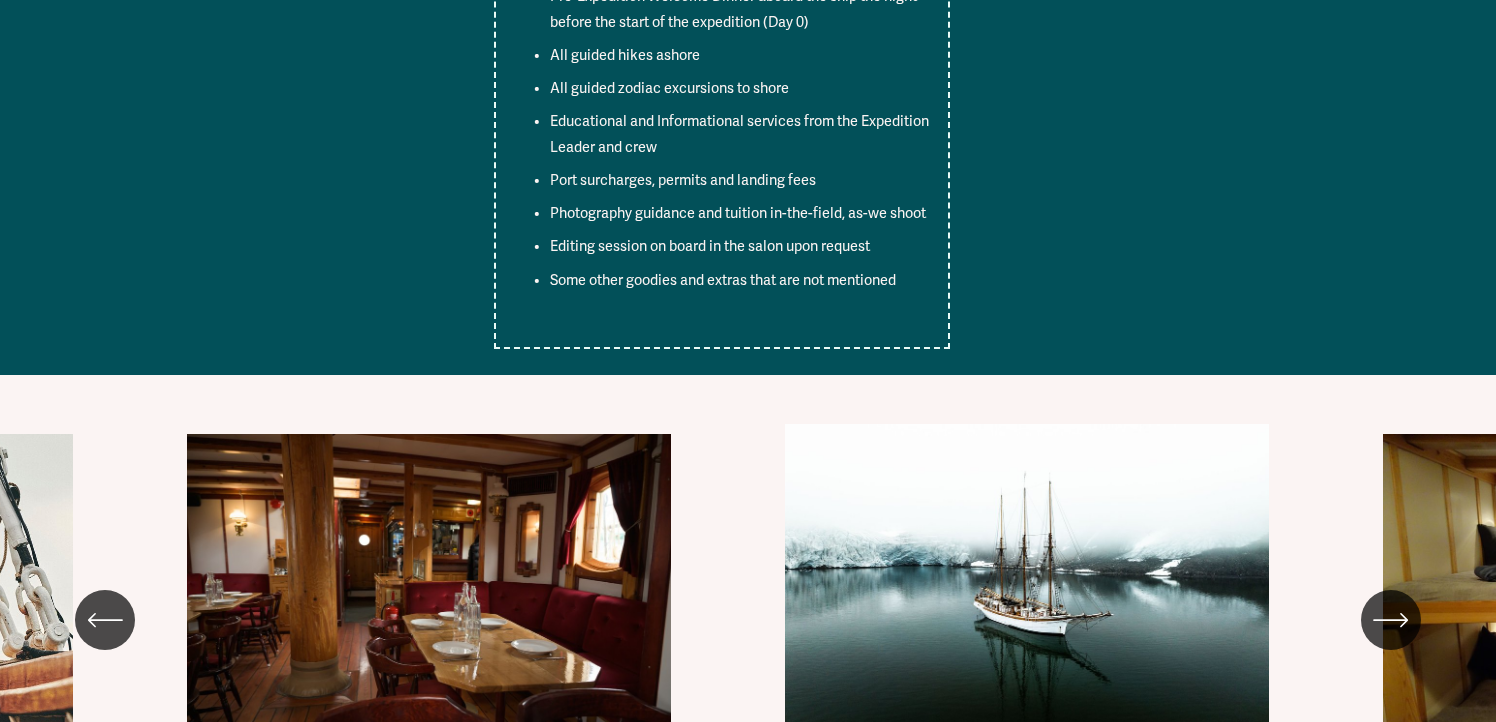 click 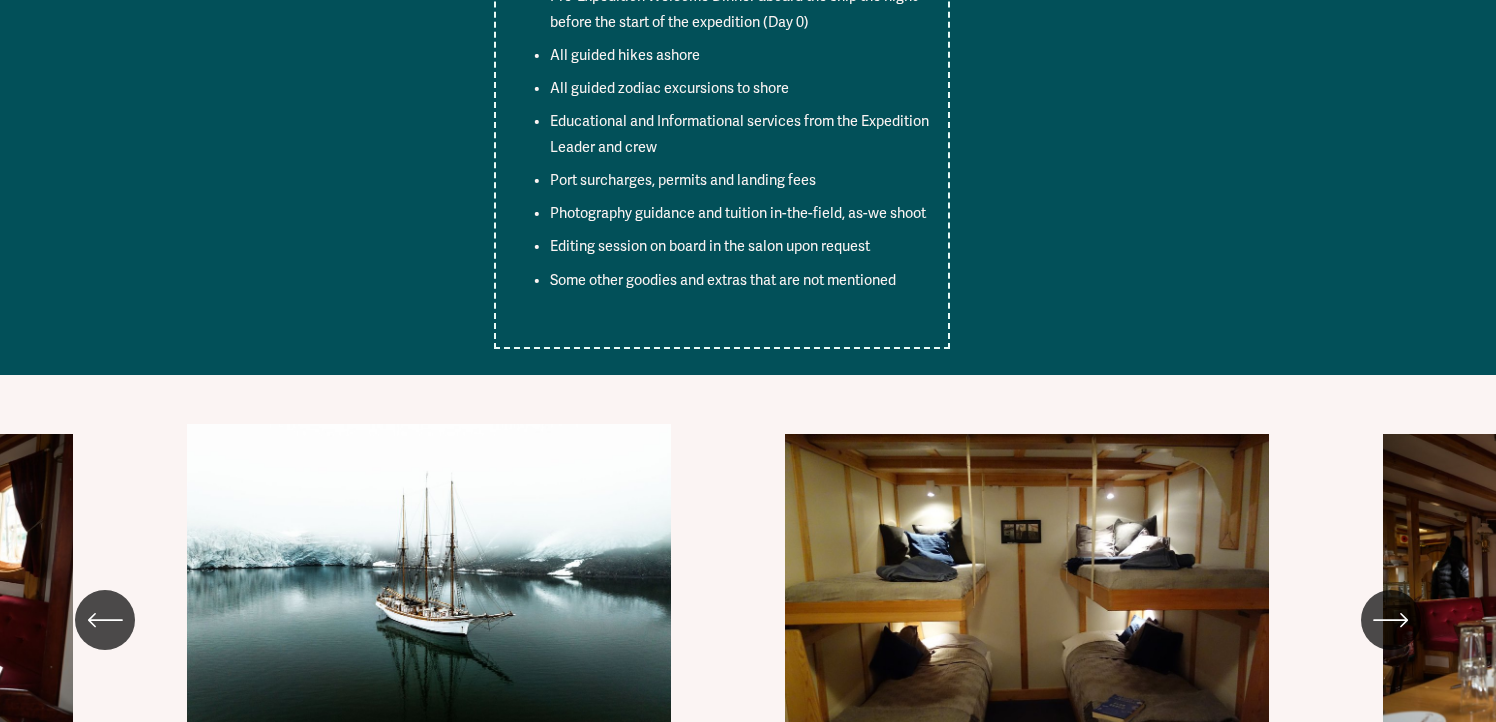 click on "[PERSON_NAME]
Linden beside a glacier in [GEOGRAPHIC_DATA]" 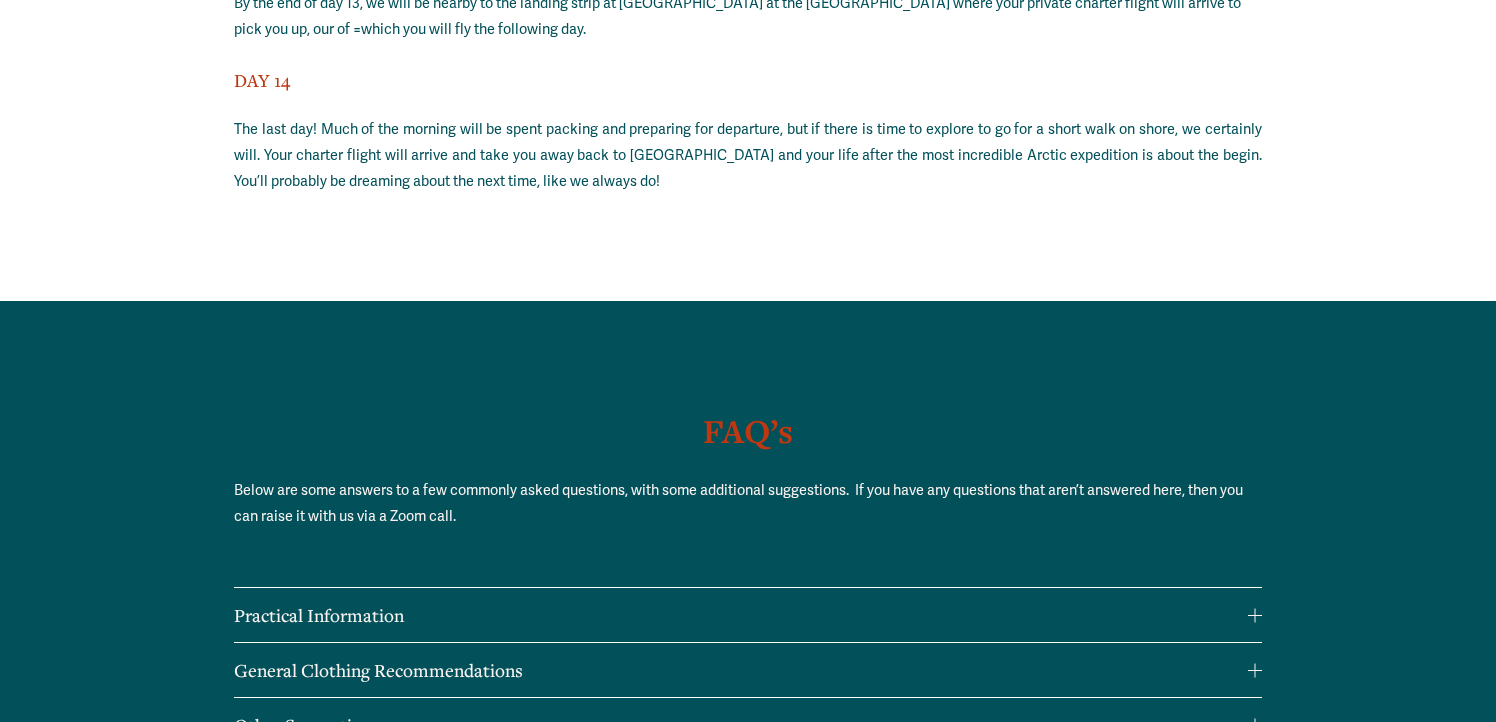 scroll, scrollTop: 15722, scrollLeft: 0, axis: vertical 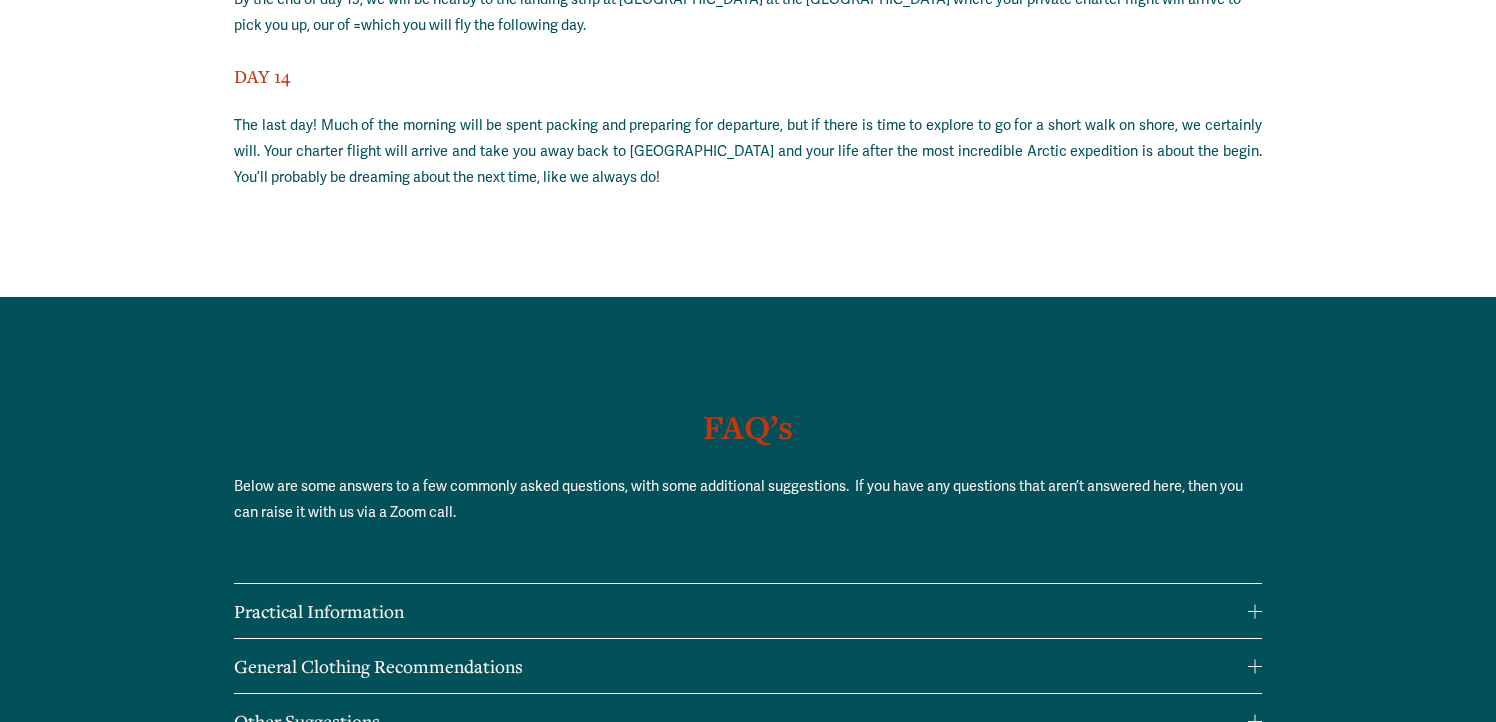 click on "Practical Information" at bounding box center [740, 611] 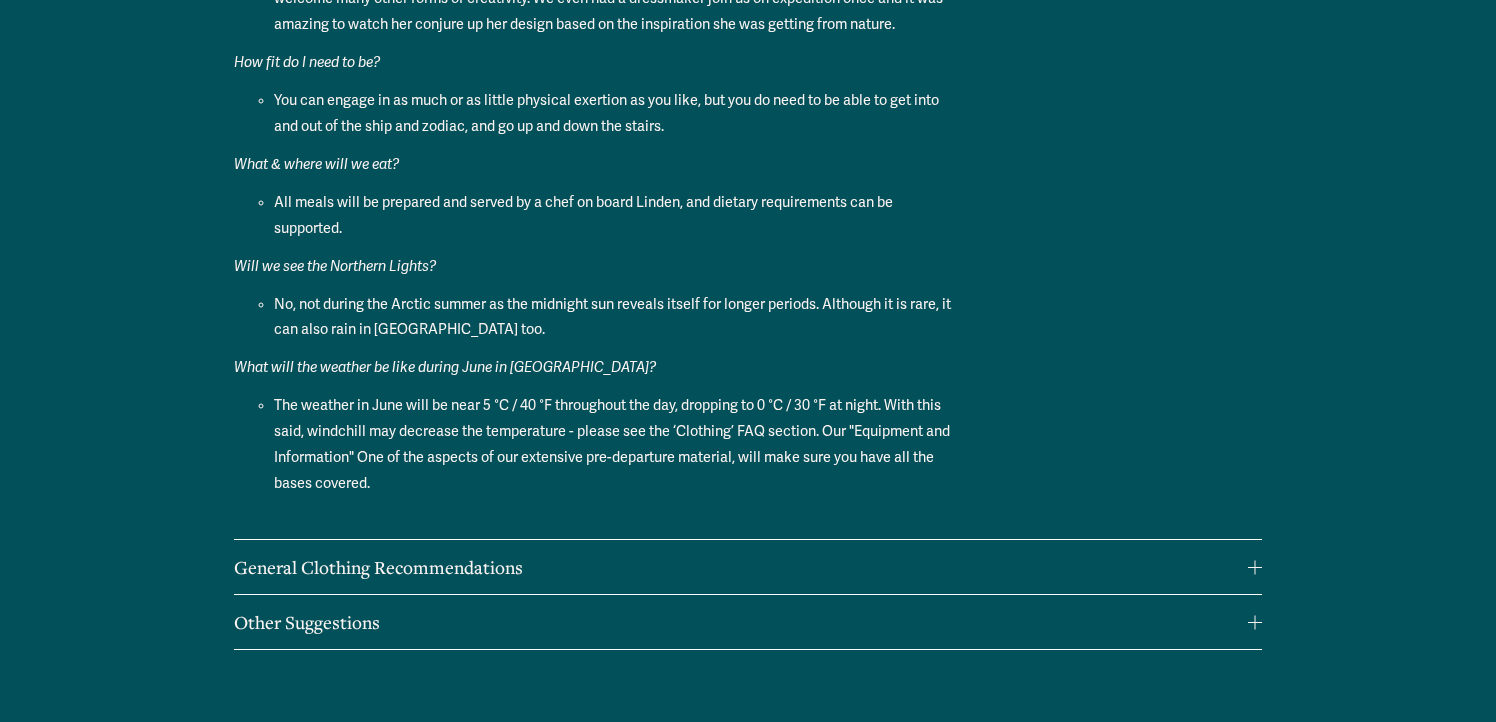 scroll, scrollTop: 16494, scrollLeft: 0, axis: vertical 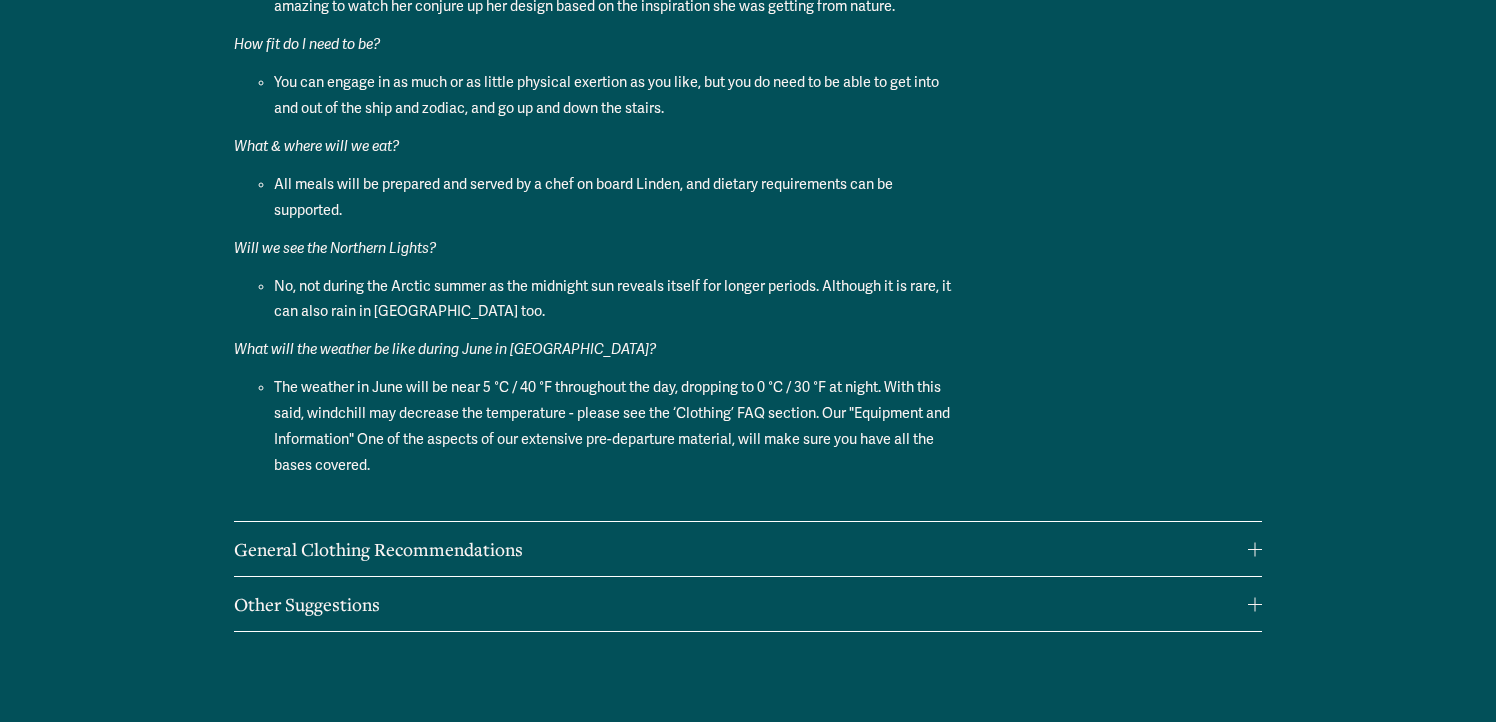 click on "General Clothing Recommendations" at bounding box center [740, 549] 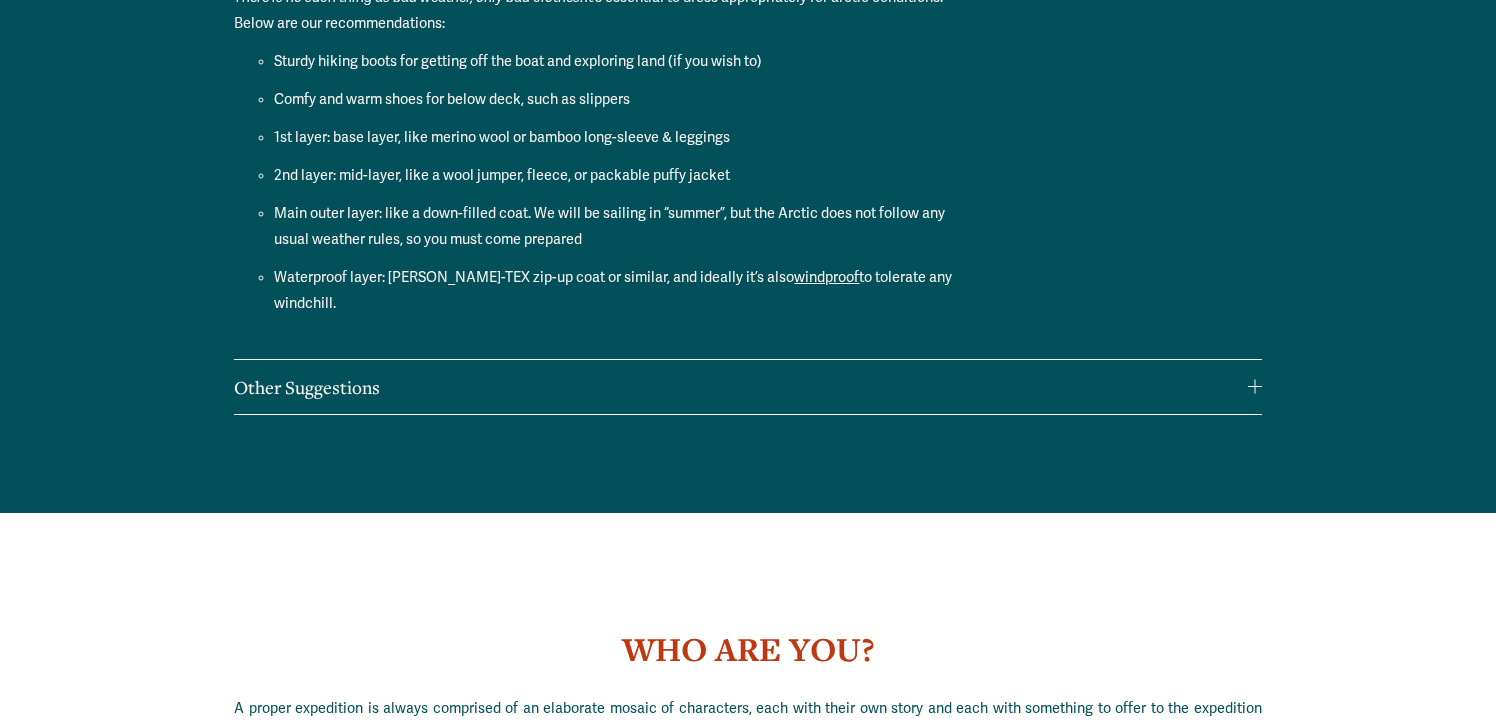 click on "Other Suggestions" at bounding box center [740, 387] 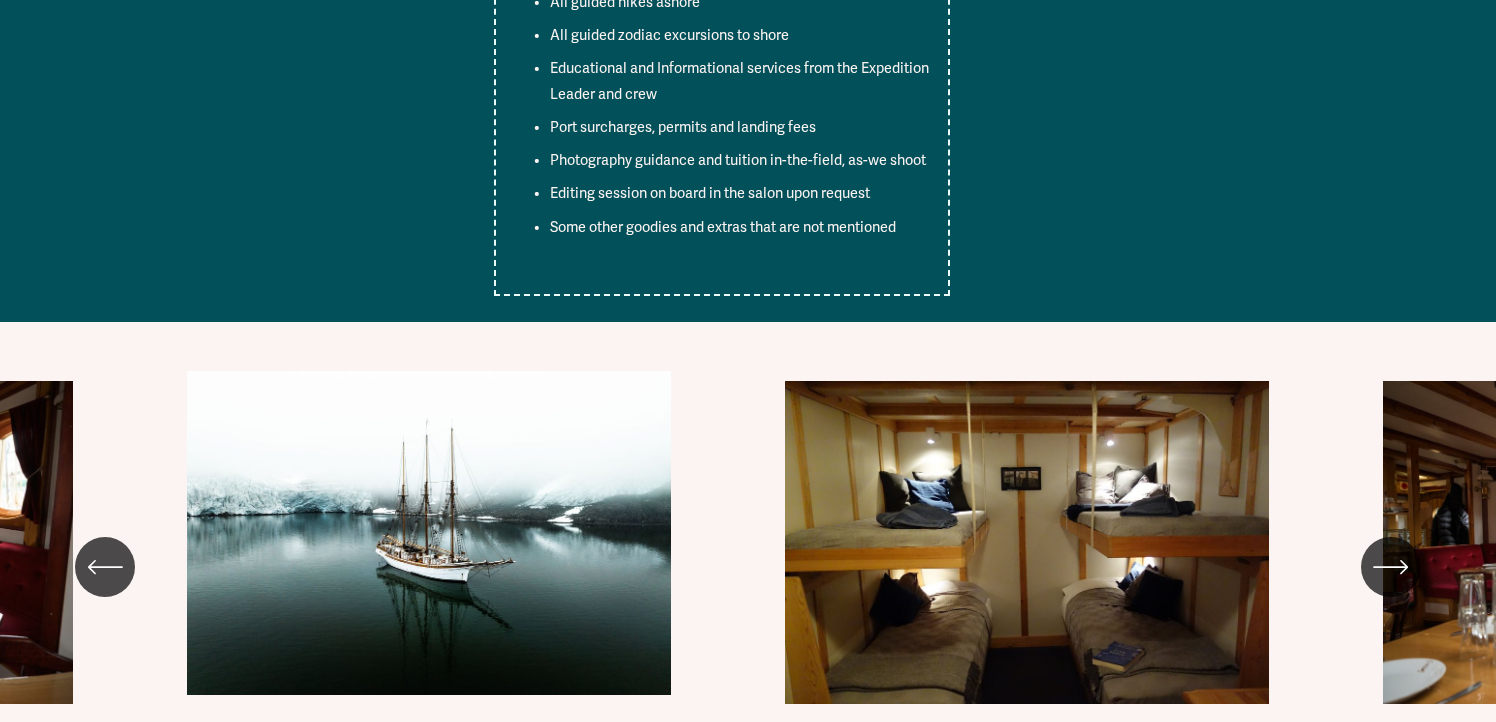 scroll, scrollTop: 11316, scrollLeft: 0, axis: vertical 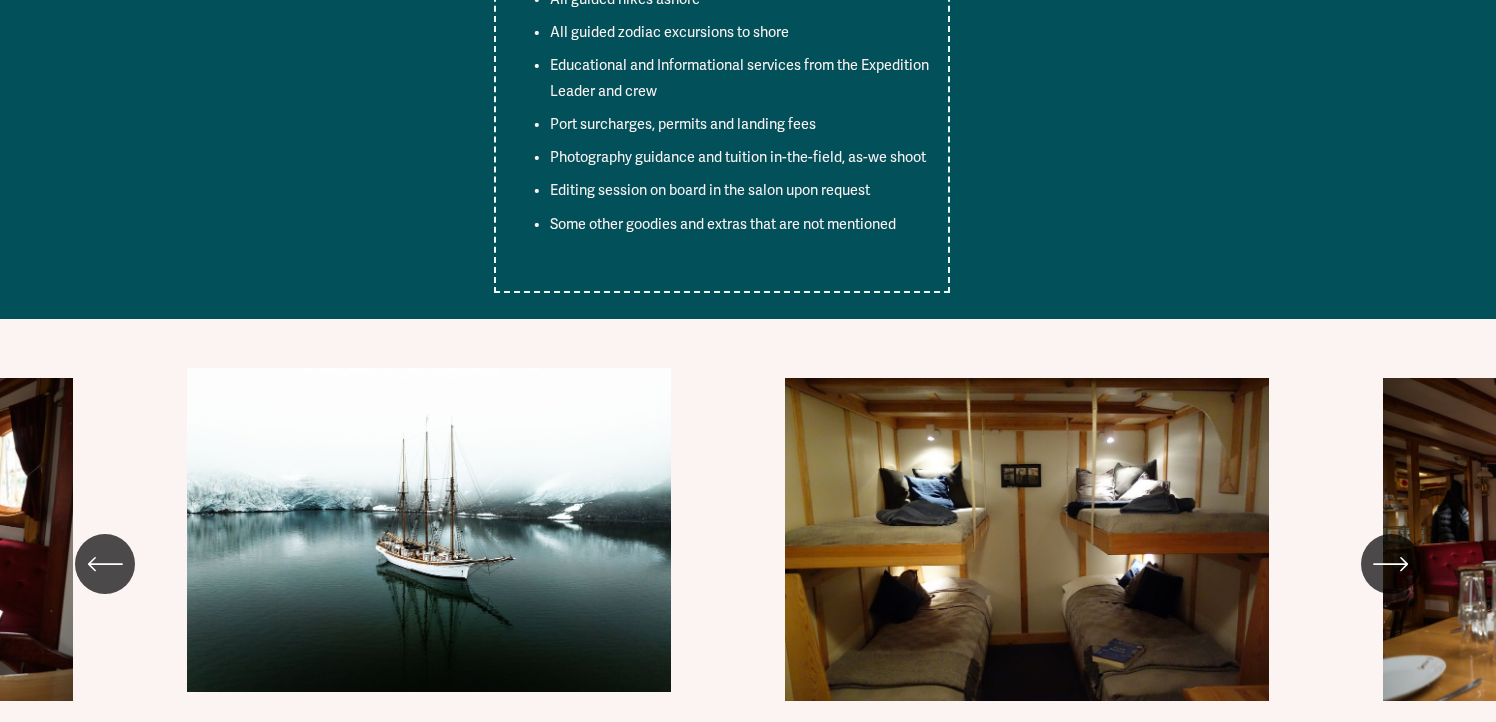 click 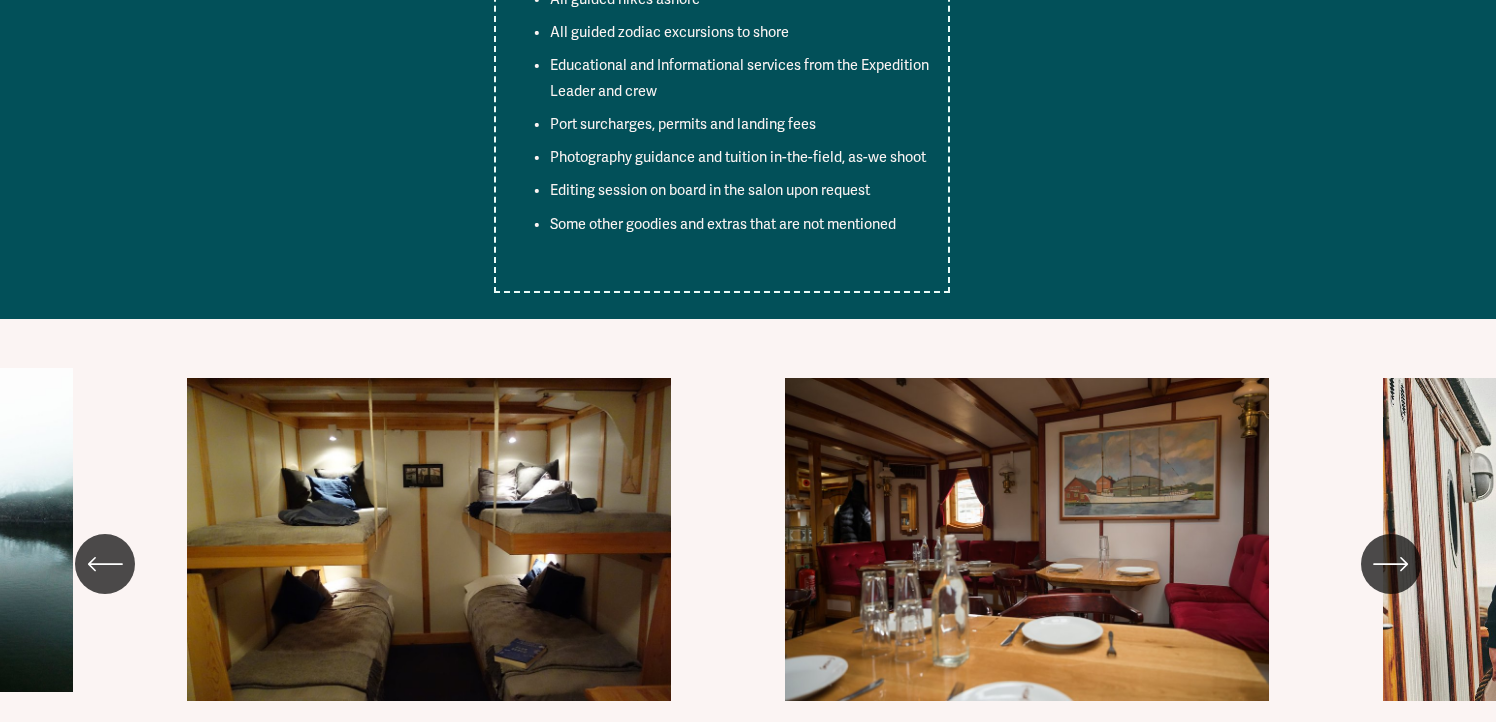 click 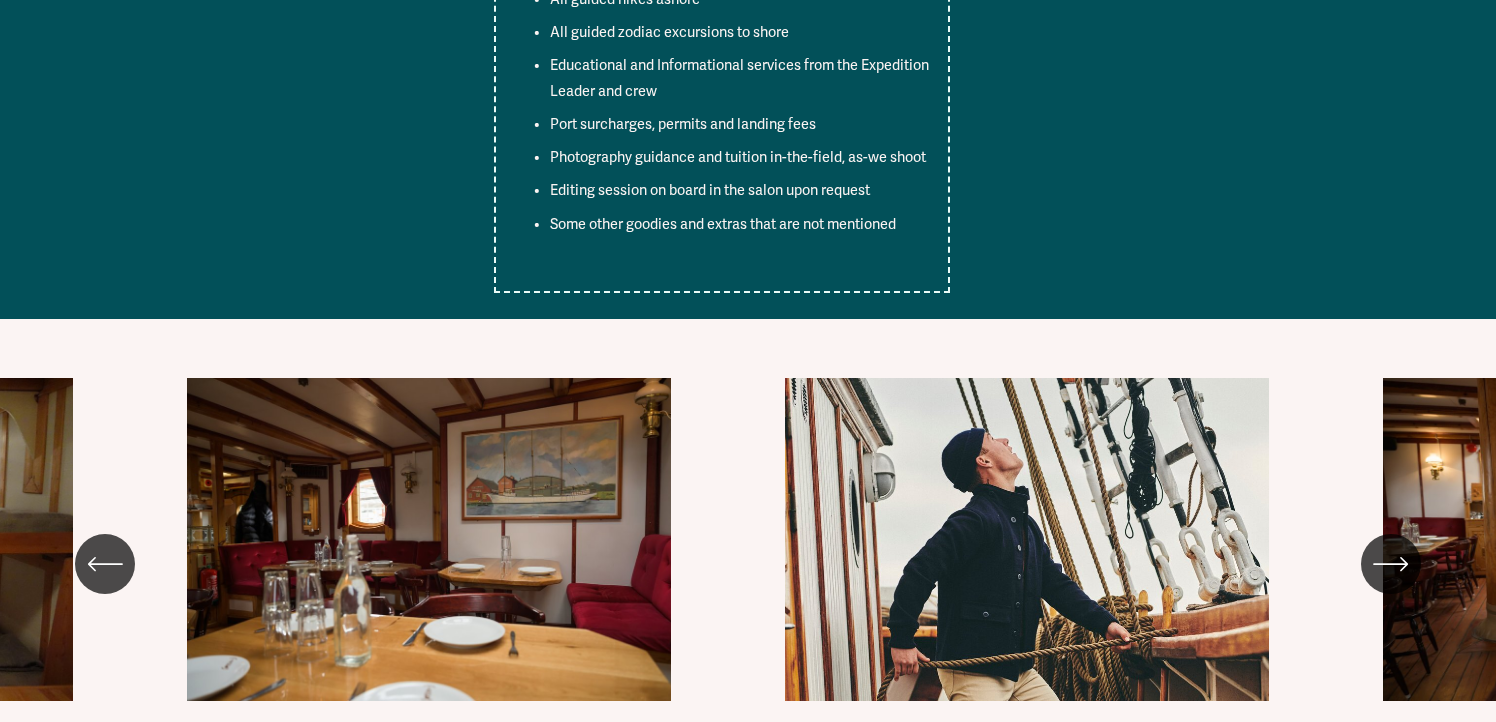 click 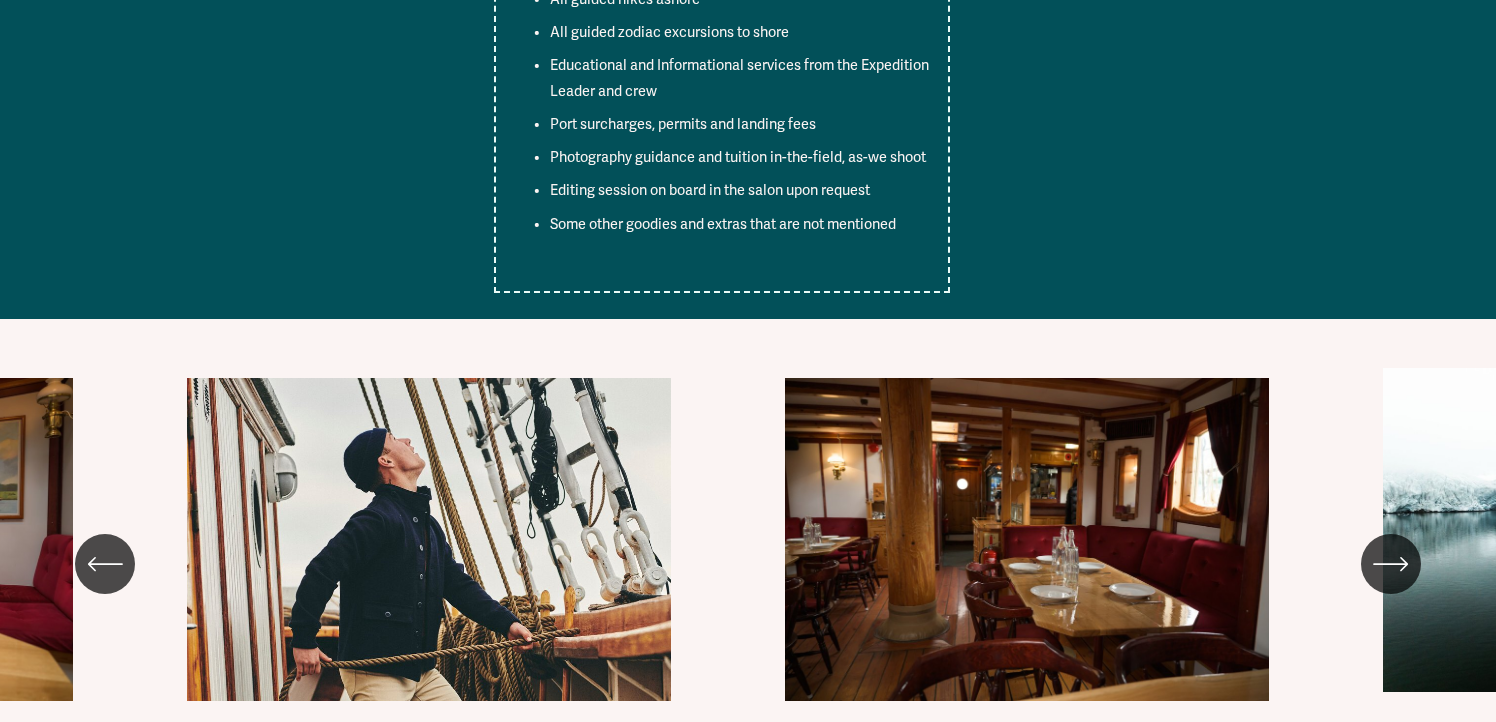 click 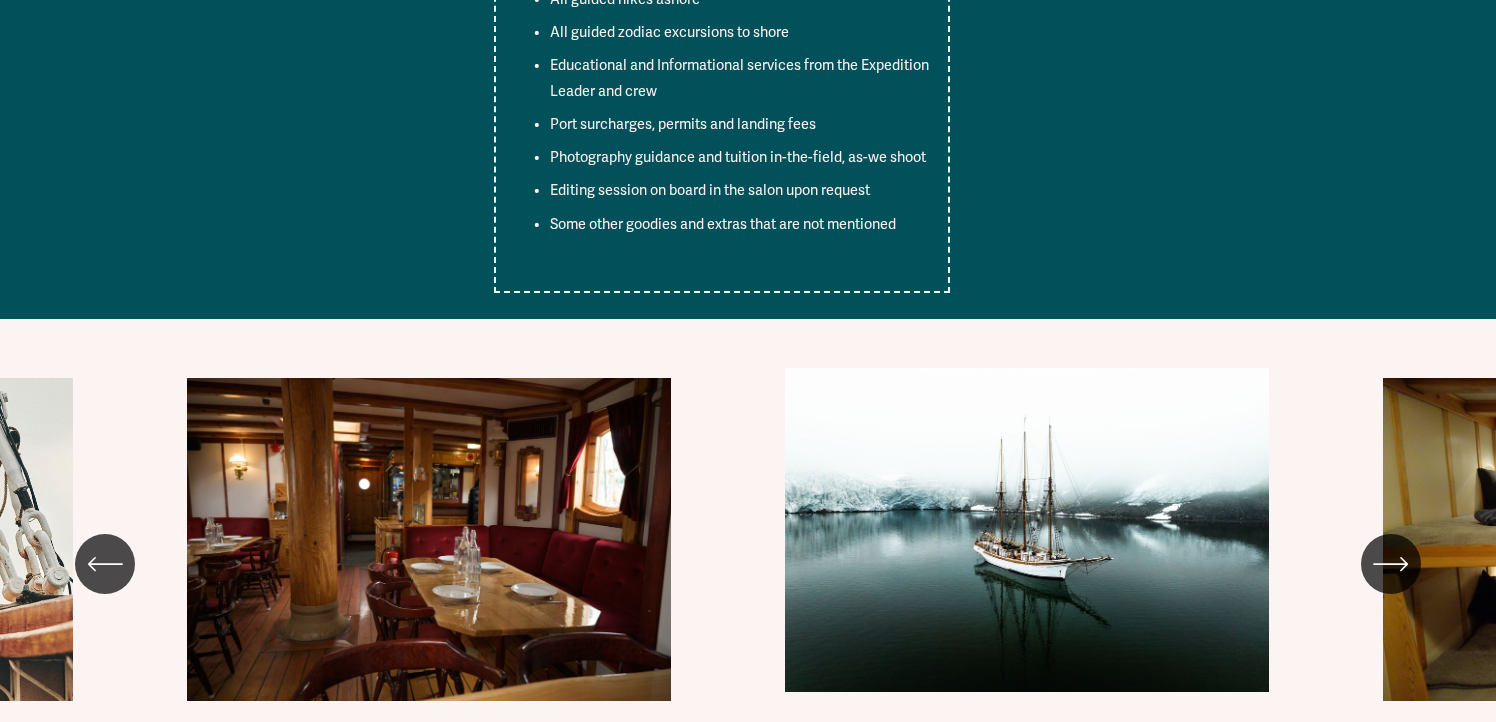 click 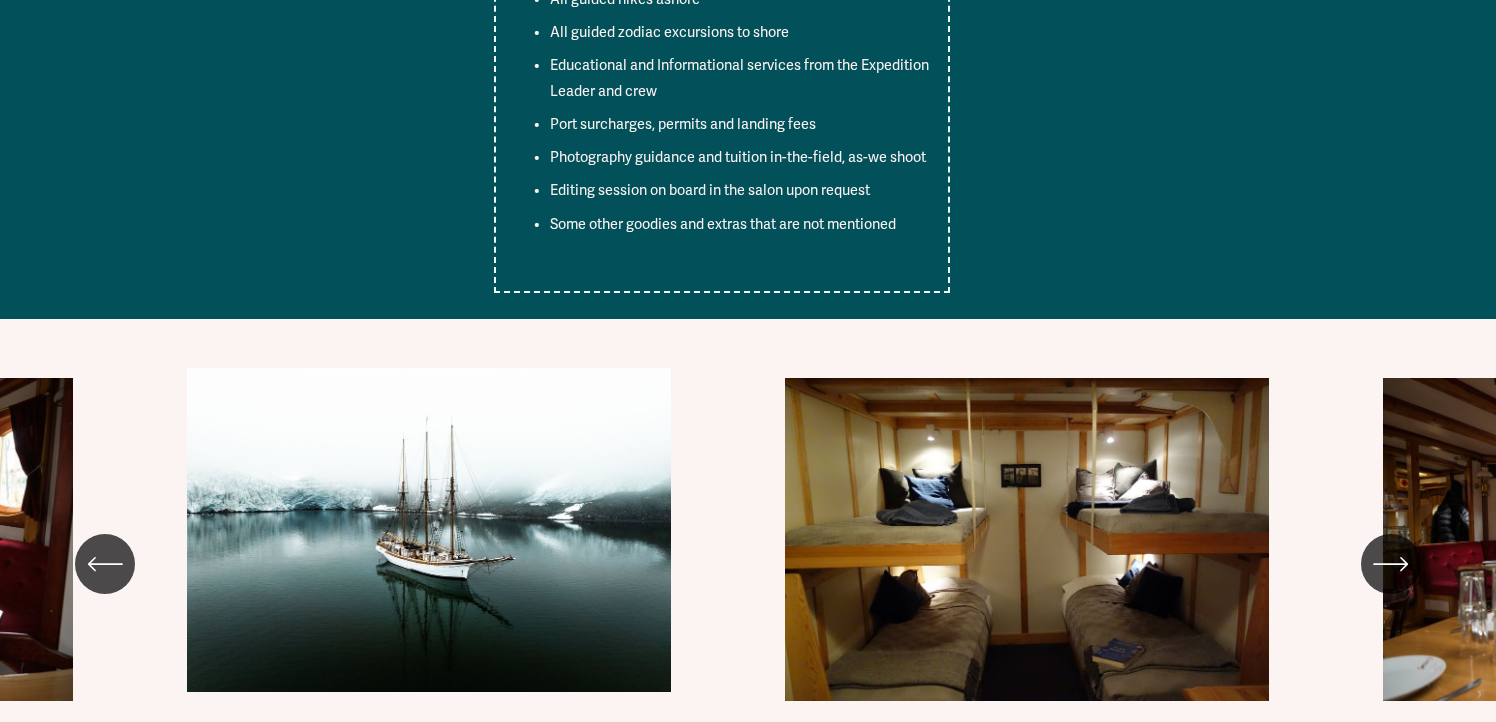 click 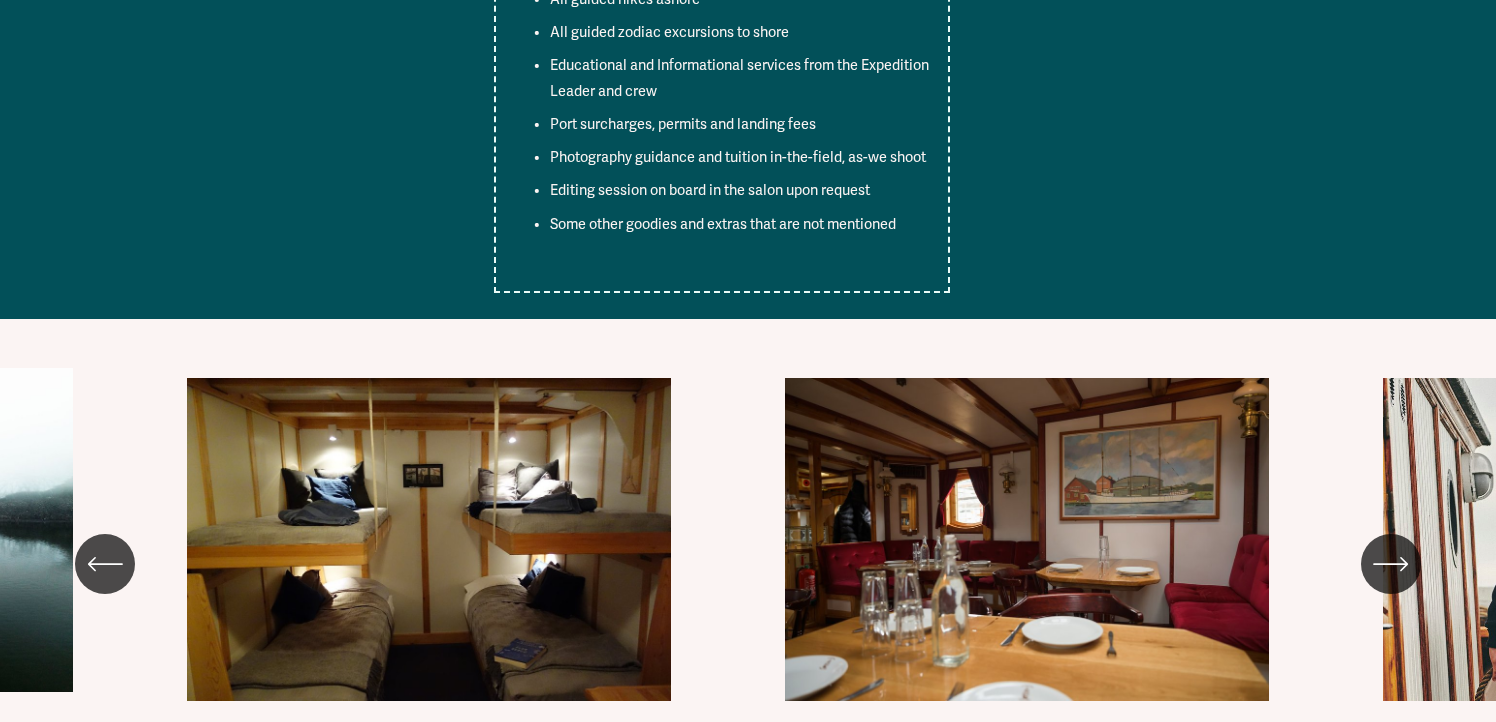 click 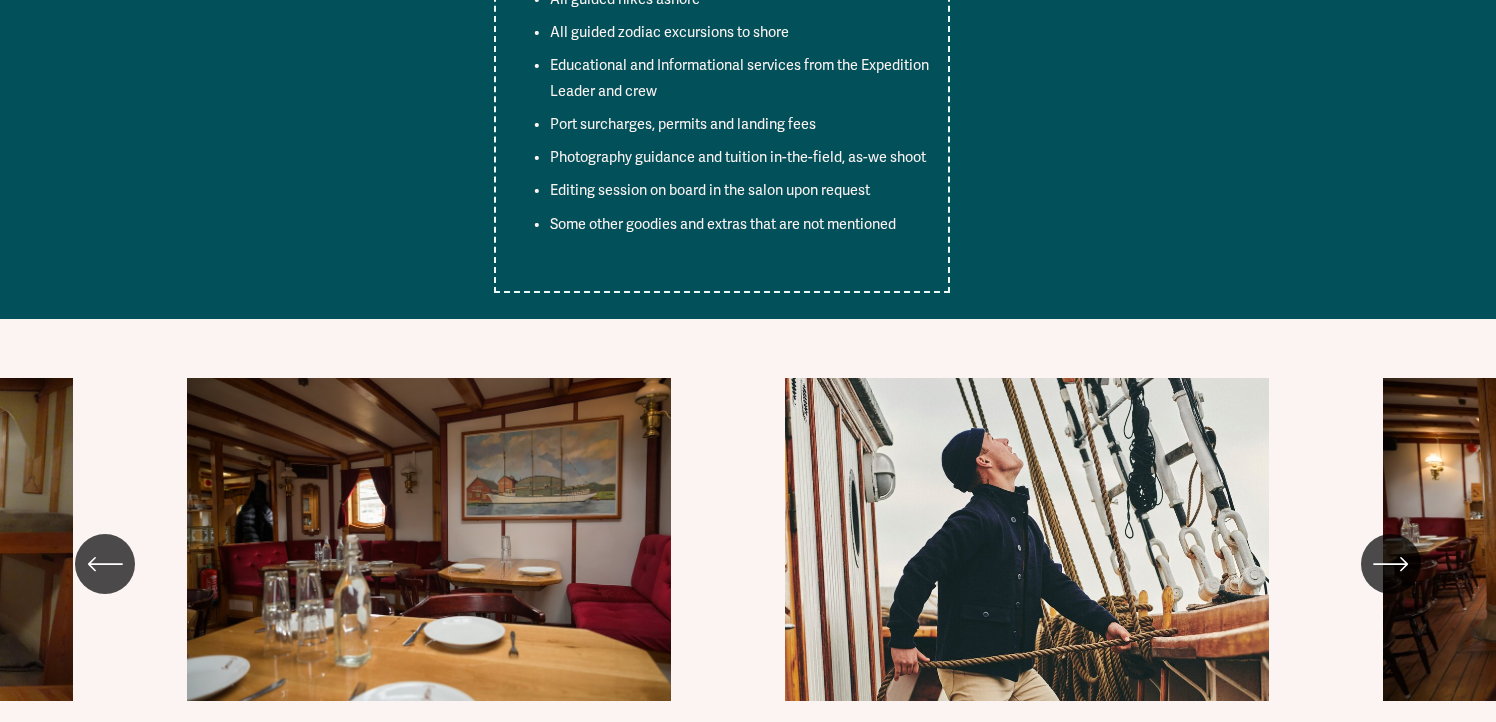 click 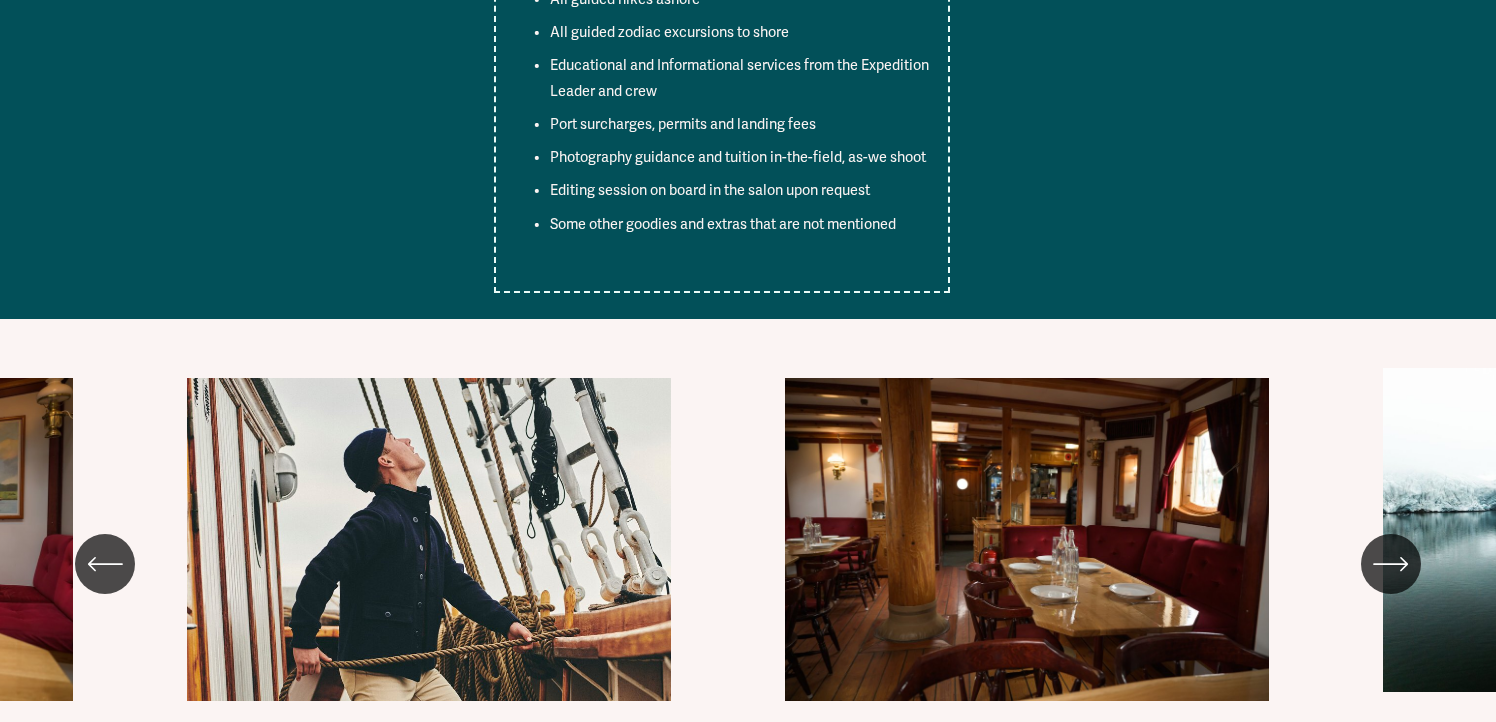 click 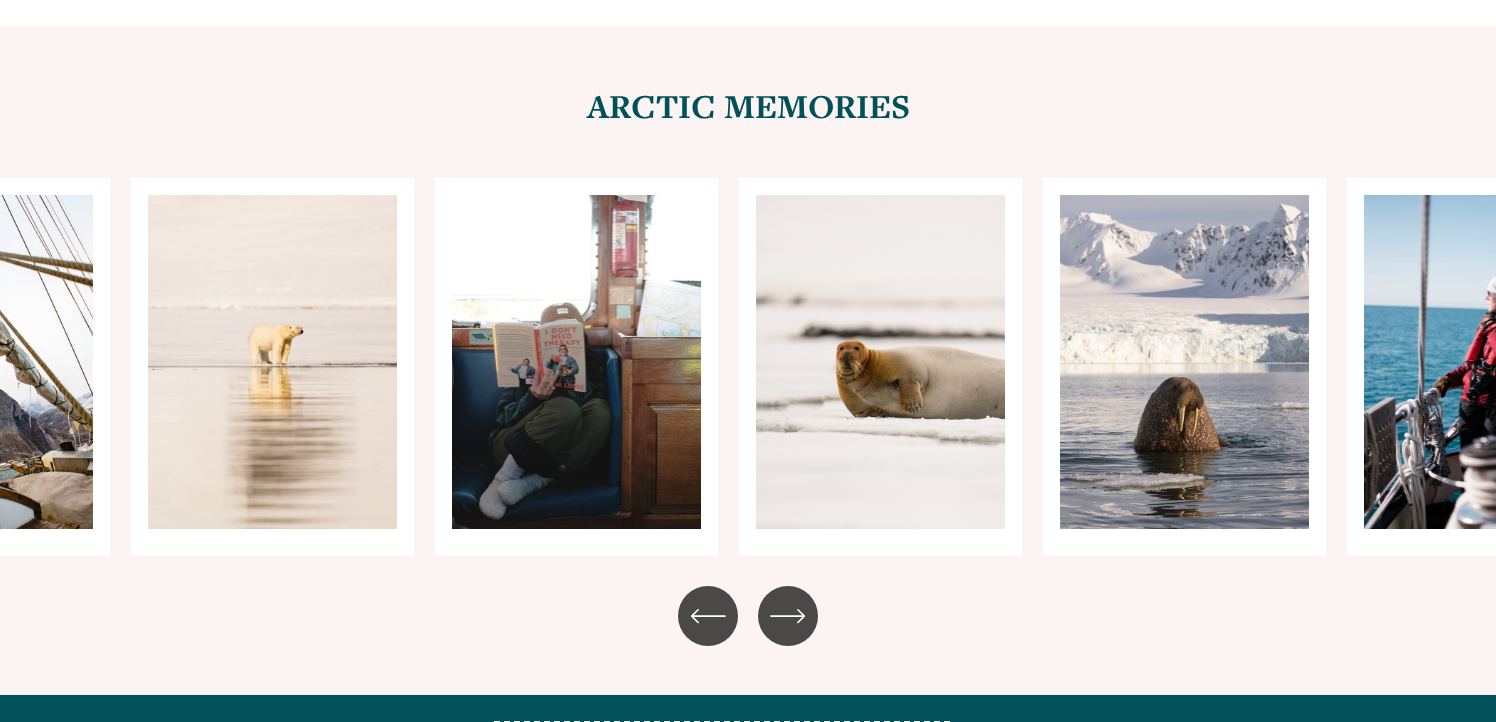 scroll, scrollTop: 9904, scrollLeft: 0, axis: vertical 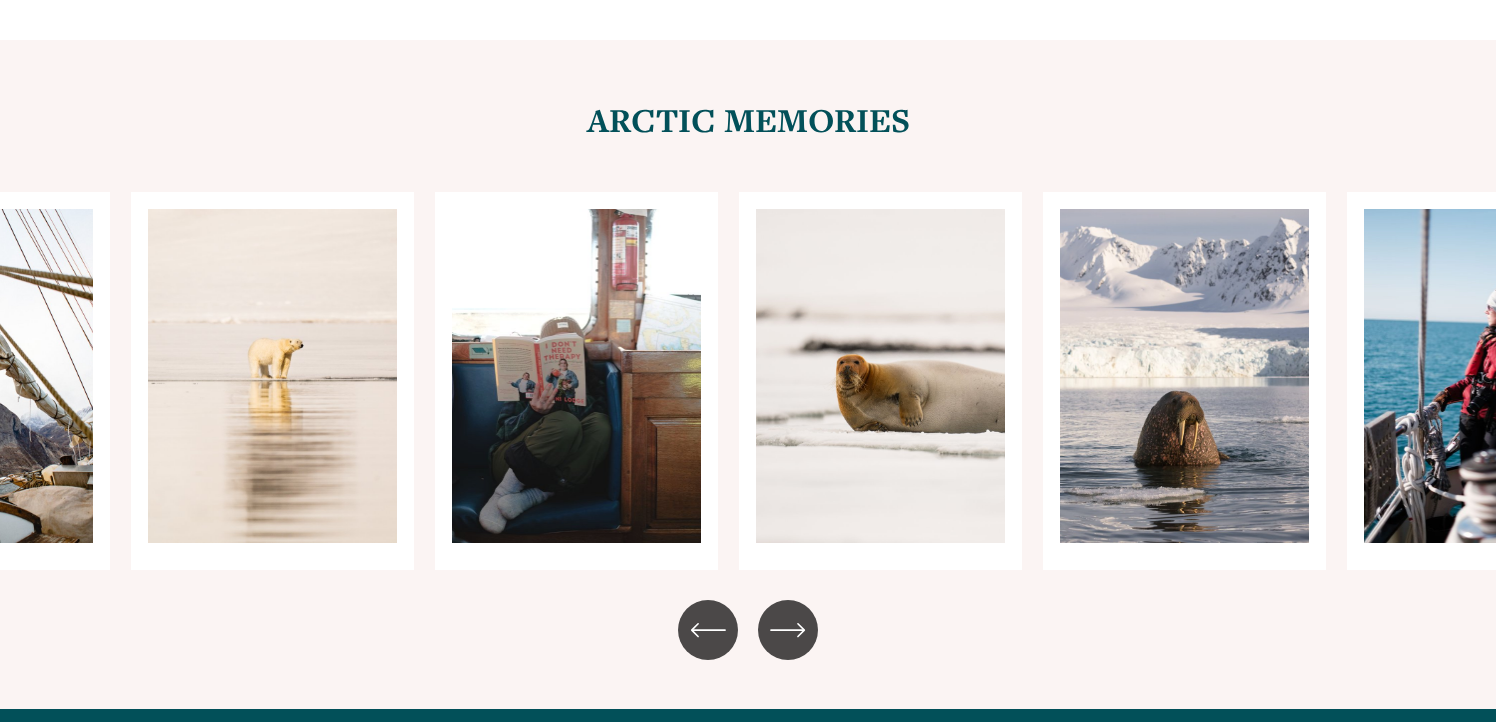 click 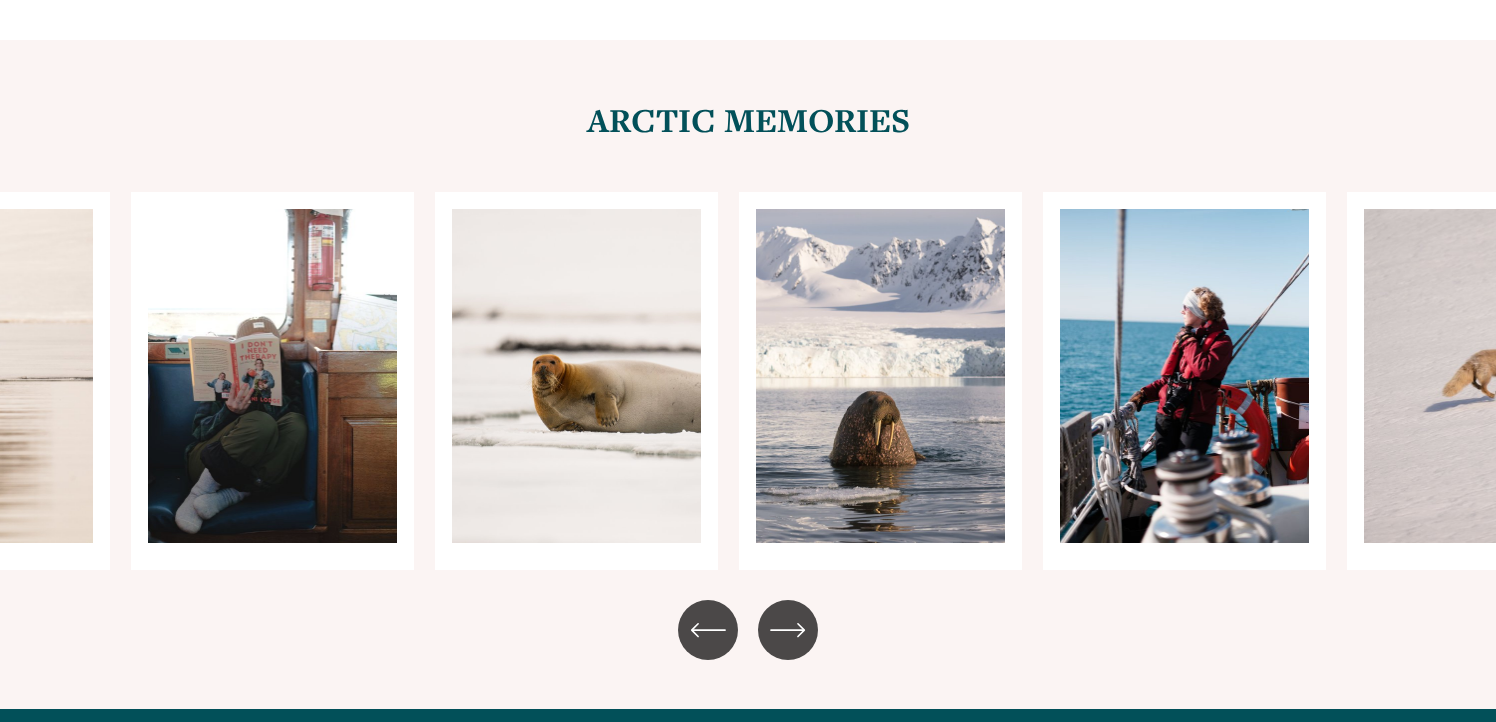 click 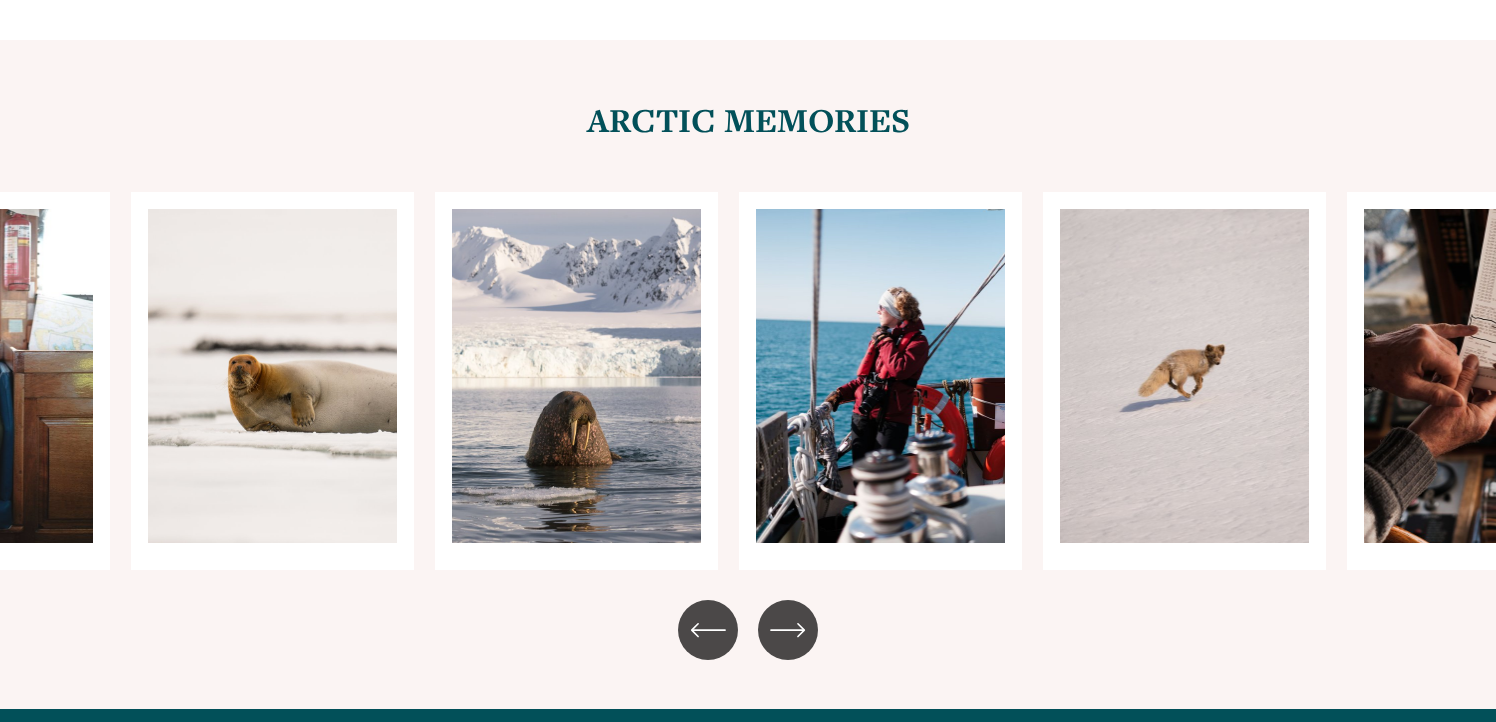 click 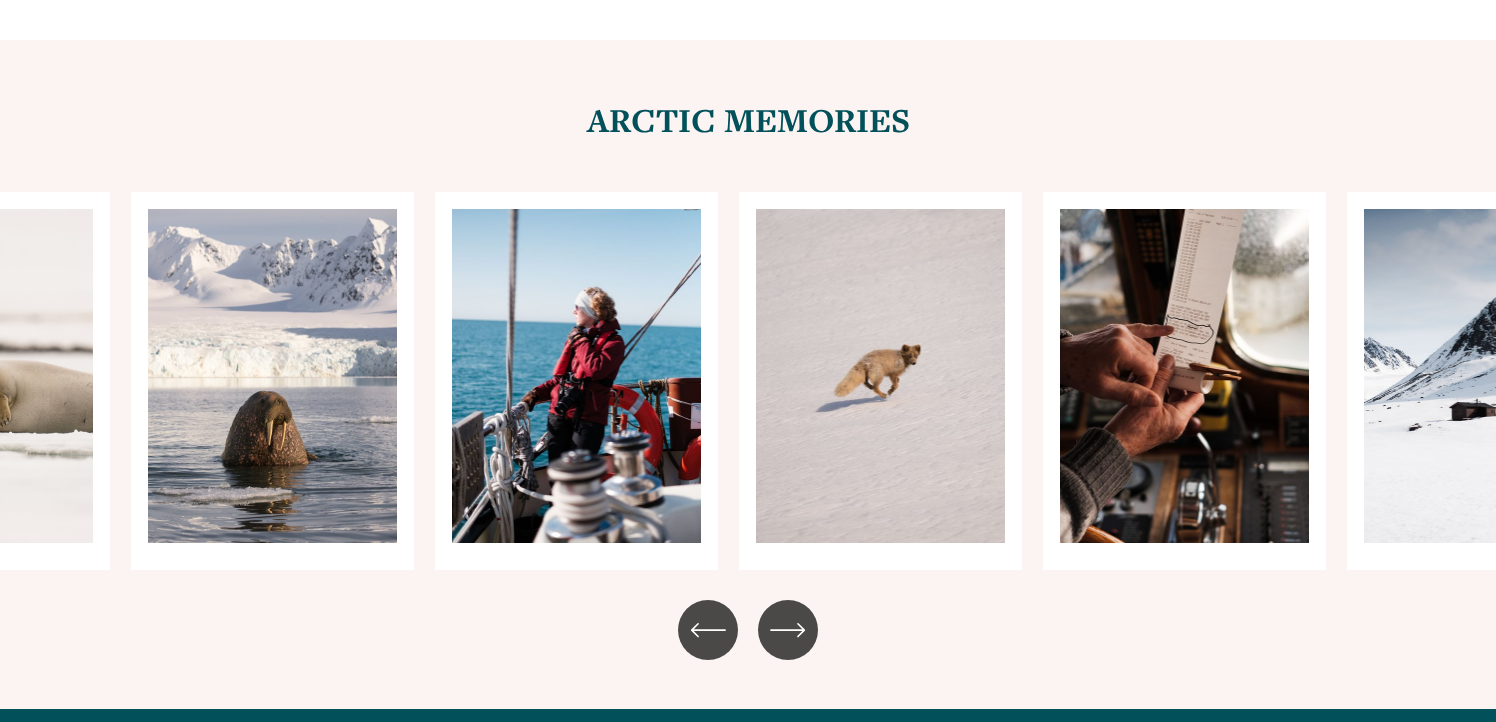 click 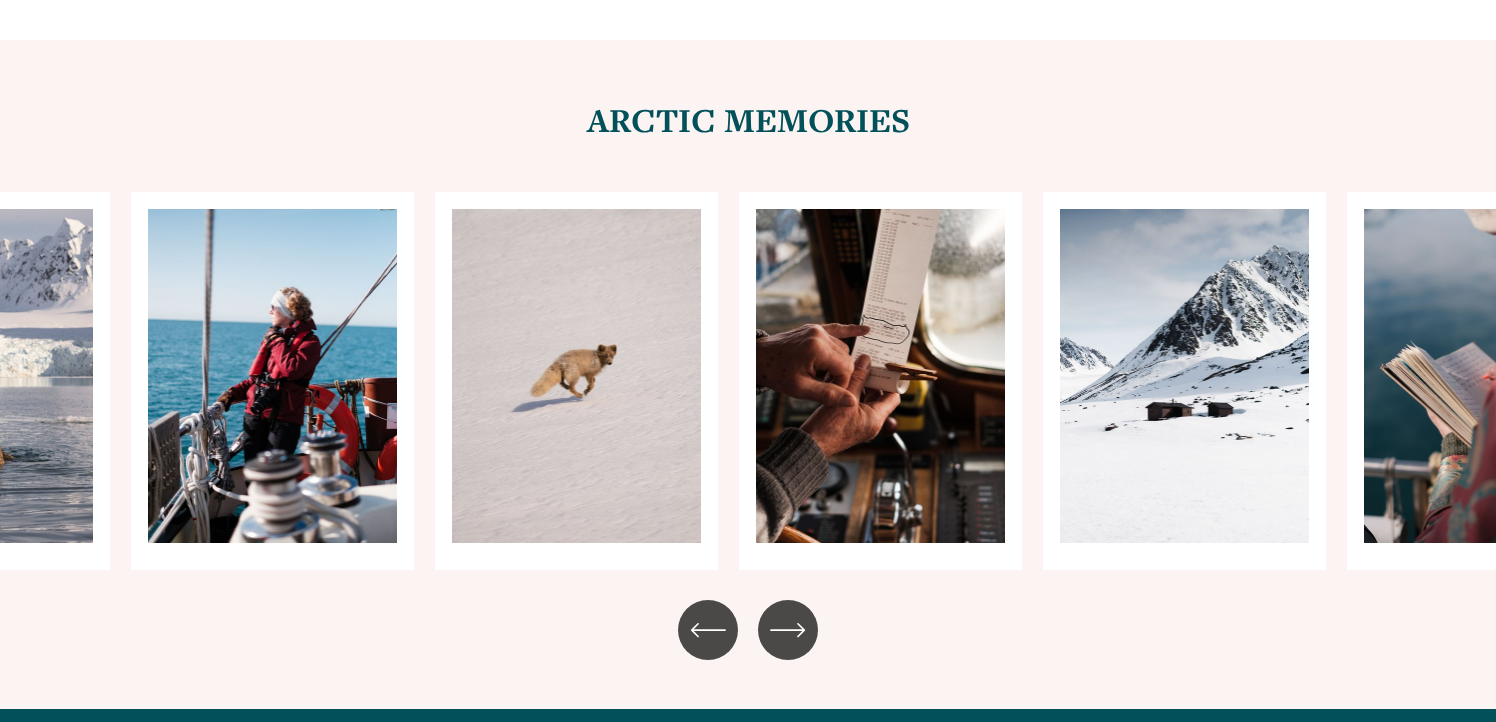 click 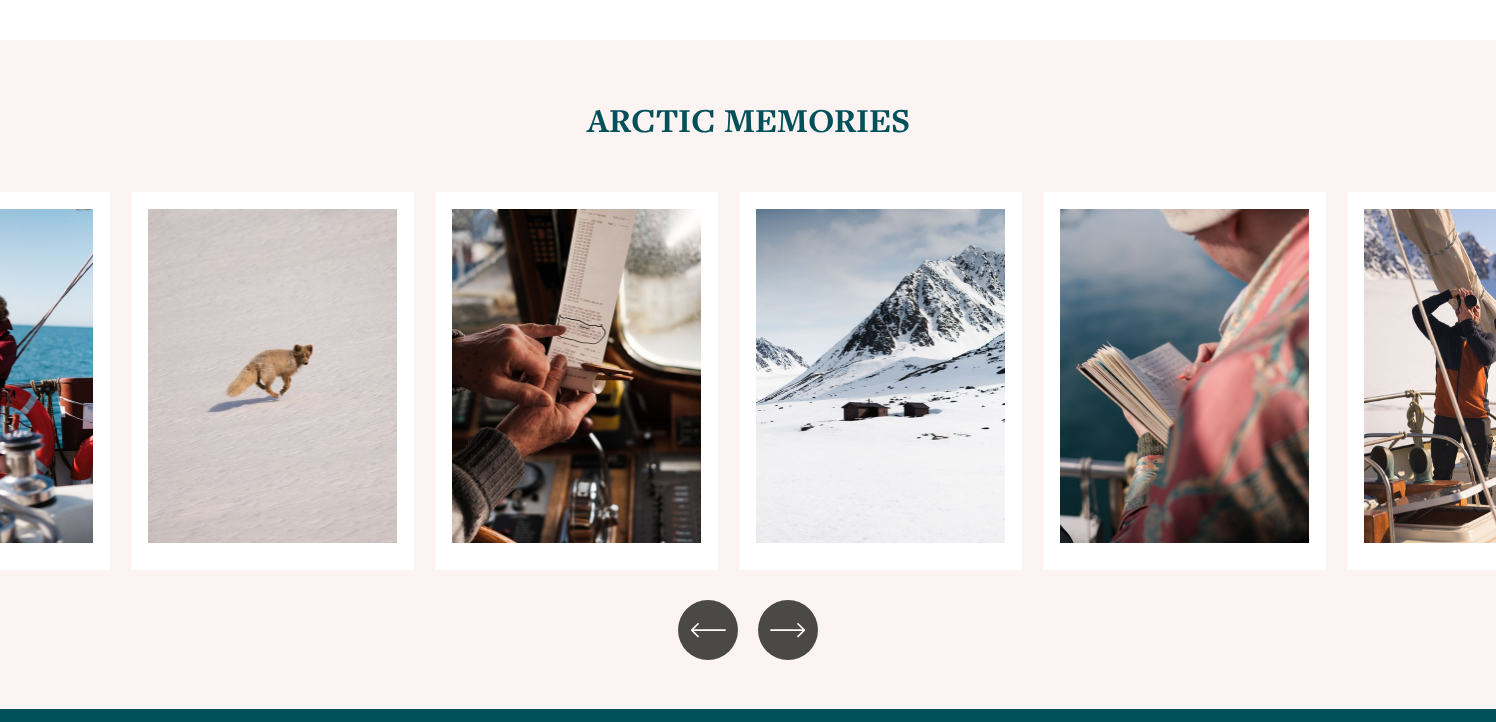 click 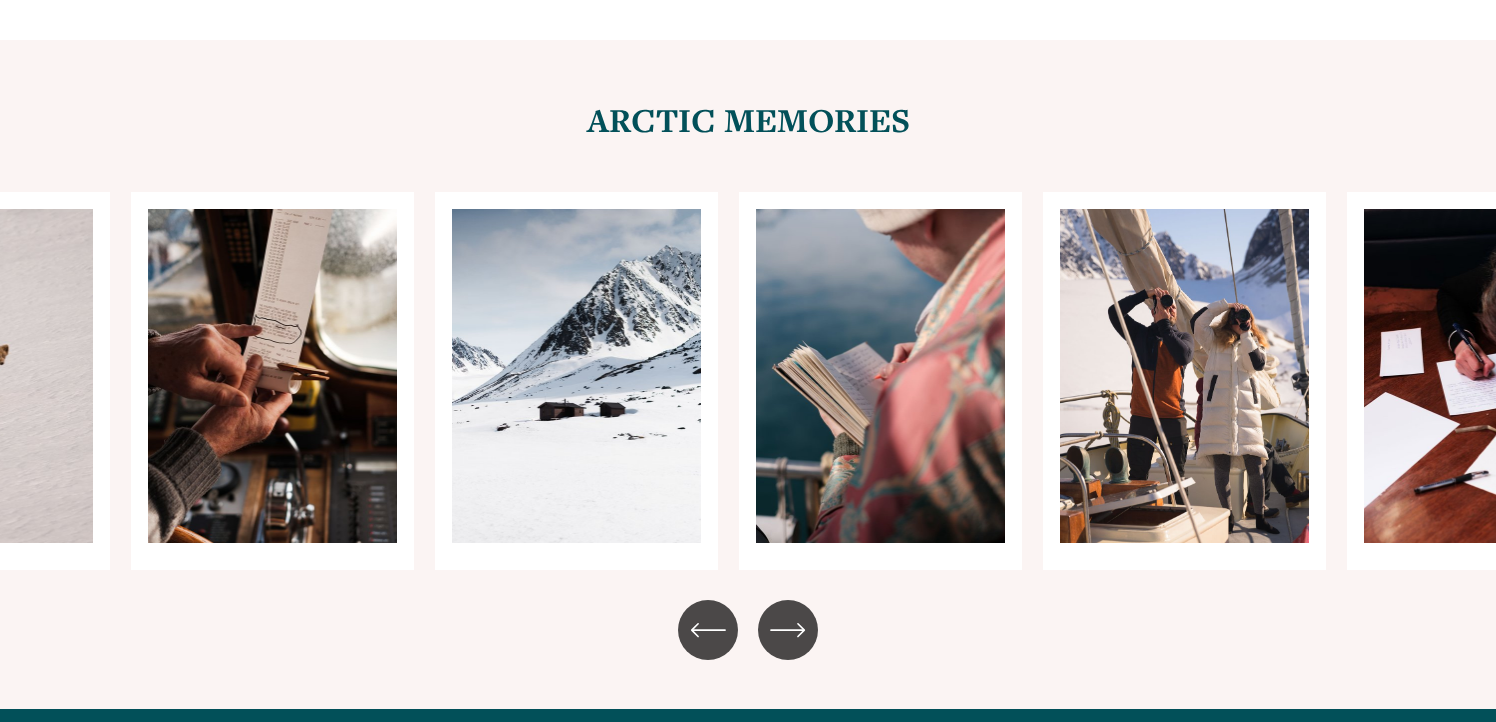 click 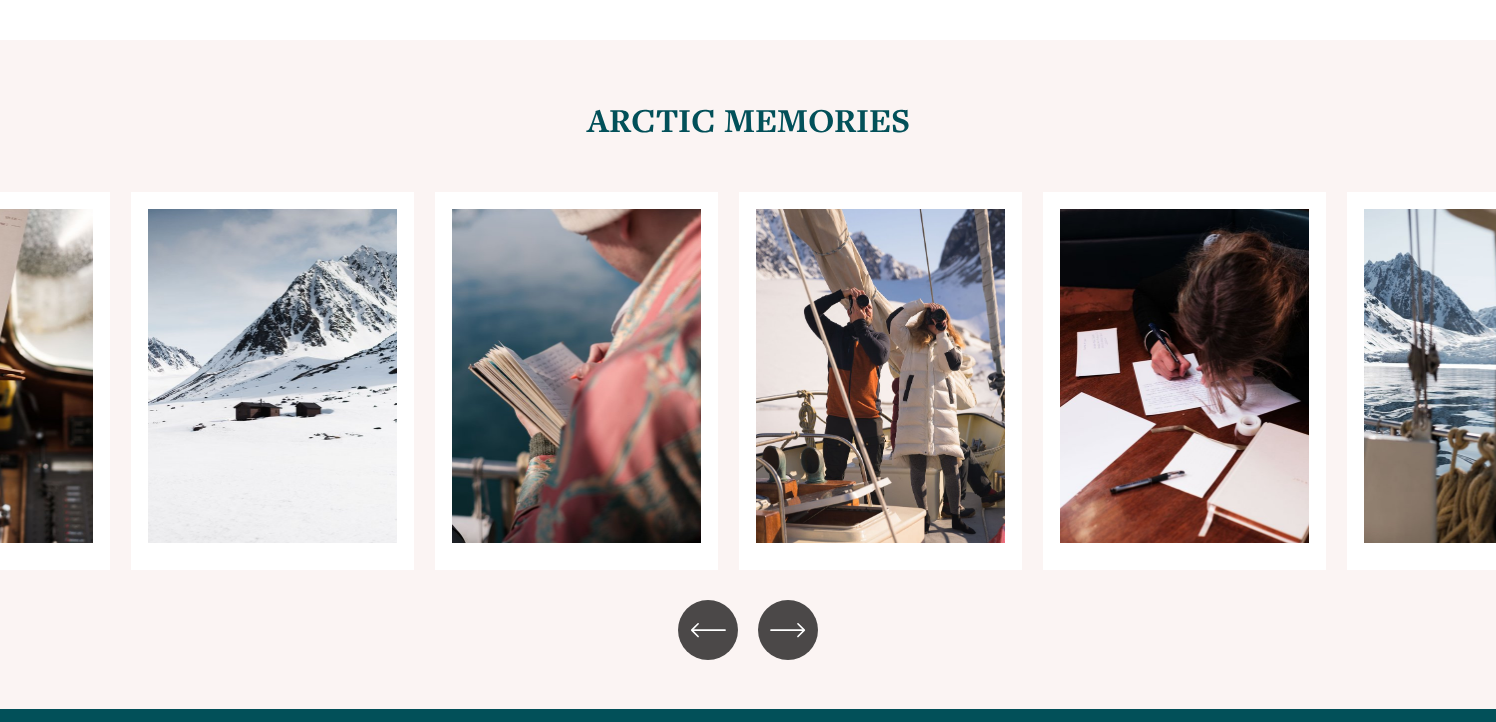 click 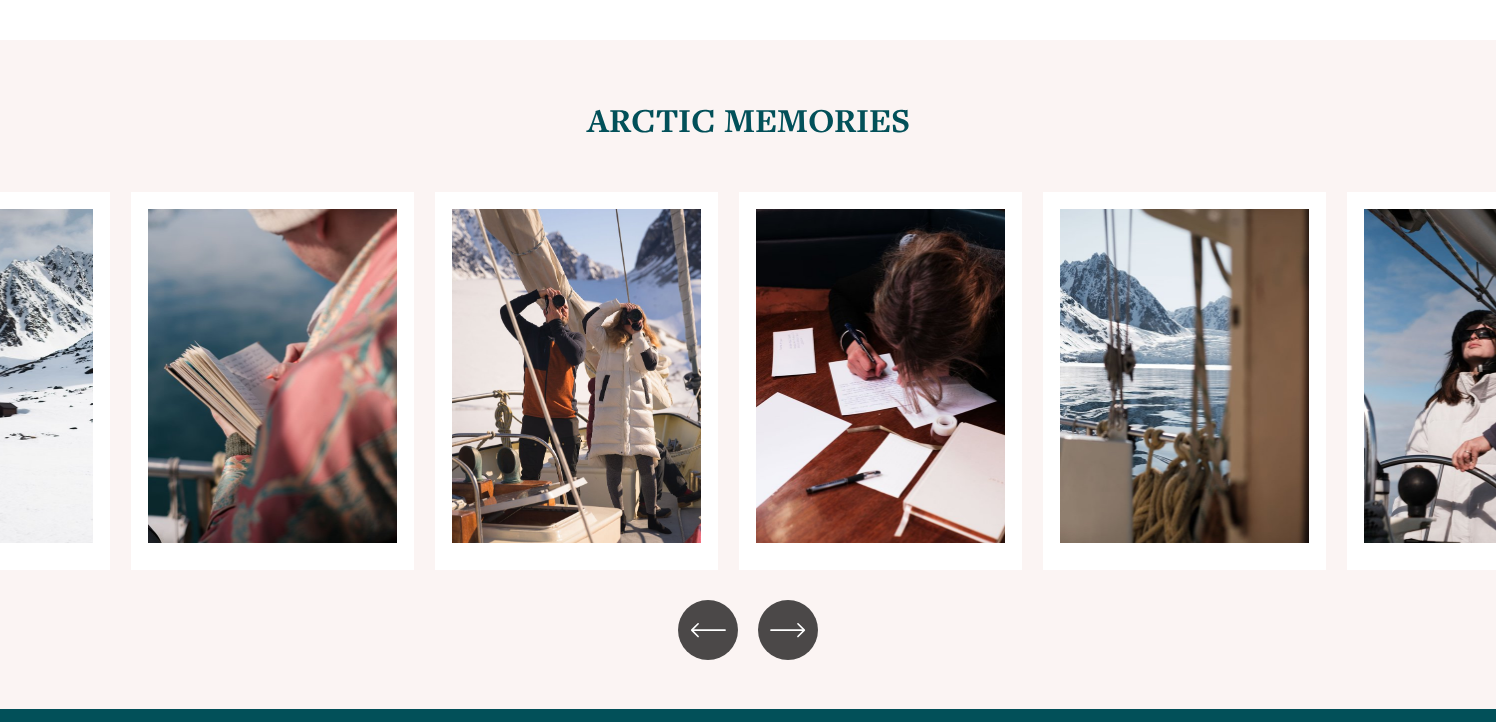 click 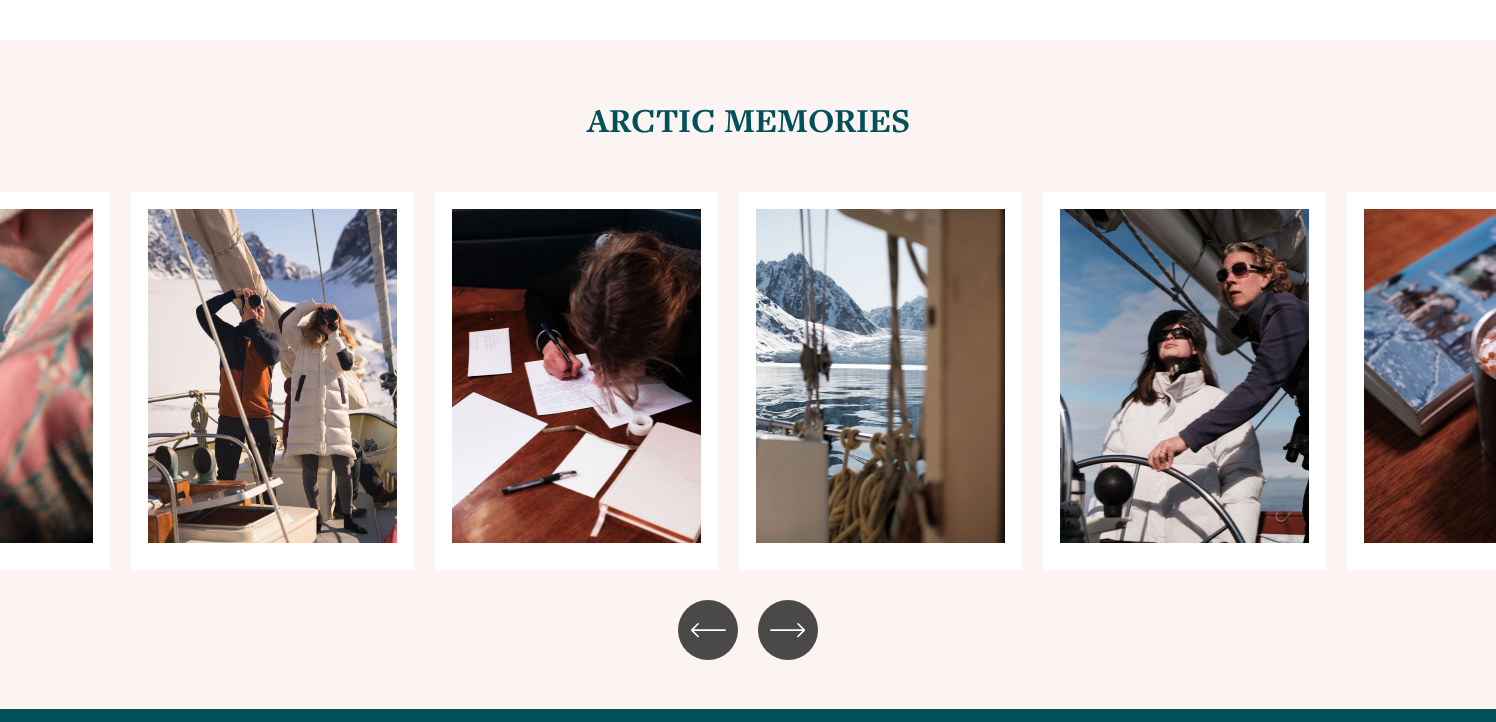 click 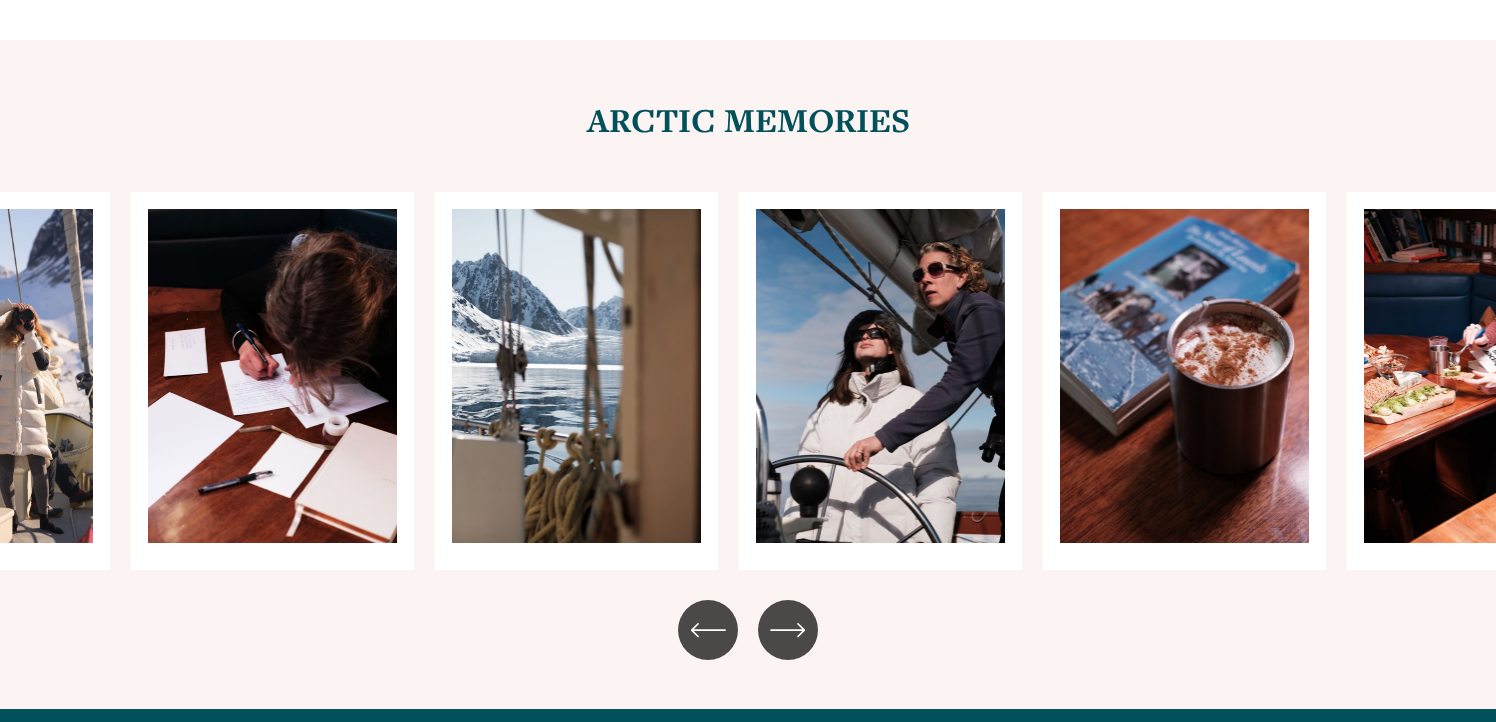 click 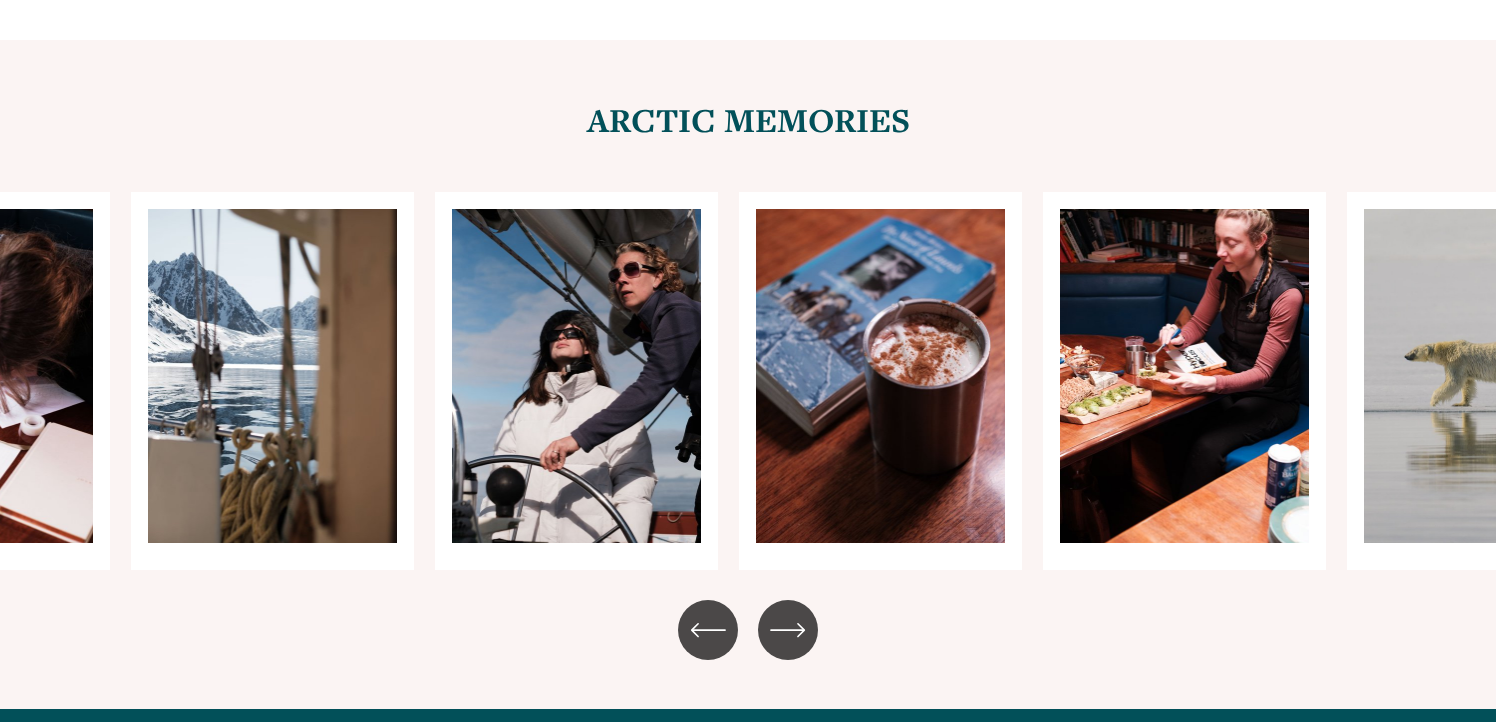 click 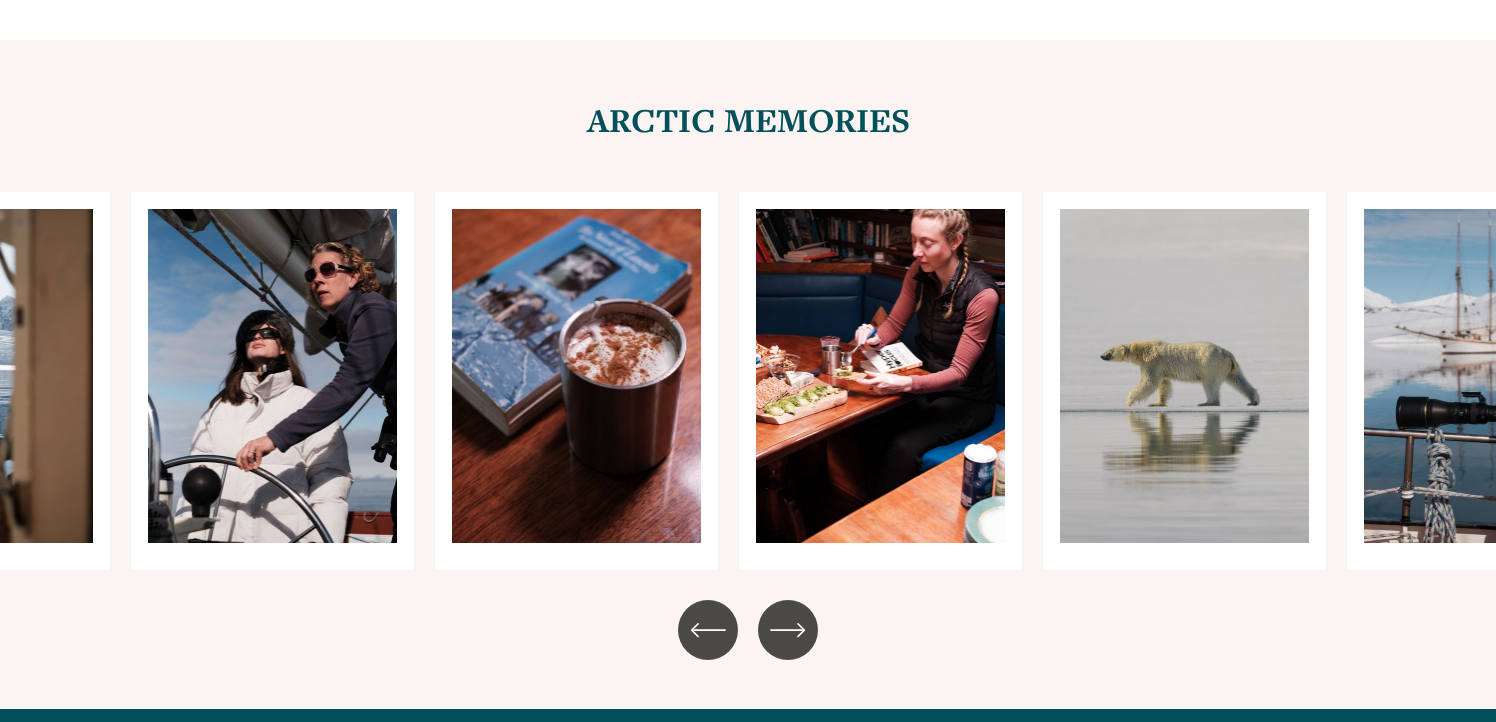 click 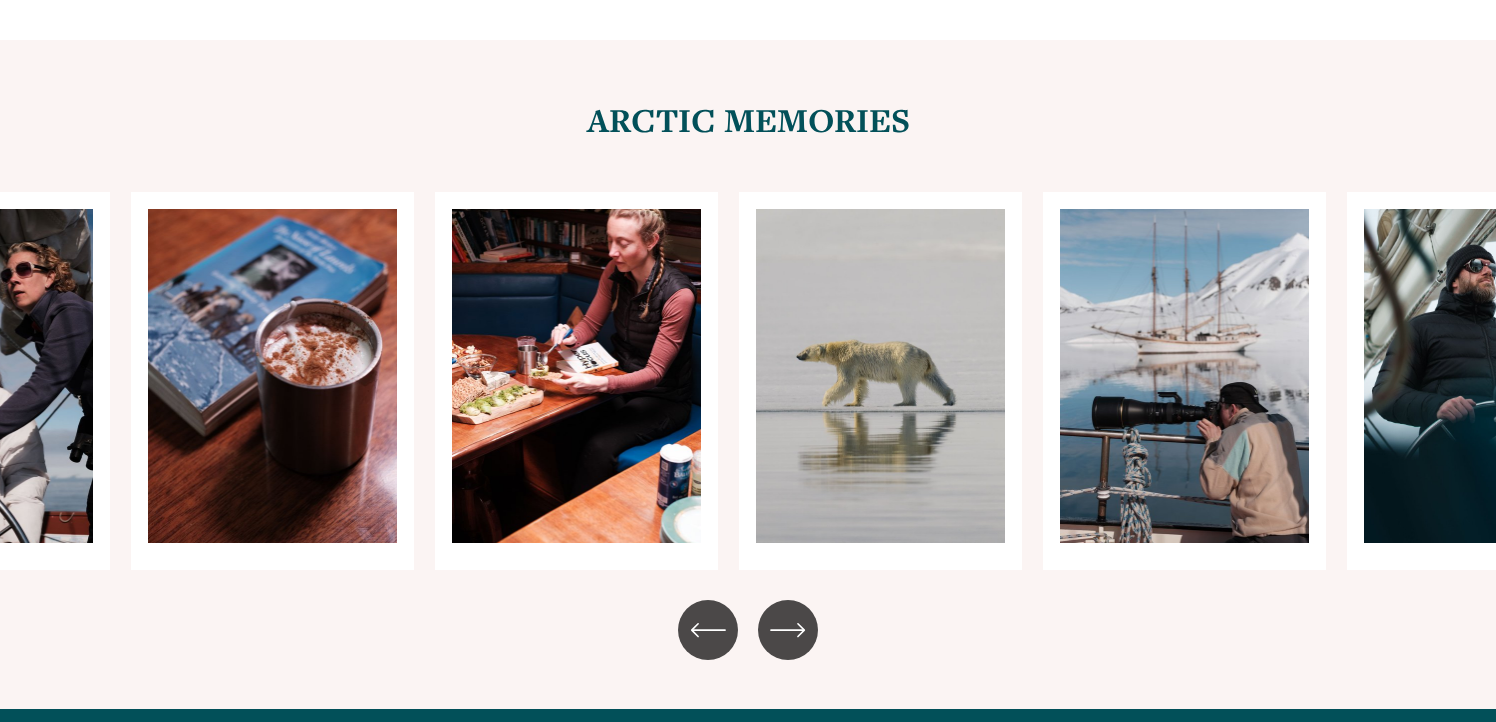 click 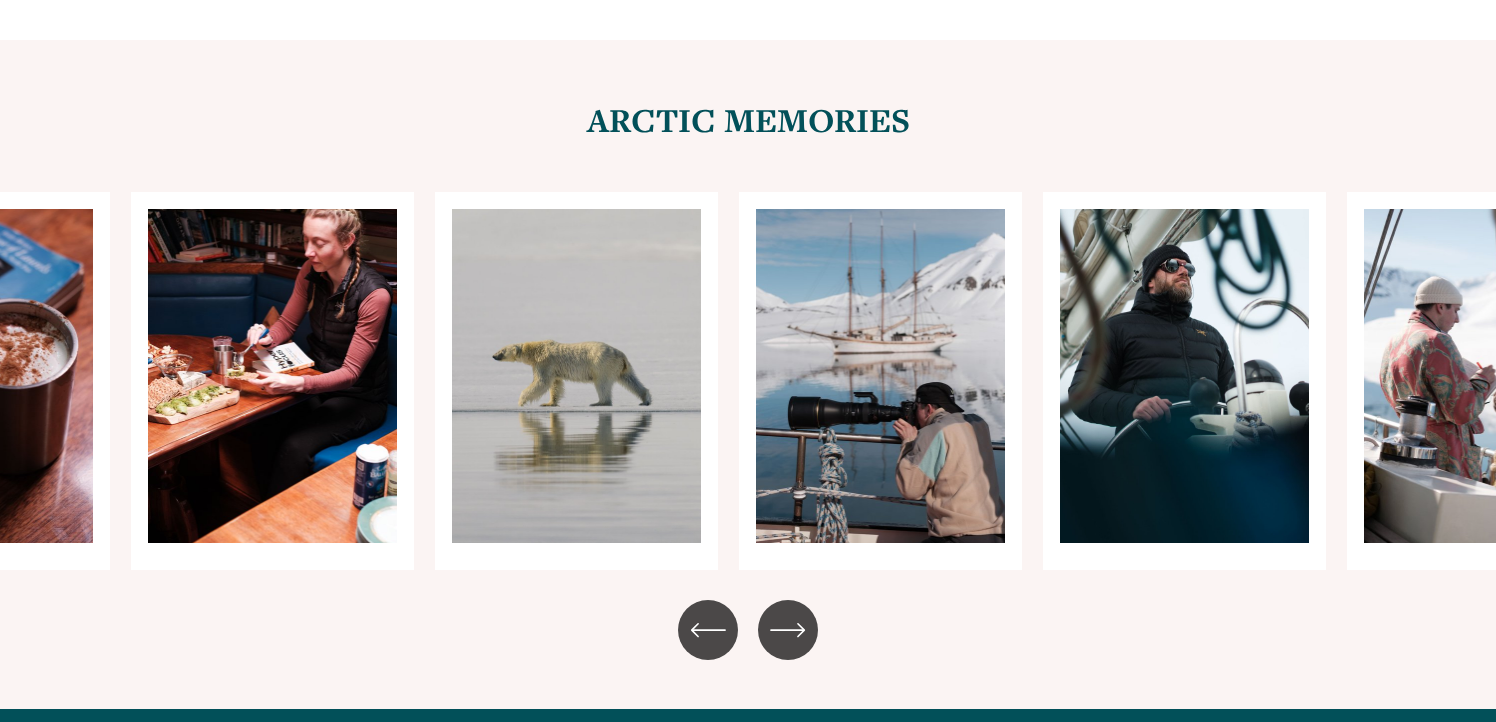click 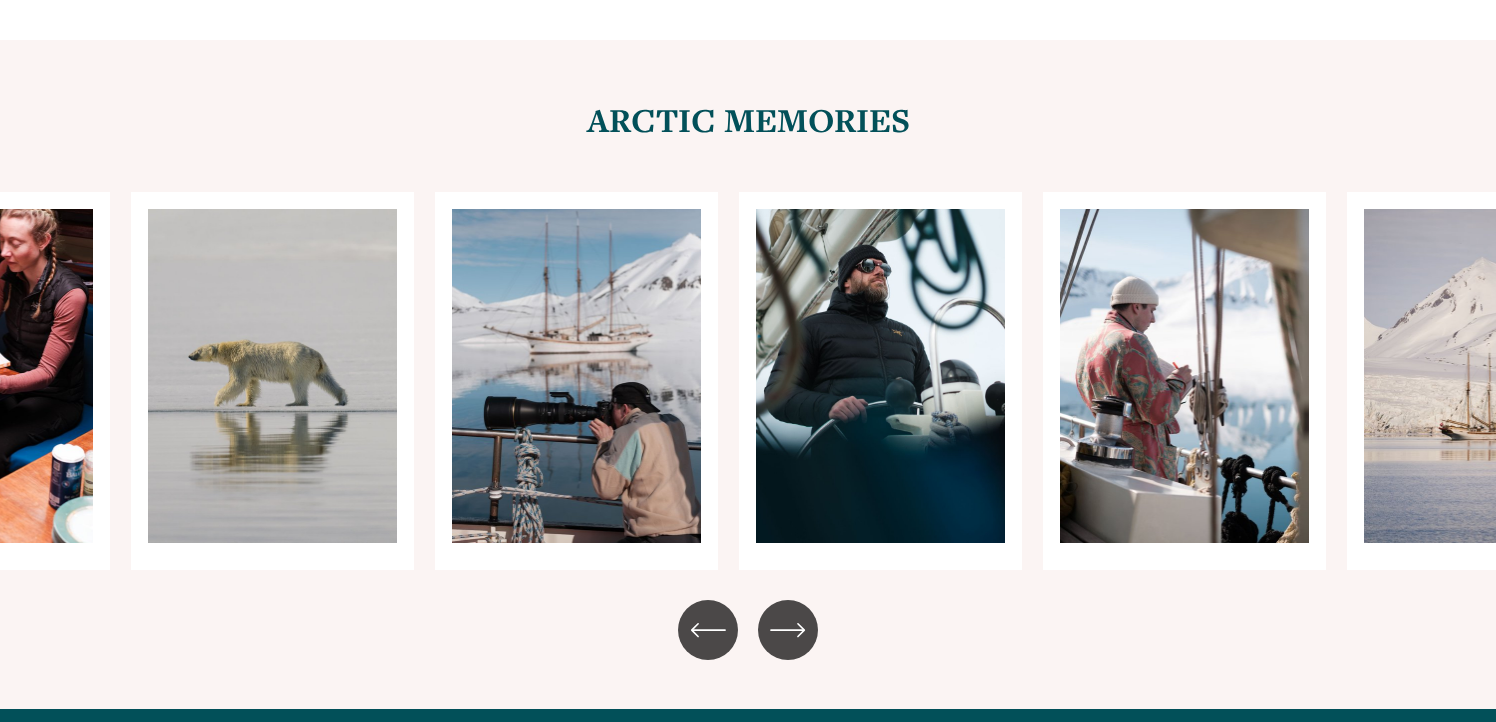click 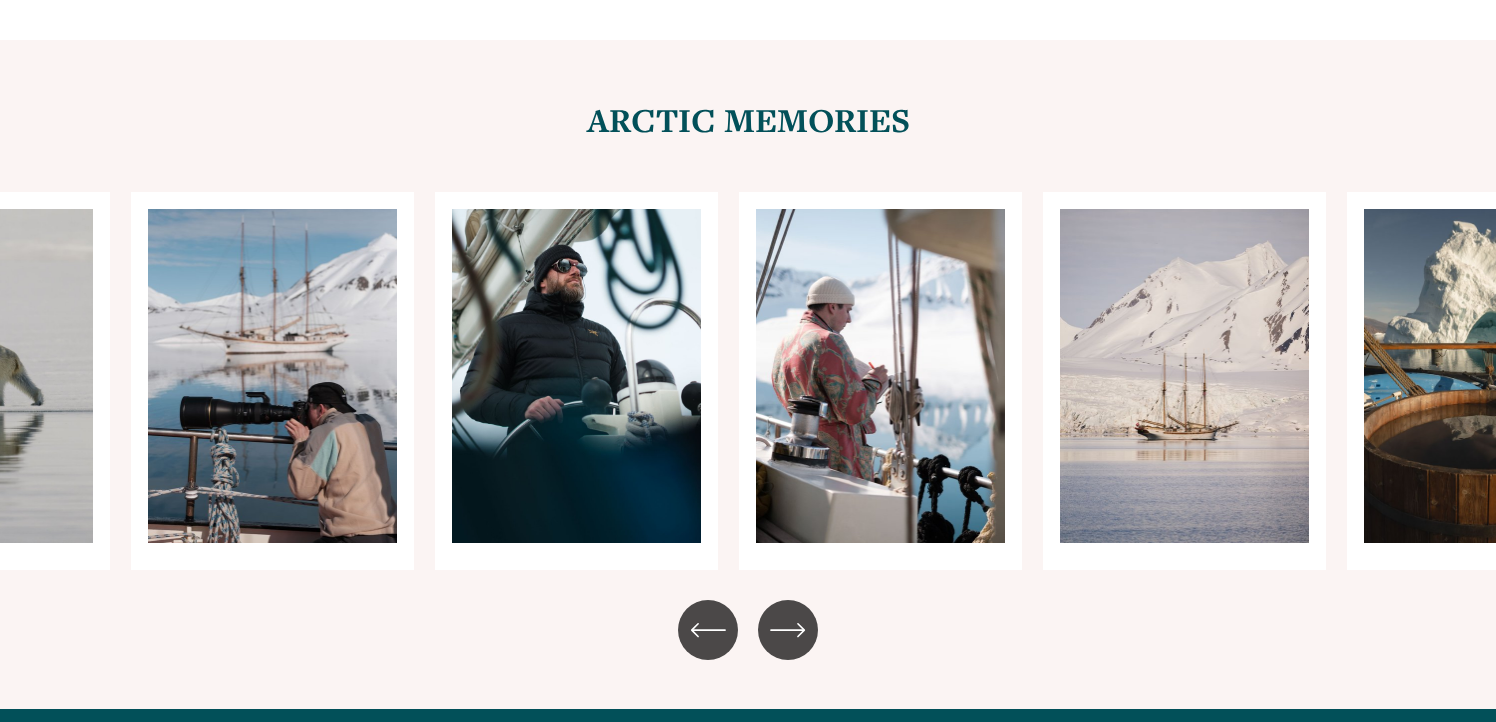 click 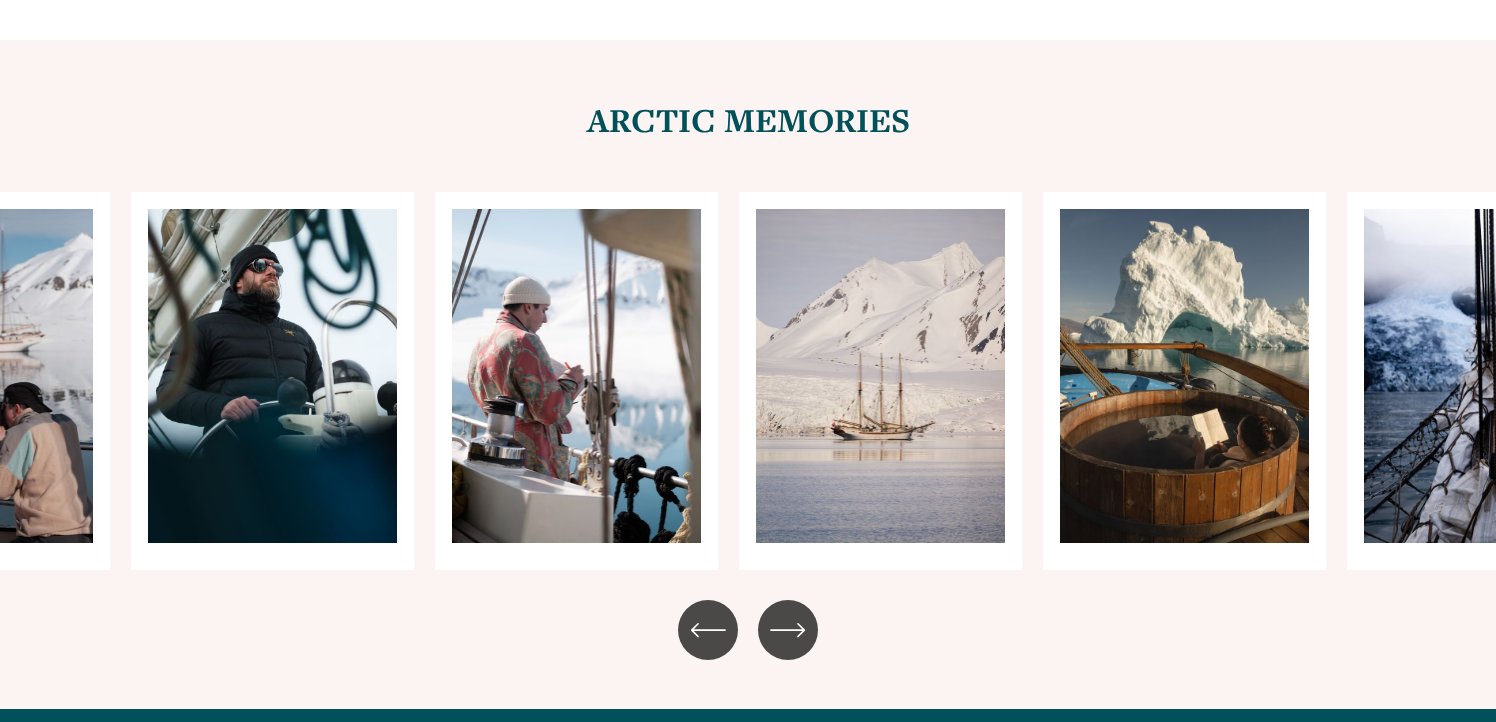 click 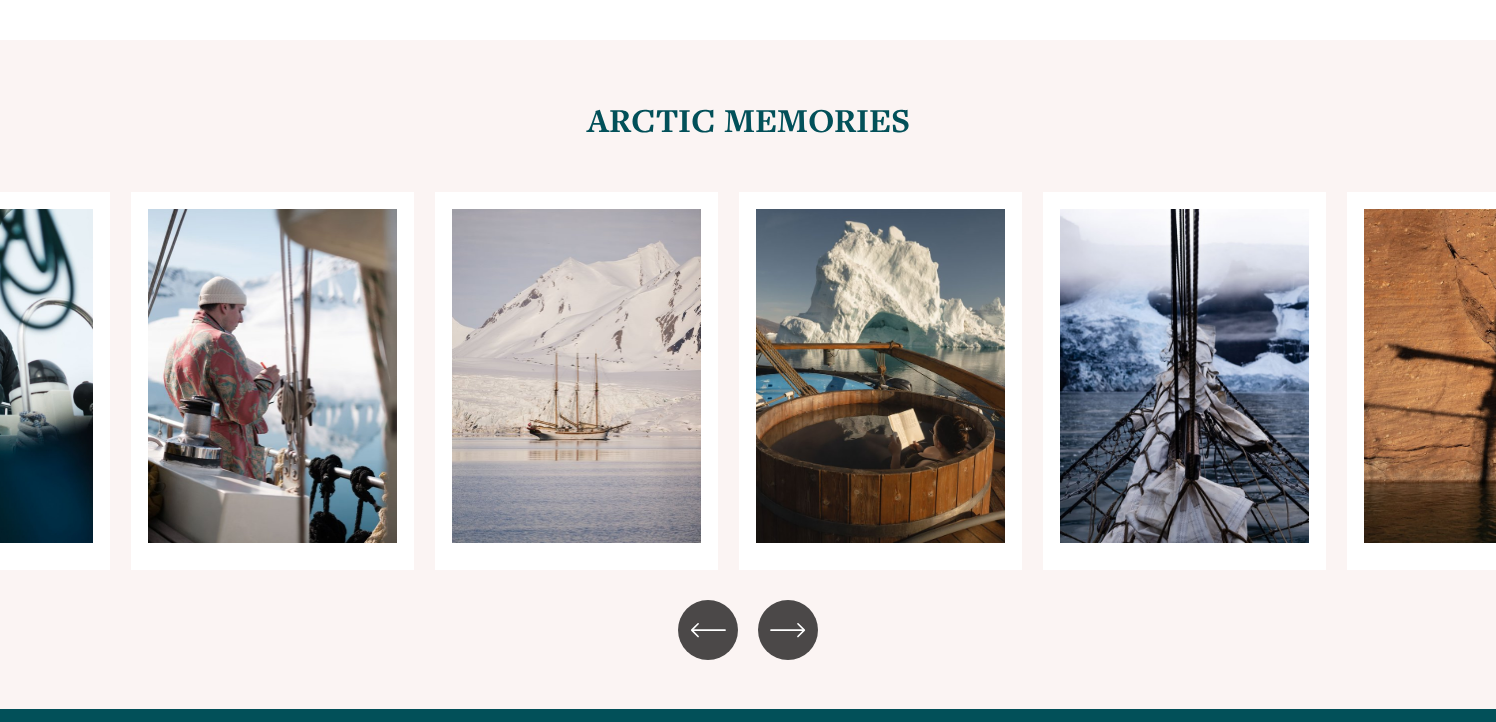 click 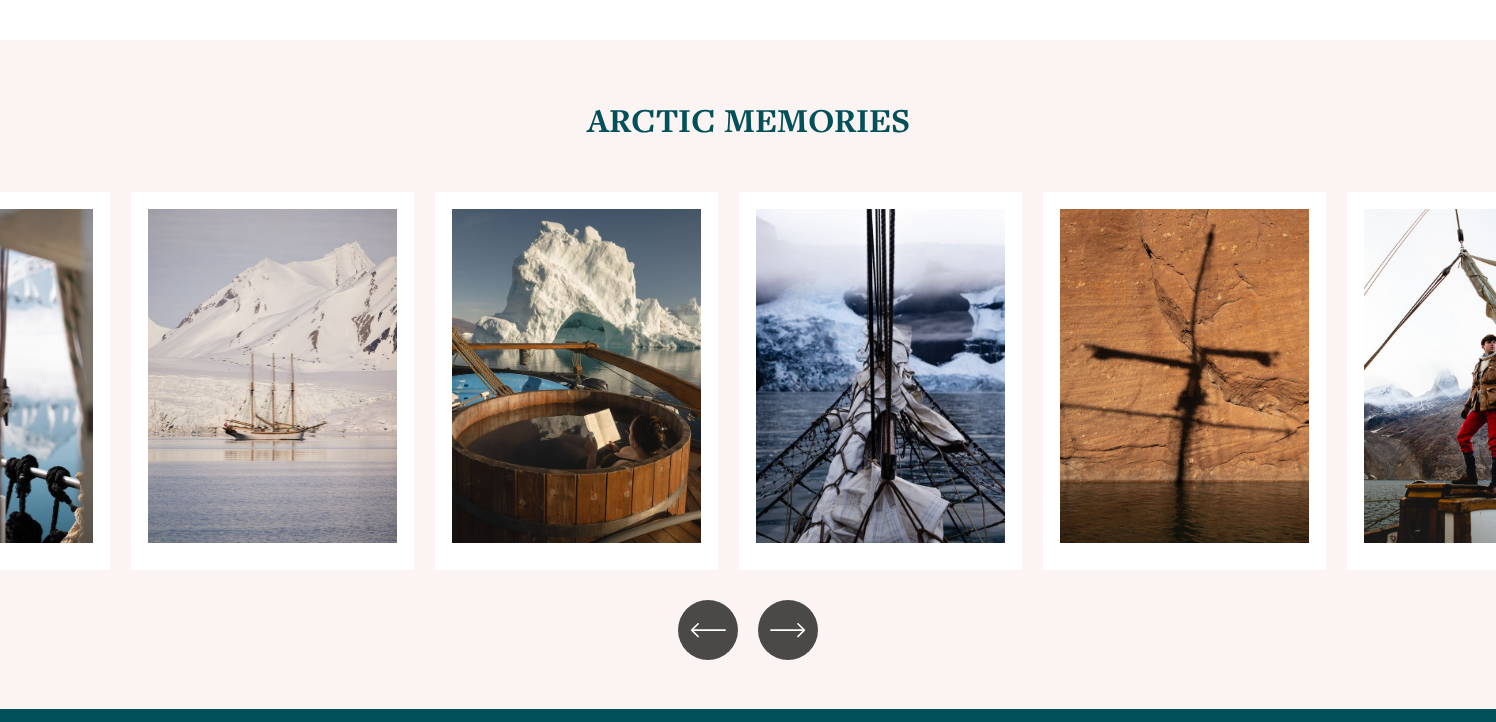 click 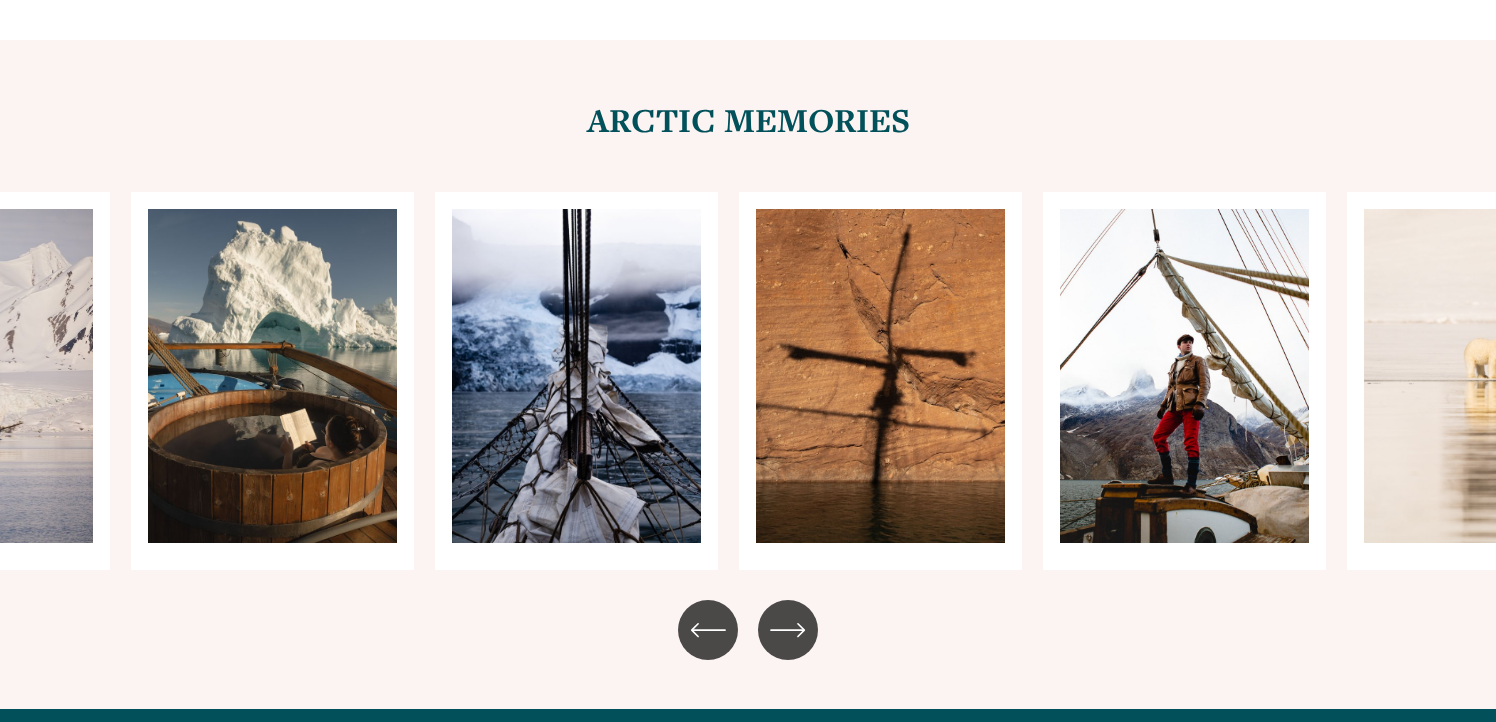 click 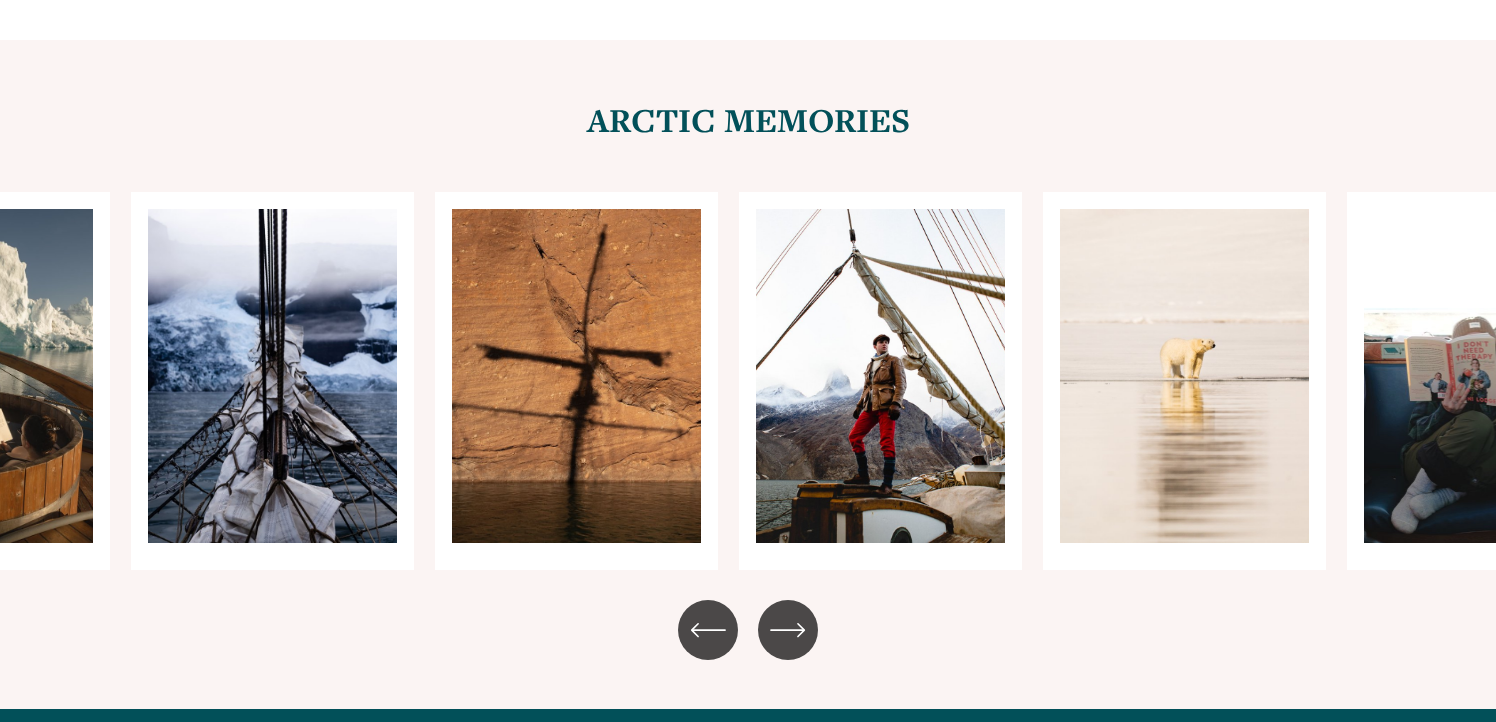 click 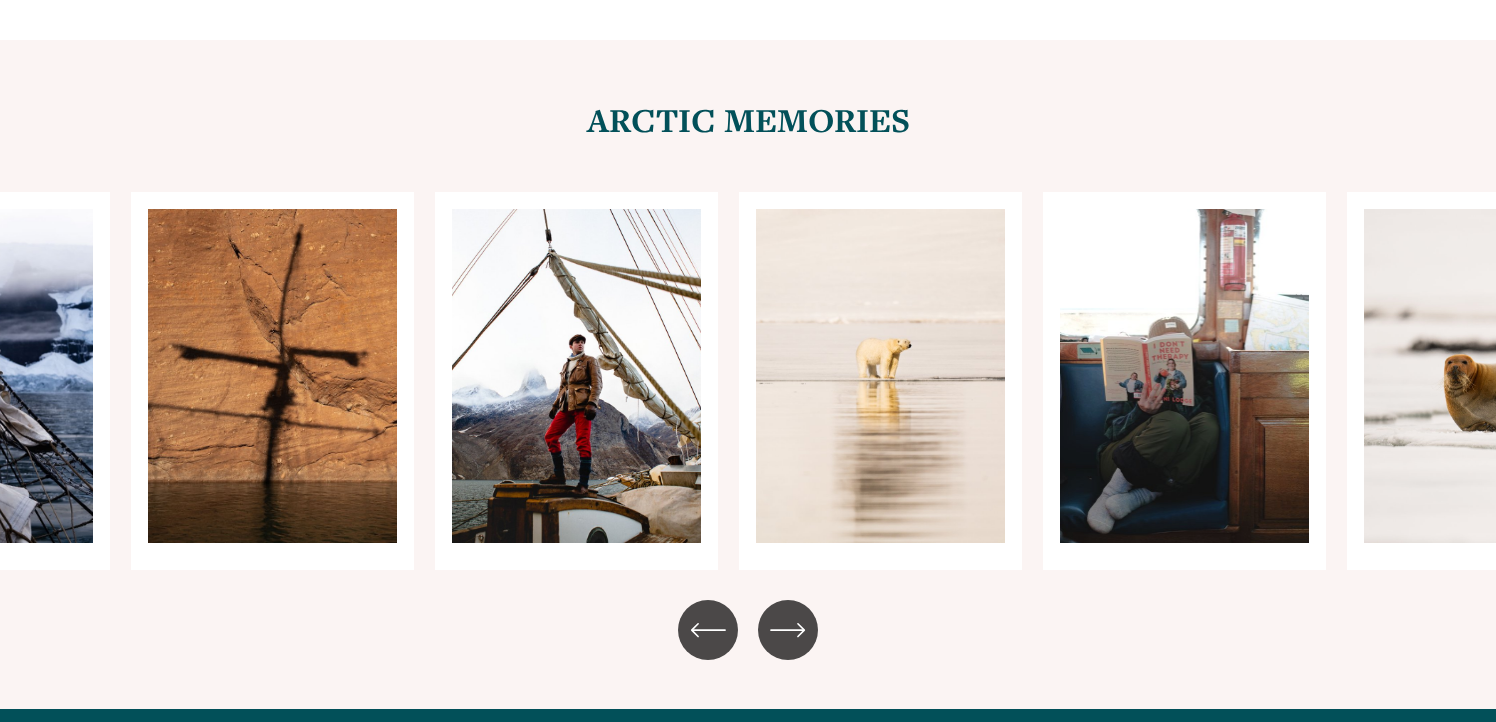 click 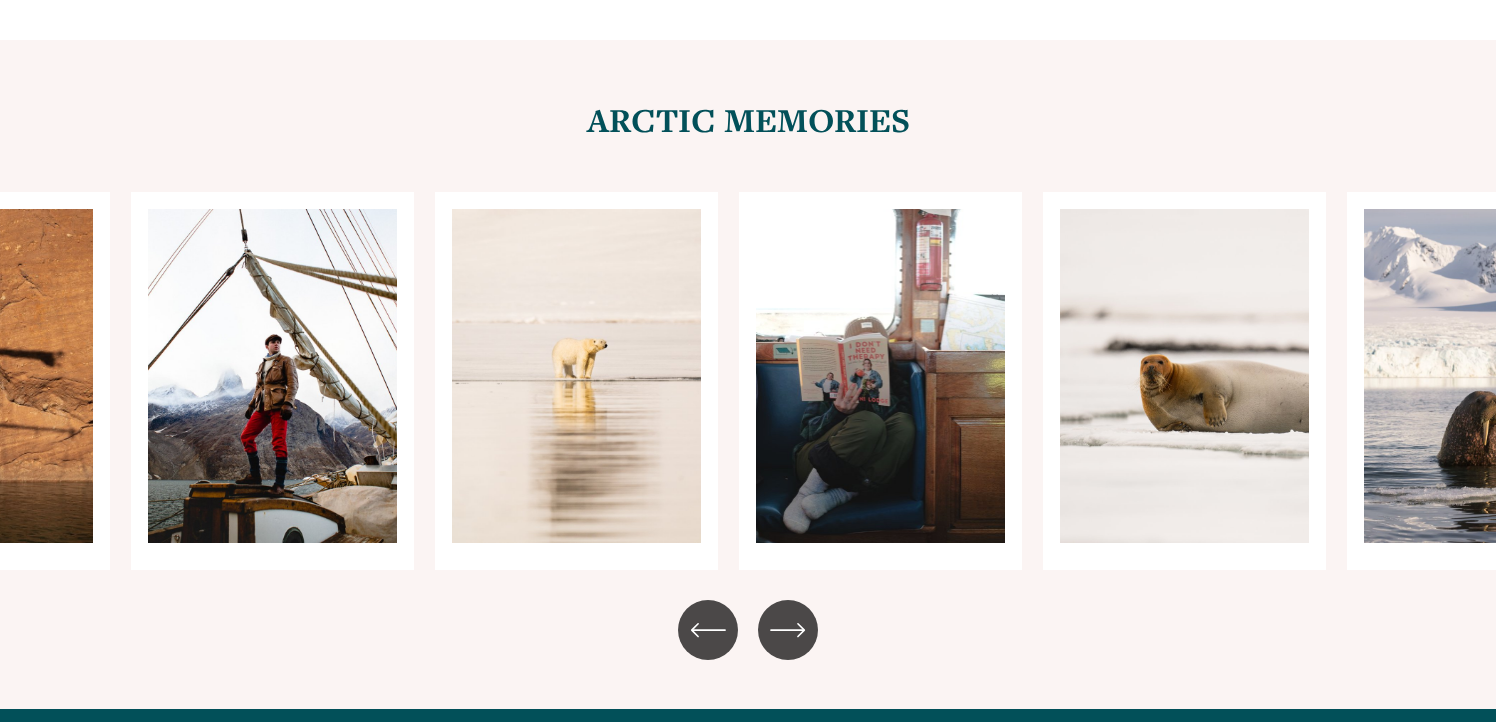 click 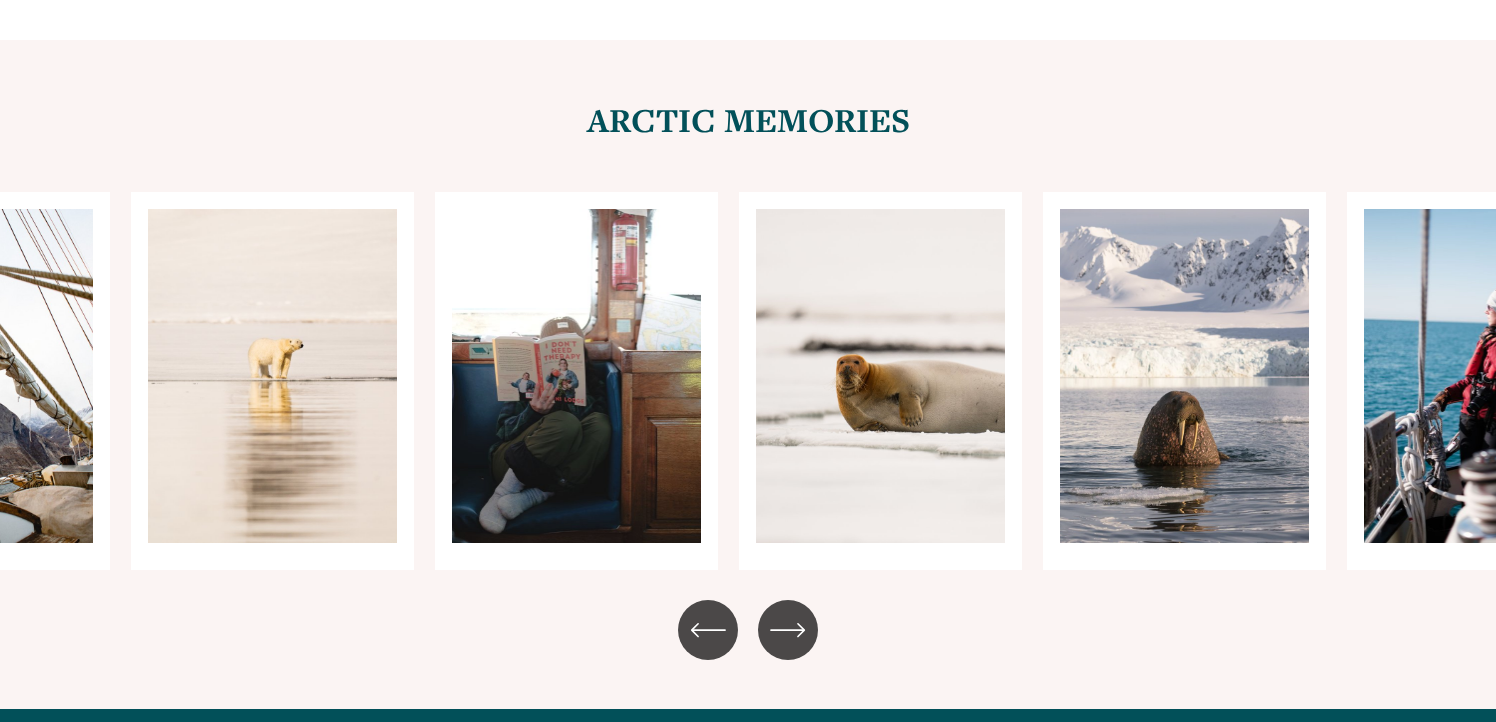 click 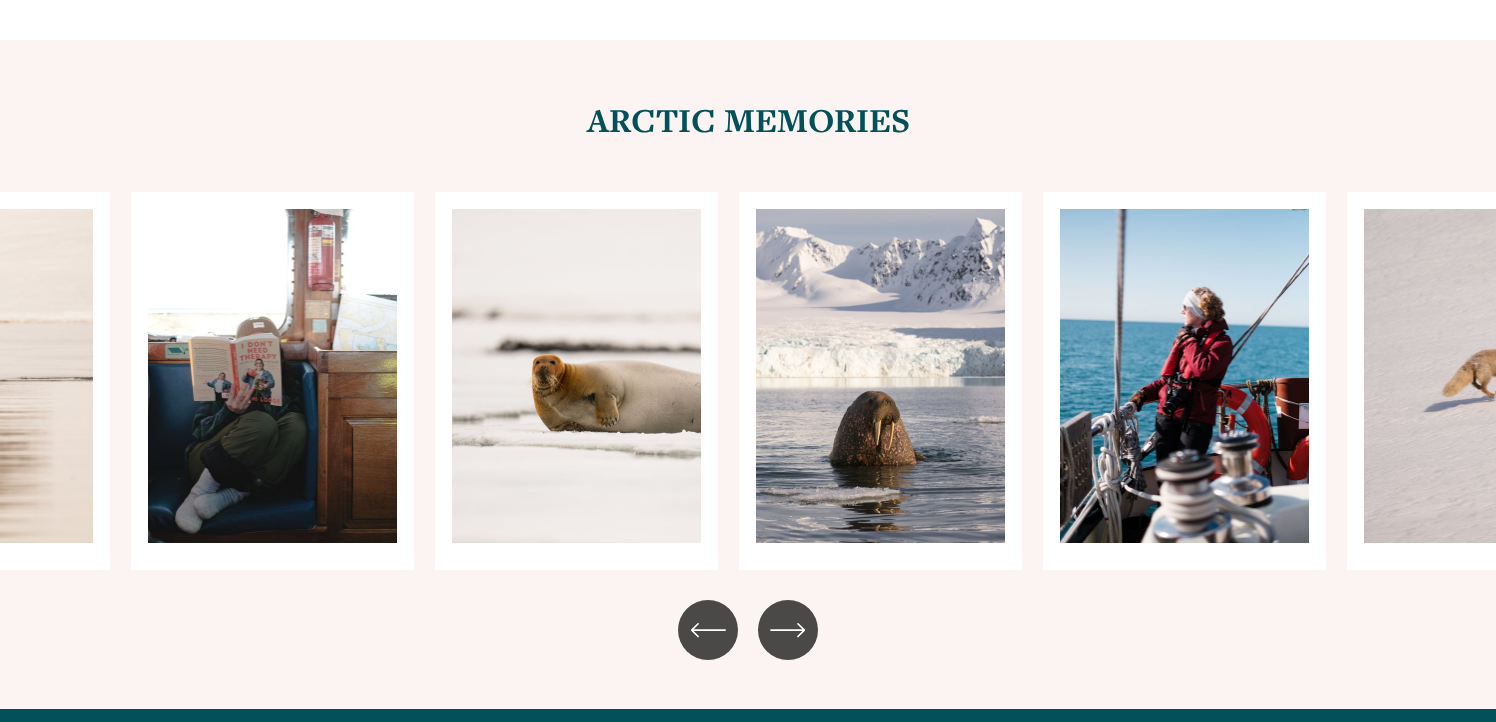 click 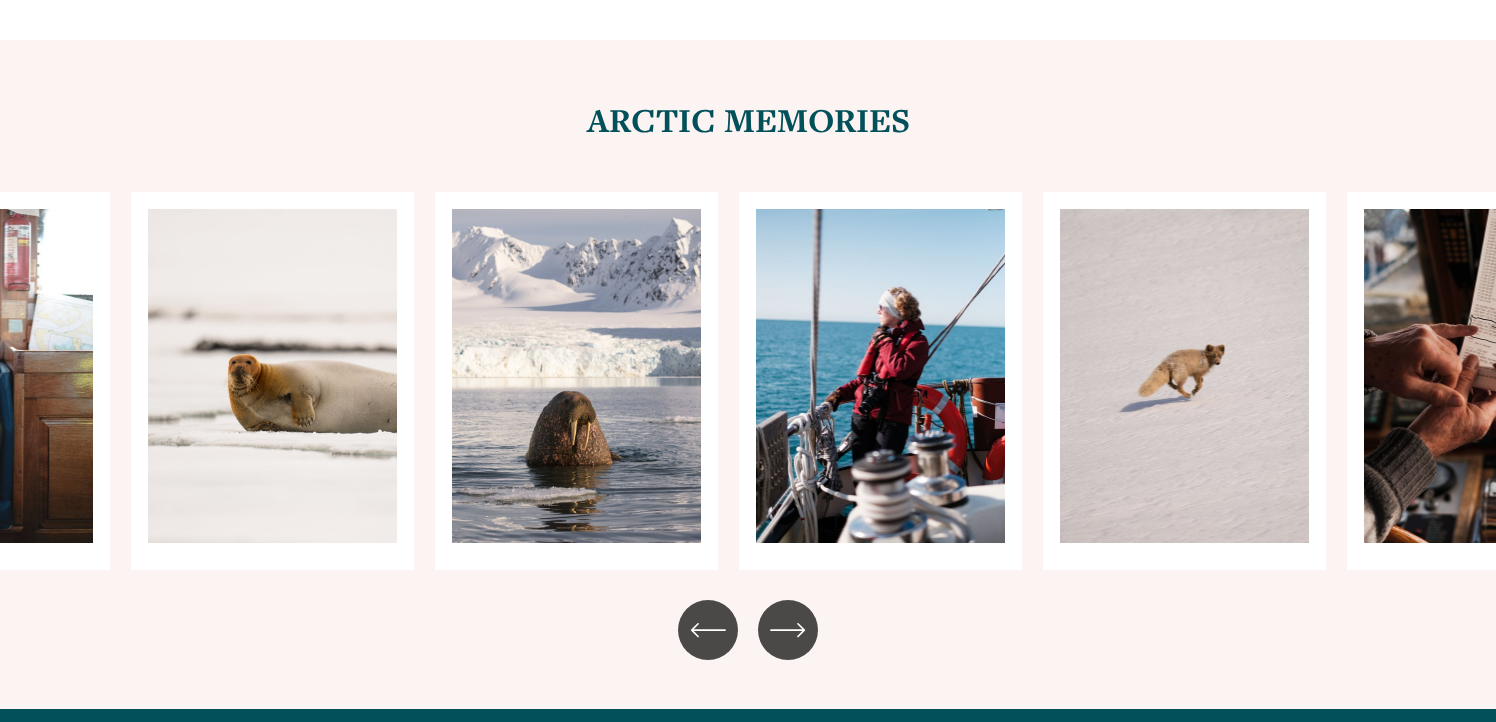click 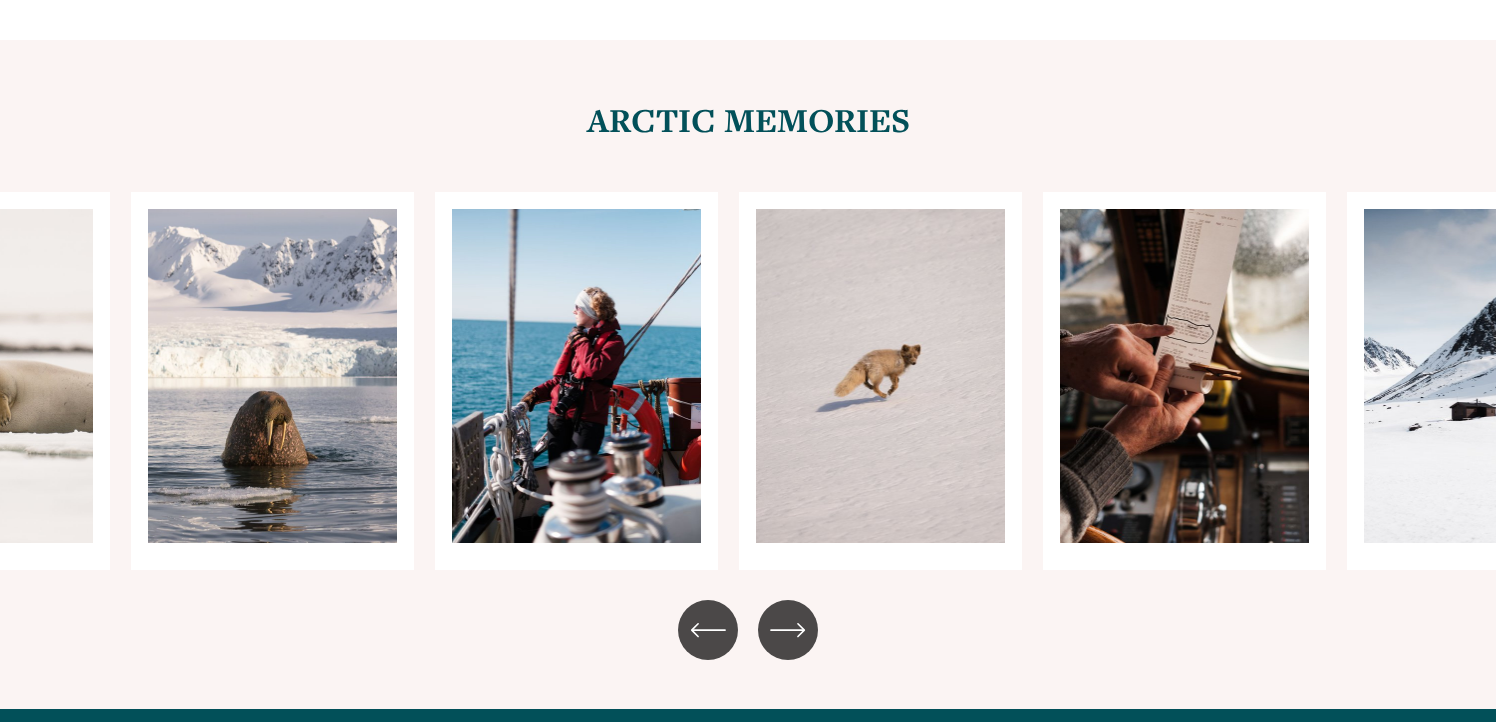 click 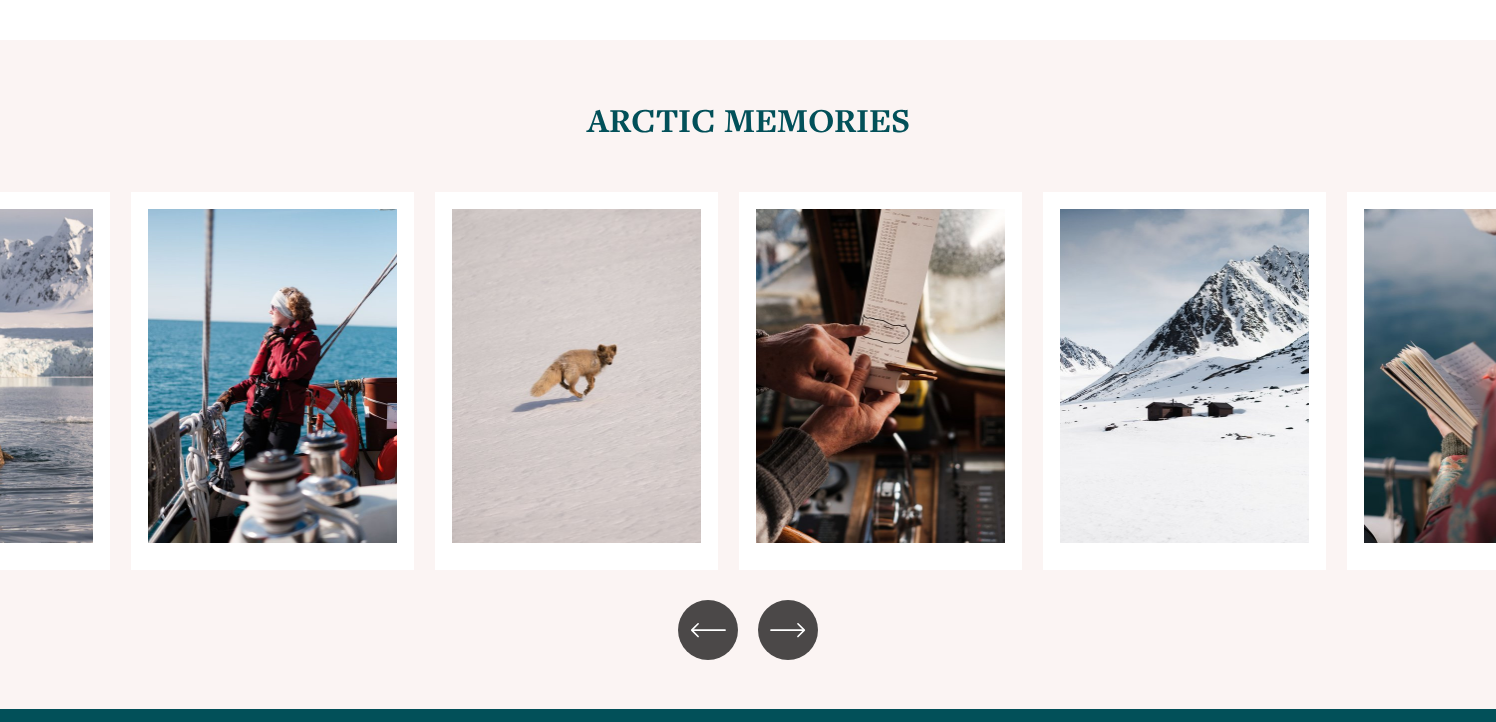 click 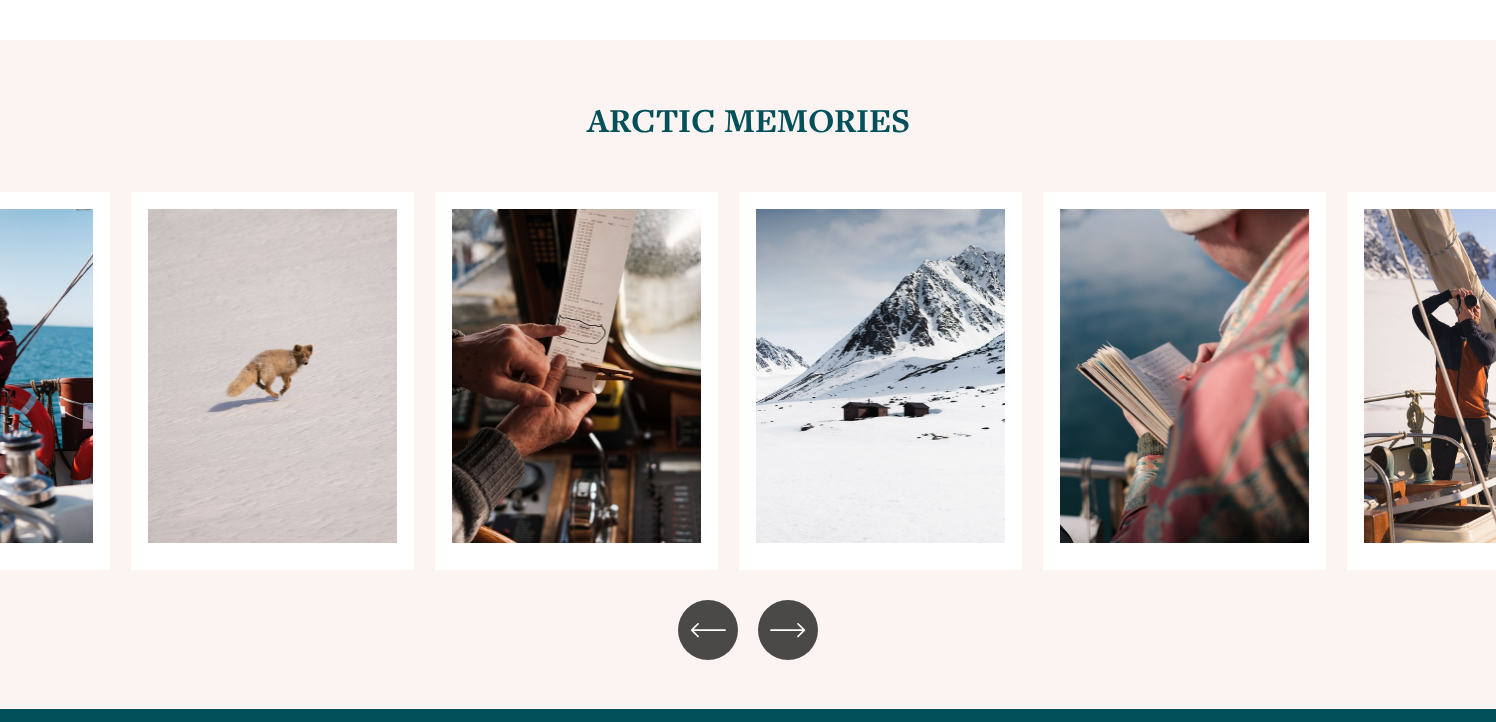 click 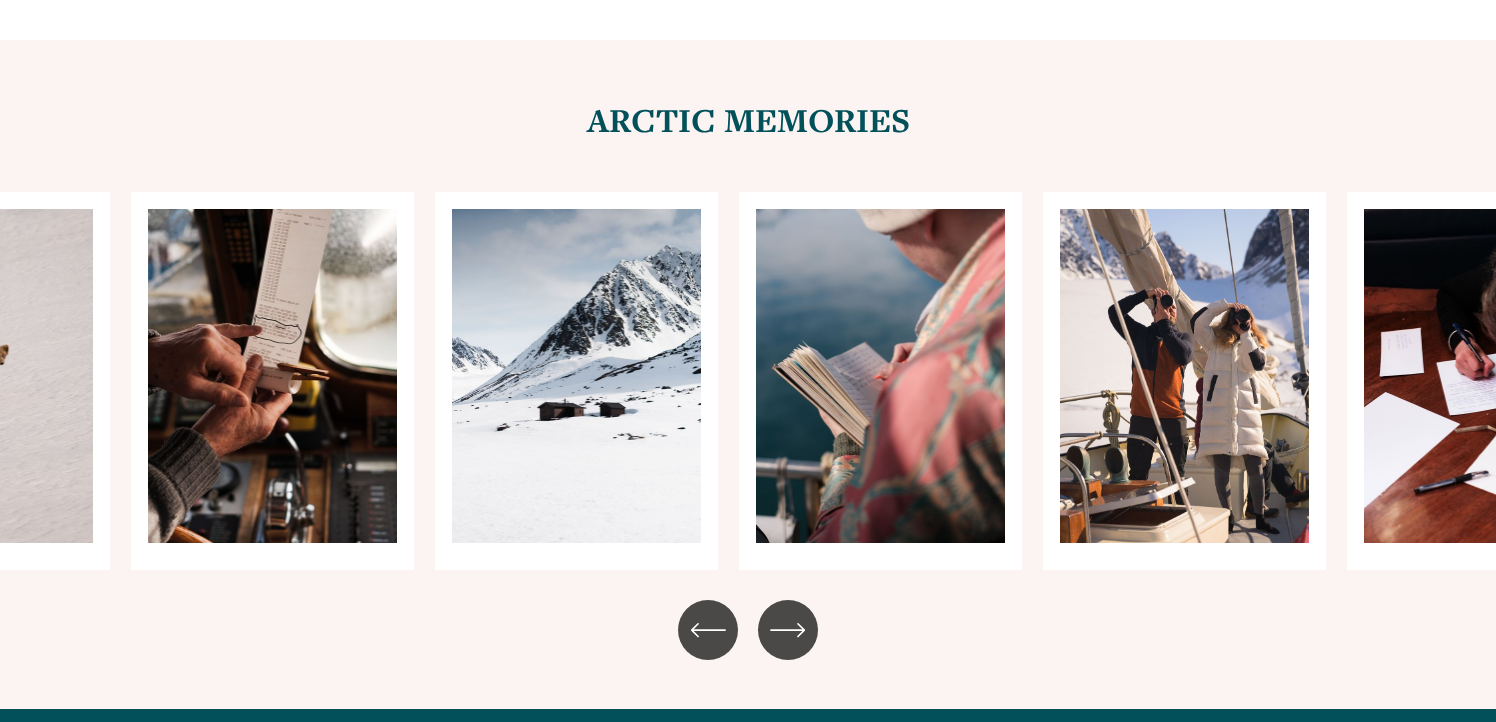 click 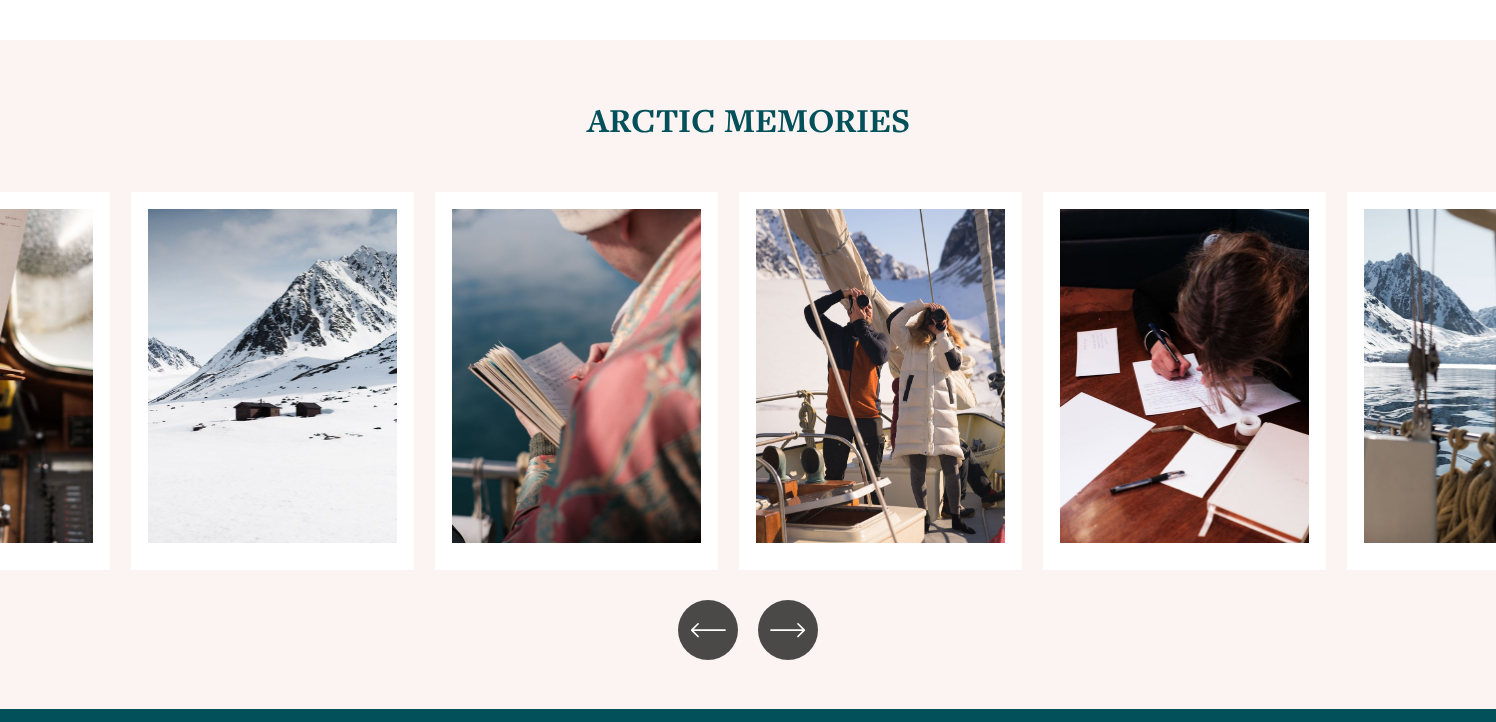 click 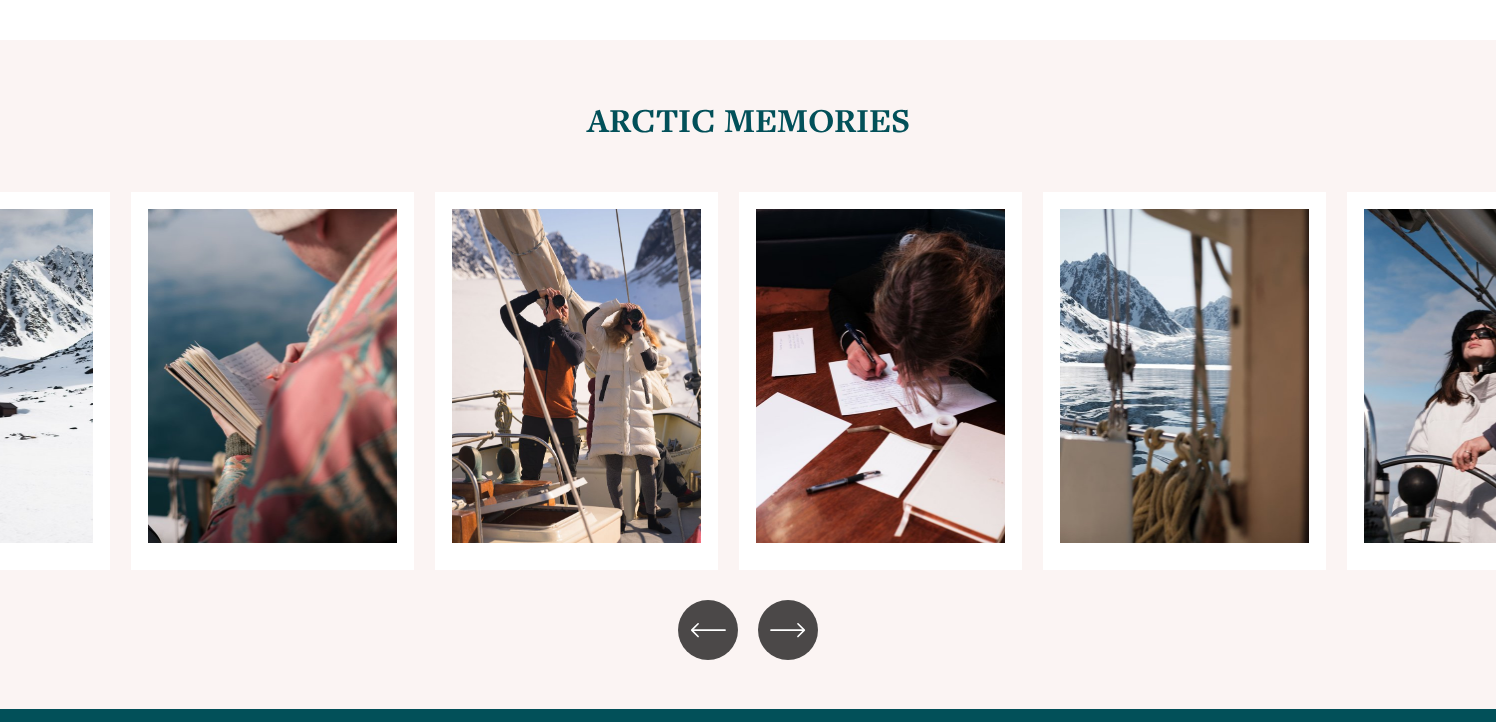 click 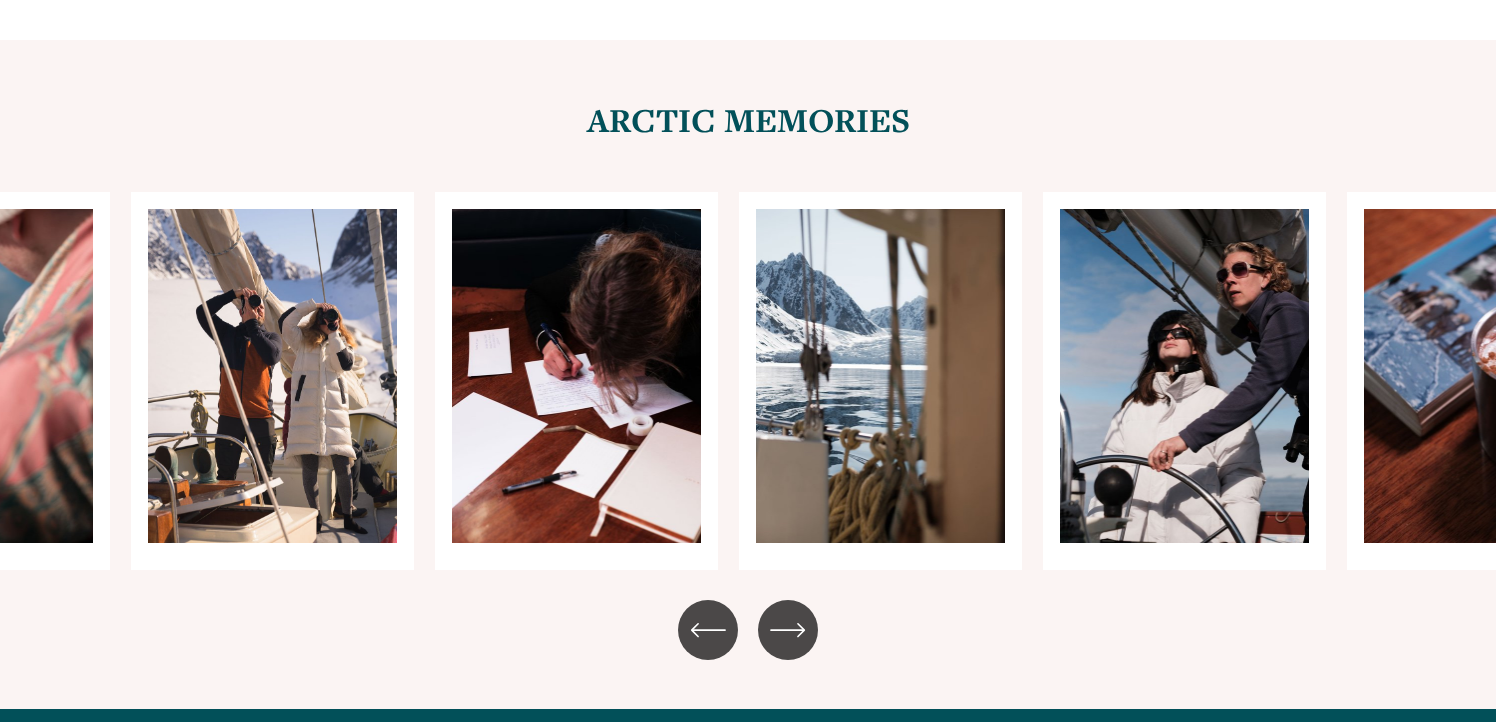 click 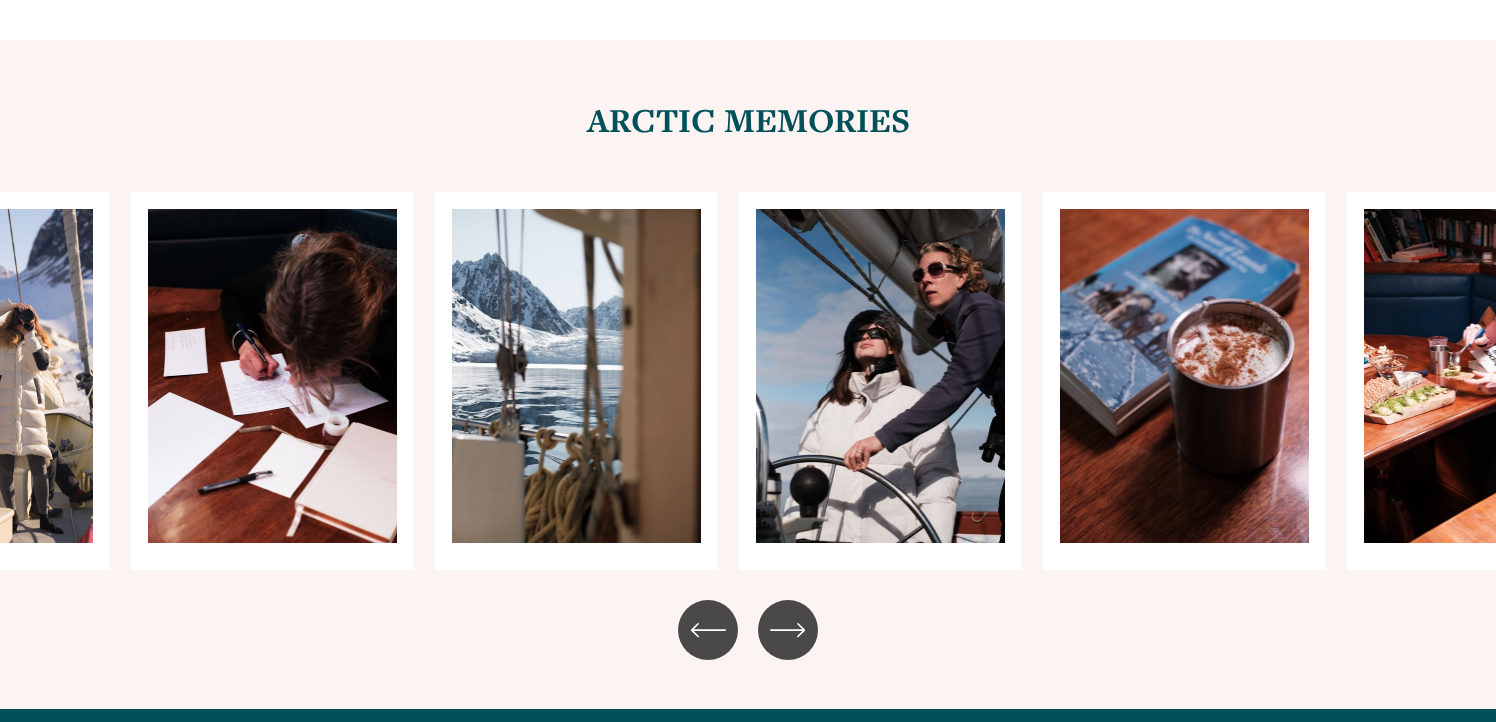 click 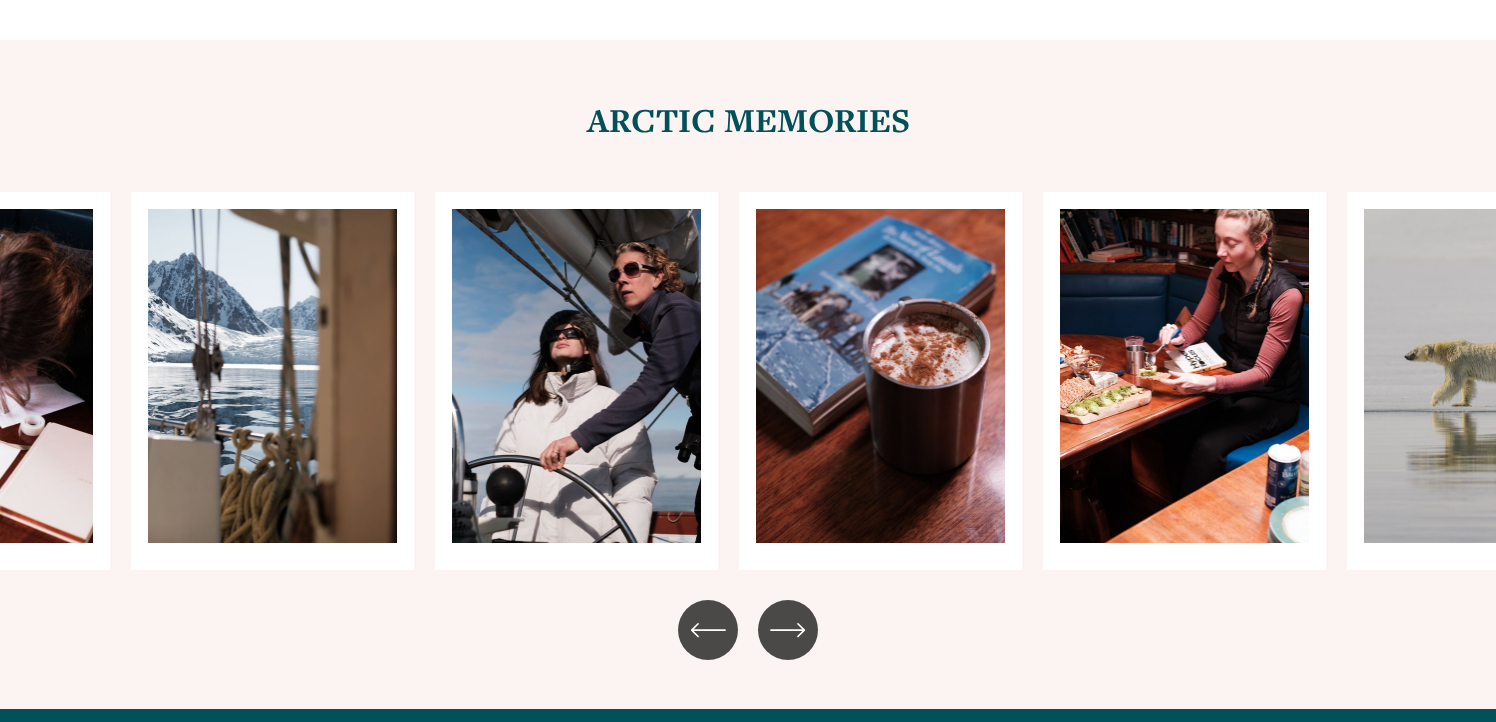 click 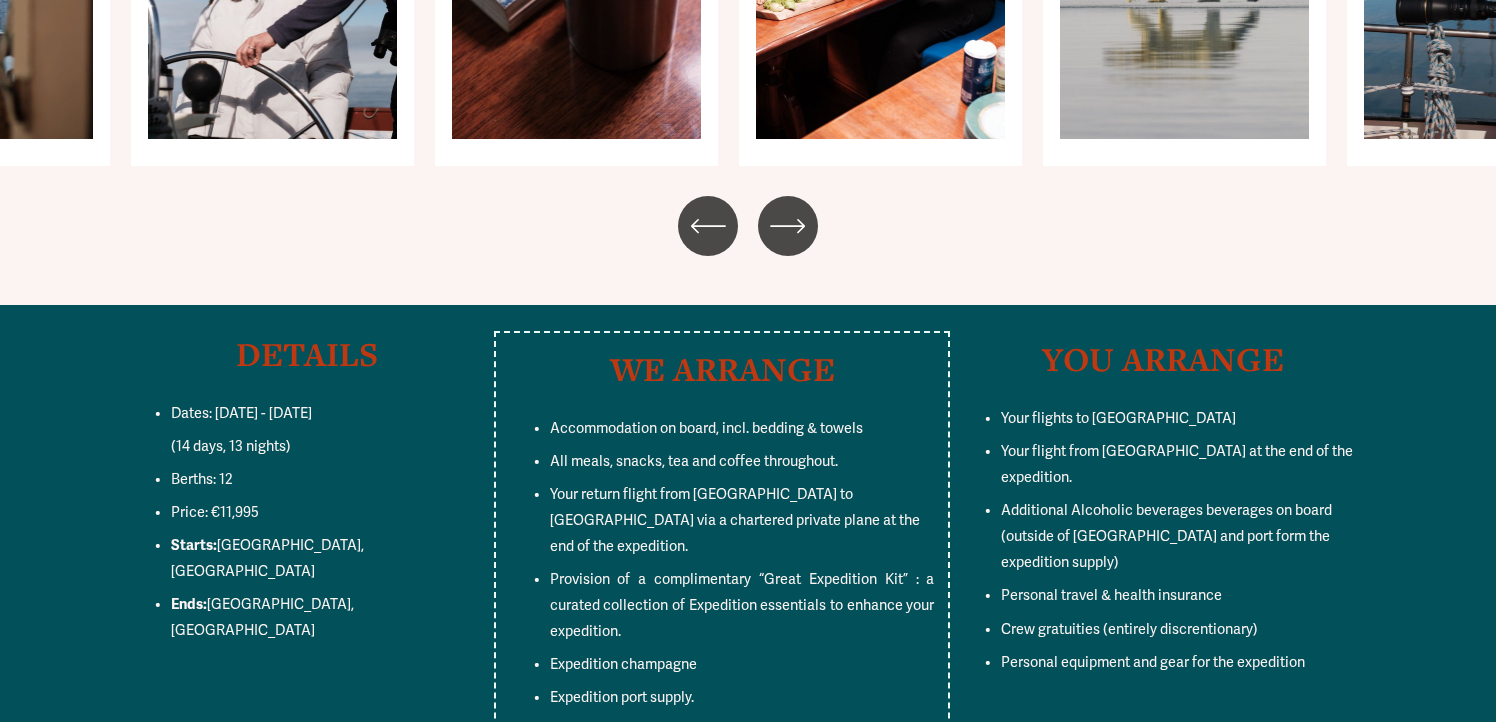 scroll, scrollTop: 10329, scrollLeft: 0, axis: vertical 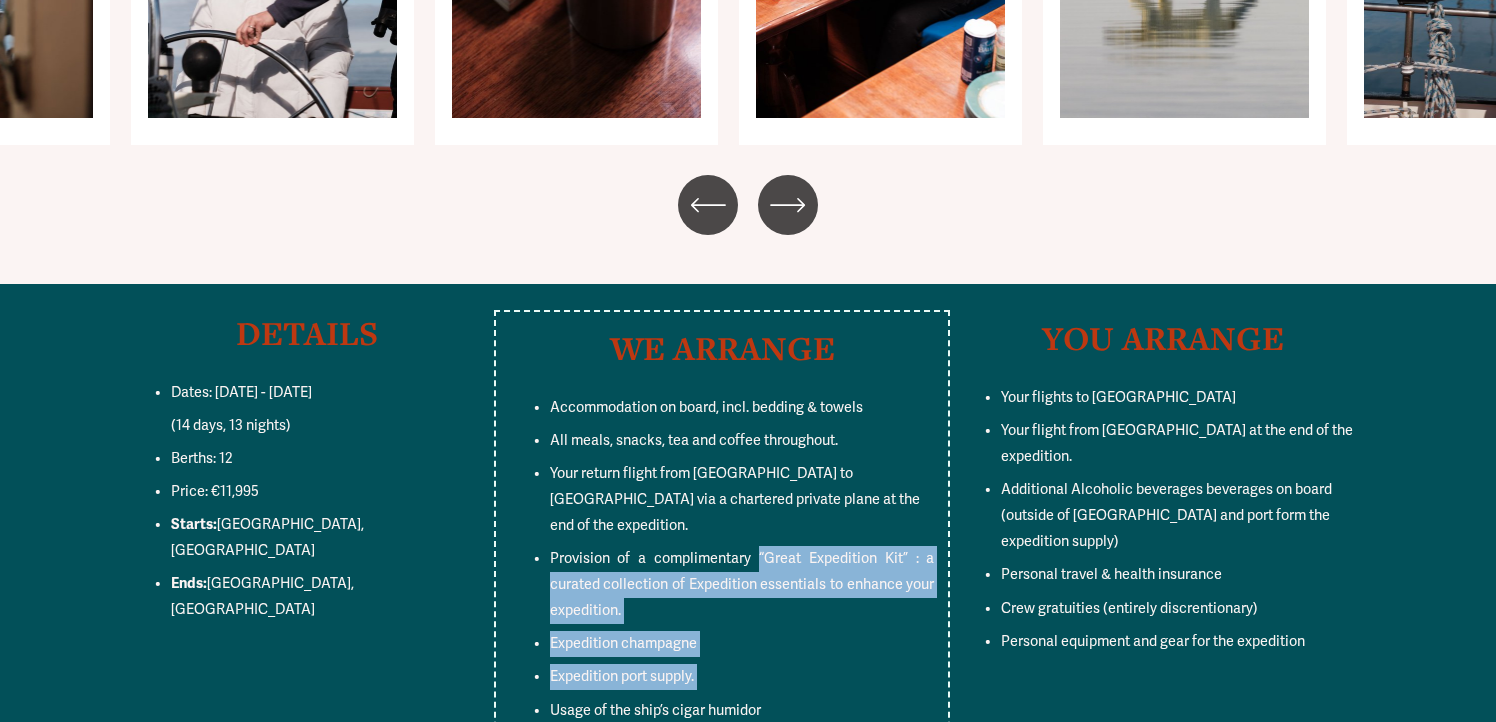 drag, startPoint x: 759, startPoint y: 404, endPoint x: 752, endPoint y: 540, distance: 136.18002 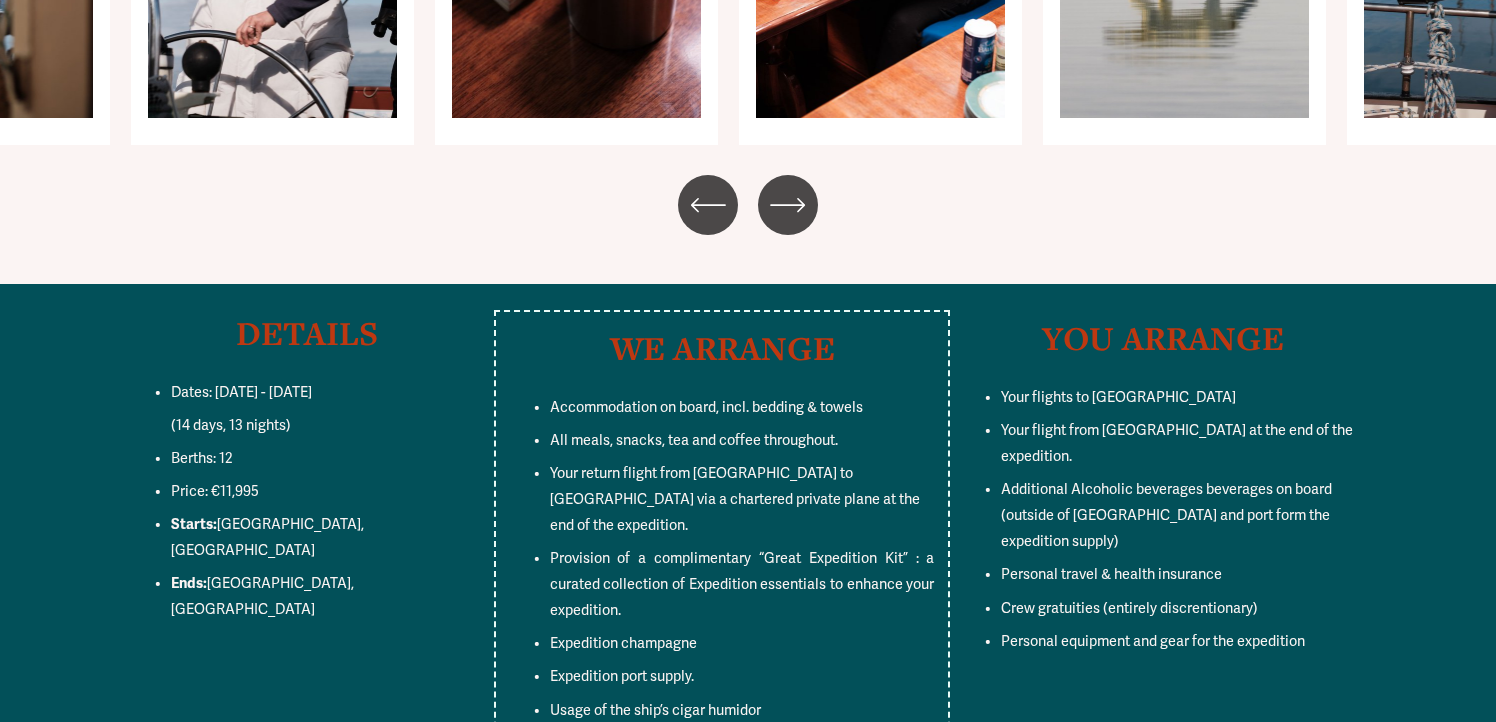 click on "Expedition champagne" at bounding box center (742, 644) 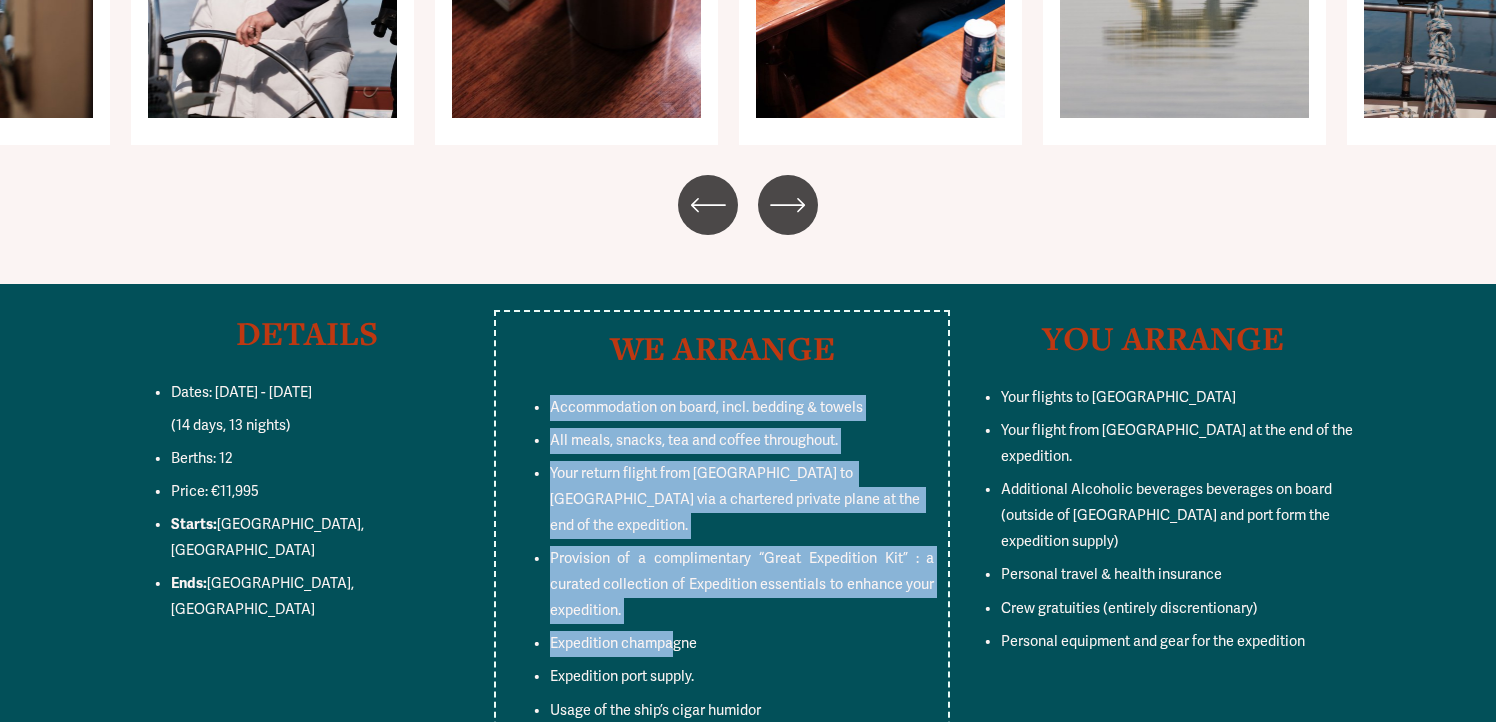 drag, startPoint x: 553, startPoint y: 277, endPoint x: 677, endPoint y: 494, distance: 249.93 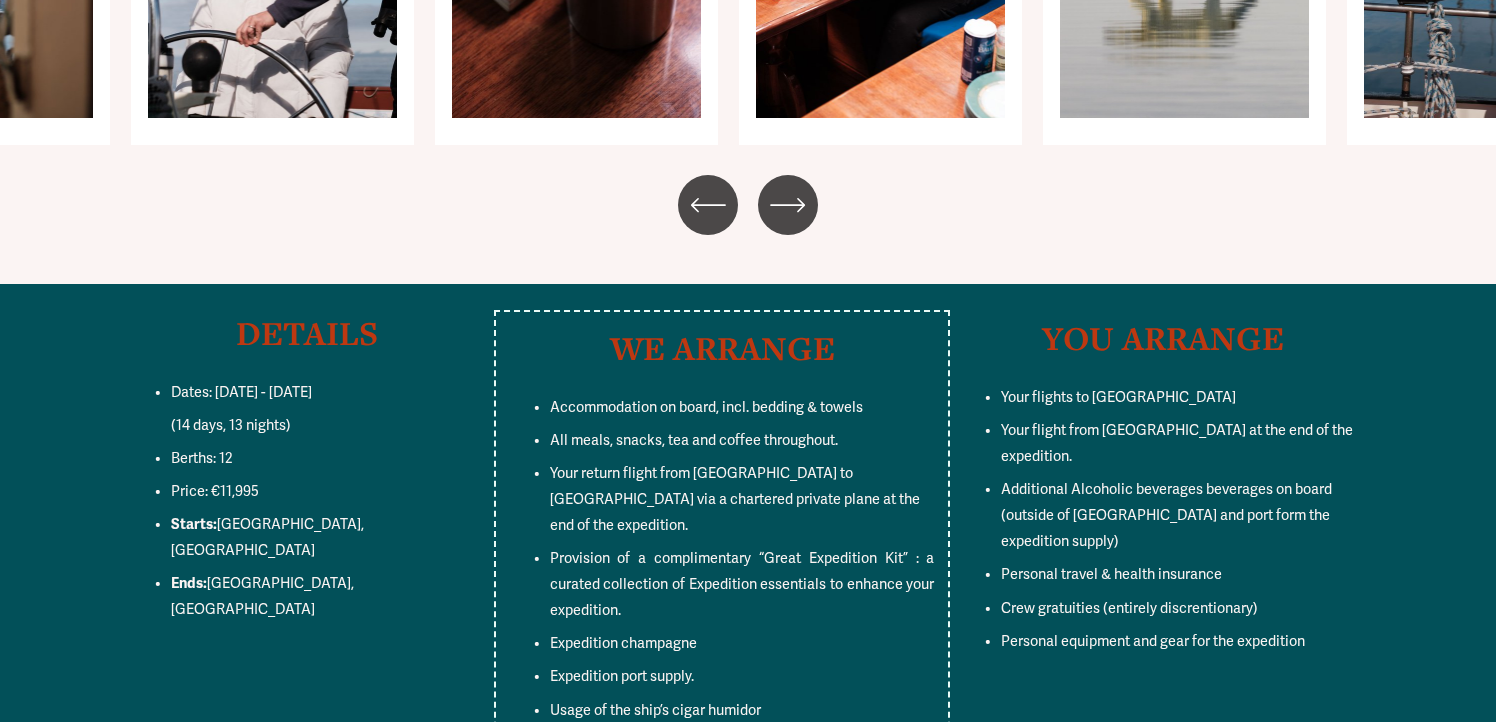 click on "Expedition champagne" at bounding box center (742, 644) 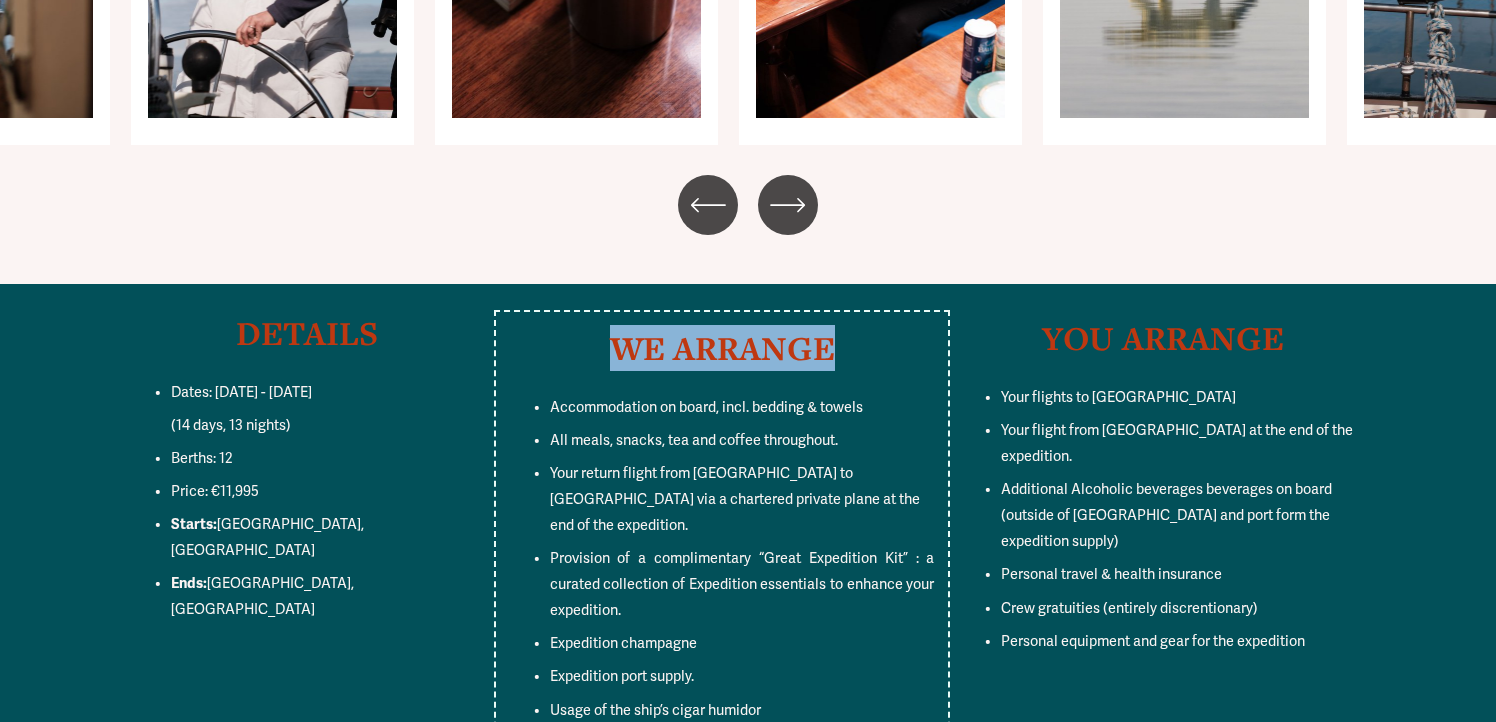 drag, startPoint x: 945, startPoint y: 185, endPoint x: 908, endPoint y: 212, distance: 45.80393 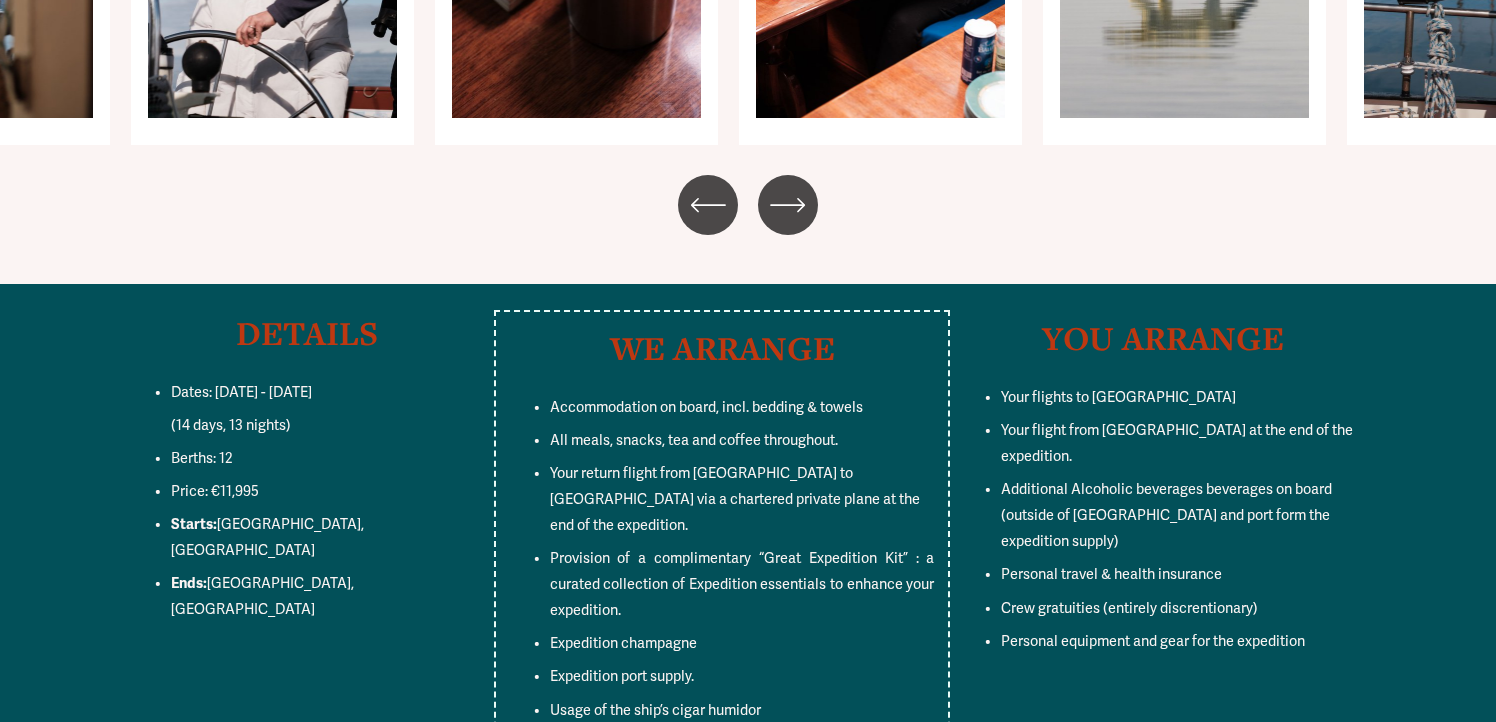 click on "Accommodation on board, incl. bedding & towels All meals, snacks, tea and coffee throughout. Your return flight from [GEOGRAPHIC_DATA] to [GEOGRAPHIC_DATA] via a chartered private plane at the end of the expedition. Provision of a complimentary “Great Expedition Kit” : a curated collection of Expedition essentials to enhance your expedition. Expedition champagne  Expedition port supply. Usage of the ship’s cigar humidor Free use of onboard sauna Extensive Pre-Departure Preparation Material Equipment and Information Pack Destination-specific Expedition Preparation Guide - everything we think you need to know about your location before you get there.  Pre-Expedition Welcome Dinner aboard the ship the night before the start of the expedition (Day 0) All guided hikes ashore All guided zodiac excursions to shore Educational and Informational services from the Expedition Leader and crew Port surcharges, permits and landing fees Photography guidance and tuition in-the-field, as-we shoot" at bounding box center [722, 809] 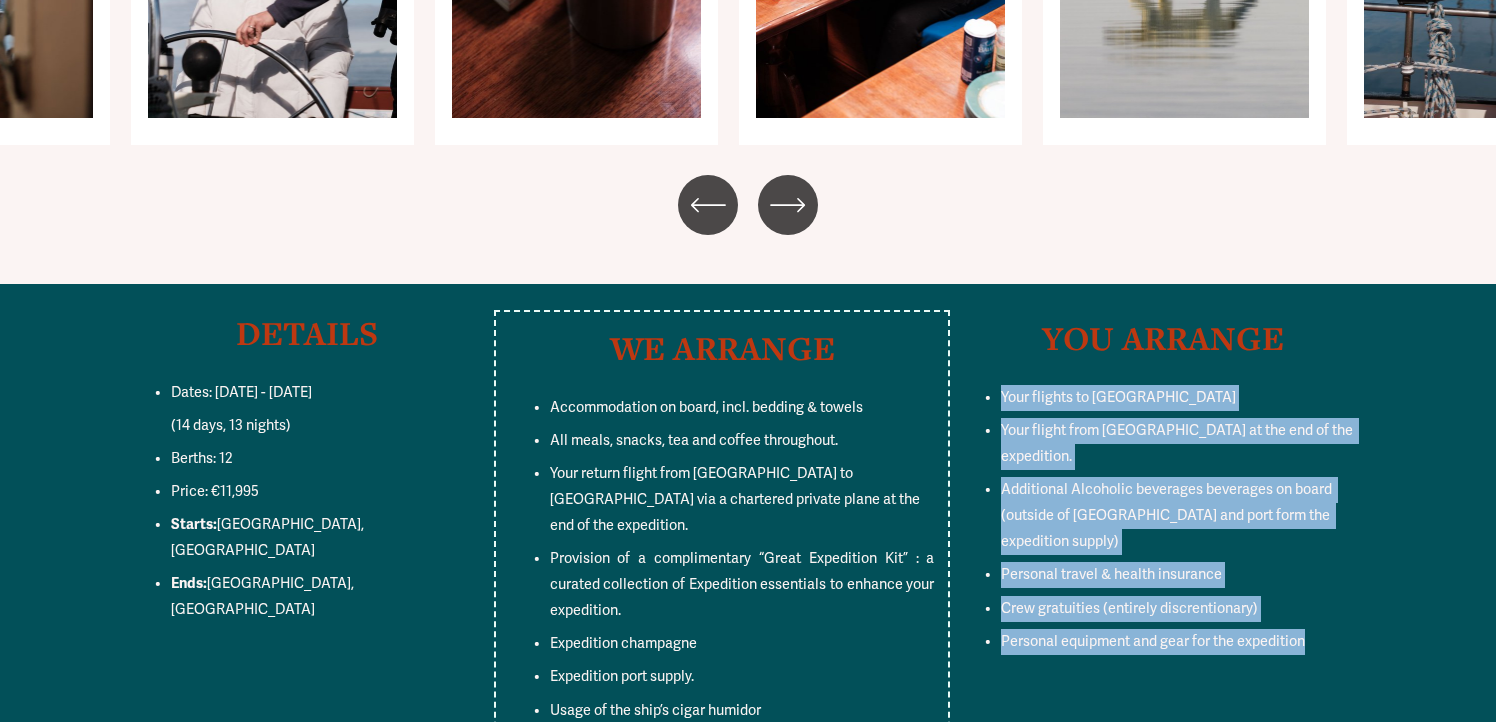 drag, startPoint x: 1003, startPoint y: 265, endPoint x: 1139, endPoint y: 518, distance: 287.23685 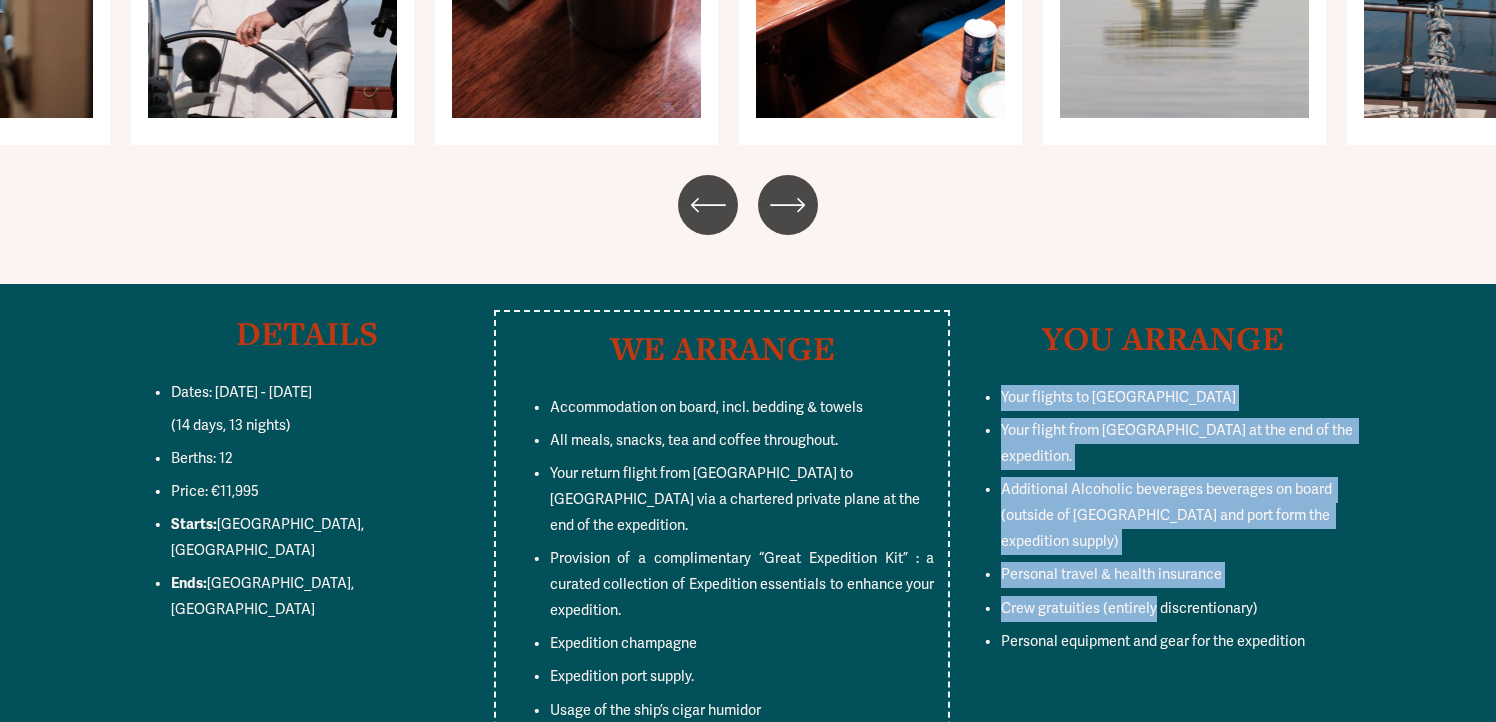 drag, startPoint x: 1004, startPoint y: 266, endPoint x: 1155, endPoint y: 442, distance: 231.89868 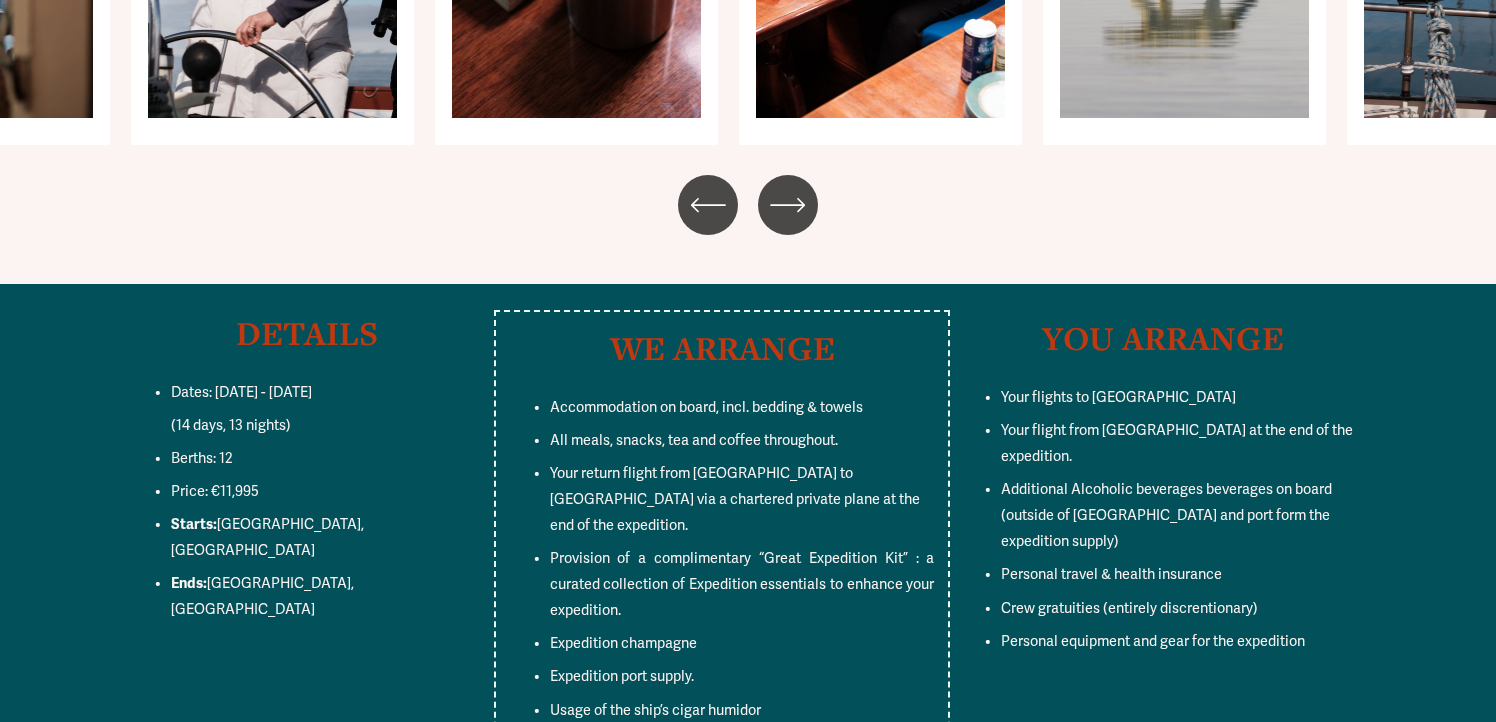 click on "WE ARRANGE Accommodation on board, incl. bedding & towels All meals, snacks, tea and coffee throughout. Your return flight from [GEOGRAPHIC_DATA] to [GEOGRAPHIC_DATA] via a chartered private plane at the end of the expedition. Provision of a complimentary “Great Expedition Kit” : a curated collection of Expedition essentials to enhance your expedition. Expedition champagne  Expedition port supply. Usage of the ship’s cigar humidor Free use of onboard sauna Extensive Pre-Departure Preparation Material Equipment and Information Pack Destination-specific Expedition Preparation Guide - everything we think you need to know about your location before you get there.  Pre-Expedition Welcome Dinner aboard the ship the night before the start of the expedition (Day 0) All guided hikes ashore All guided zodiac excursions to shore Educational and Informational services from the Expedition Leader and crew Port surcharges, permits and landing fees Photography guidance and tuition in-the-field, as-we shoot" at bounding box center [748, 795] 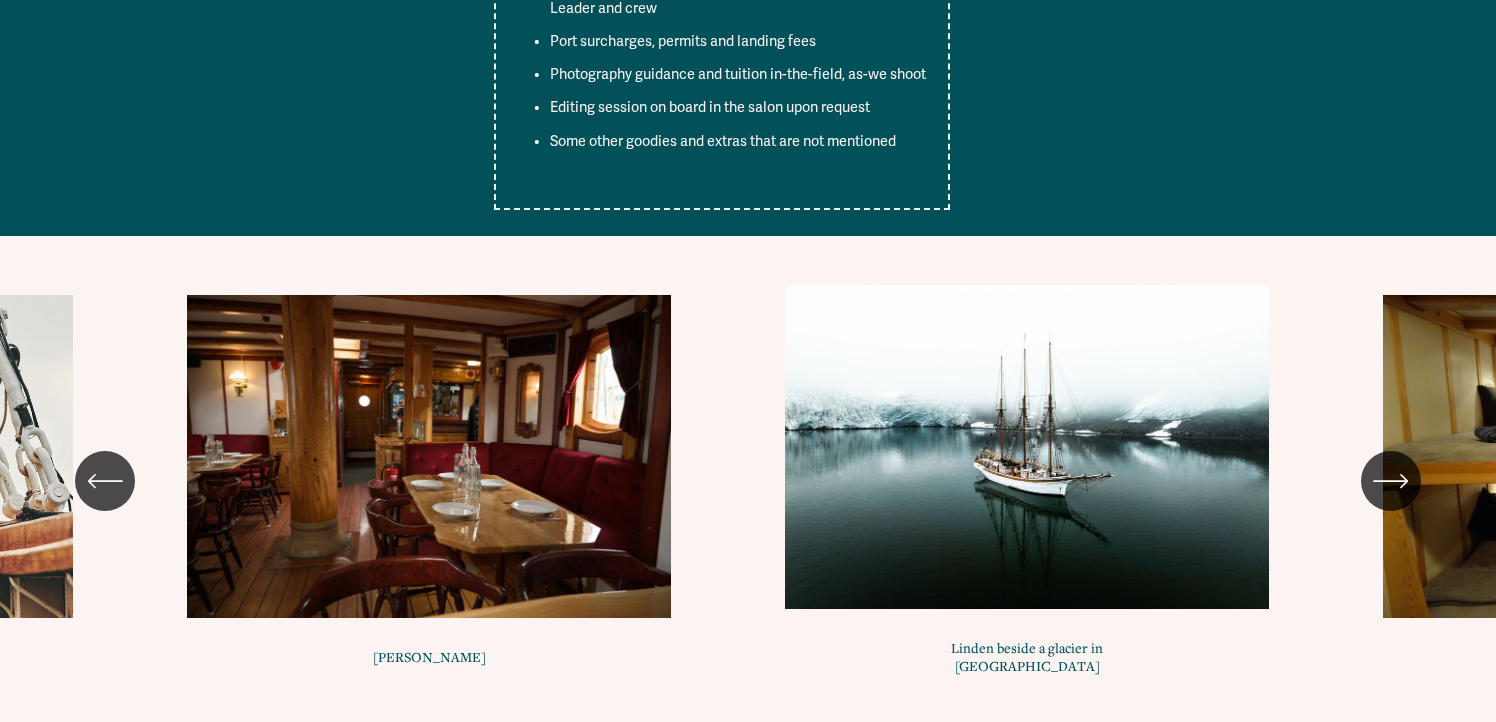 scroll, scrollTop: 11400, scrollLeft: 0, axis: vertical 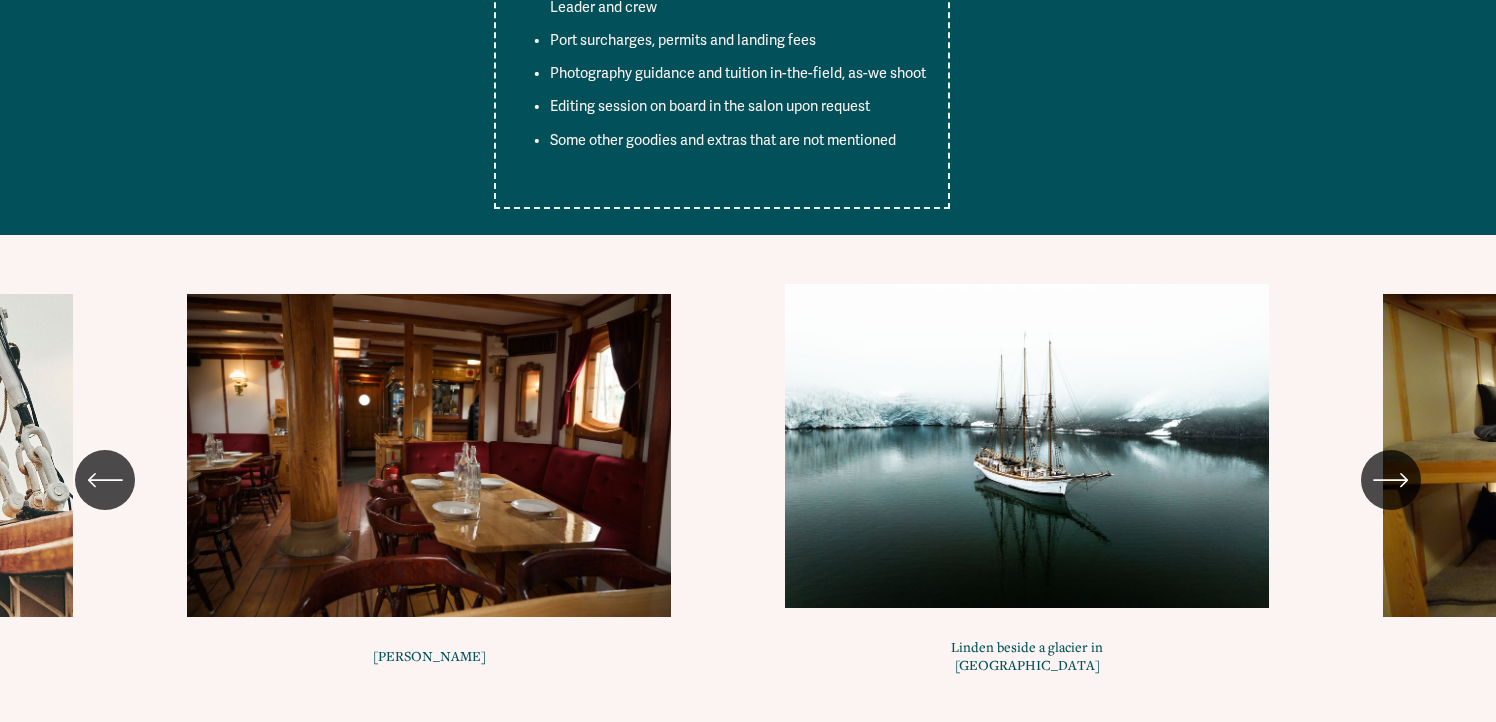 click 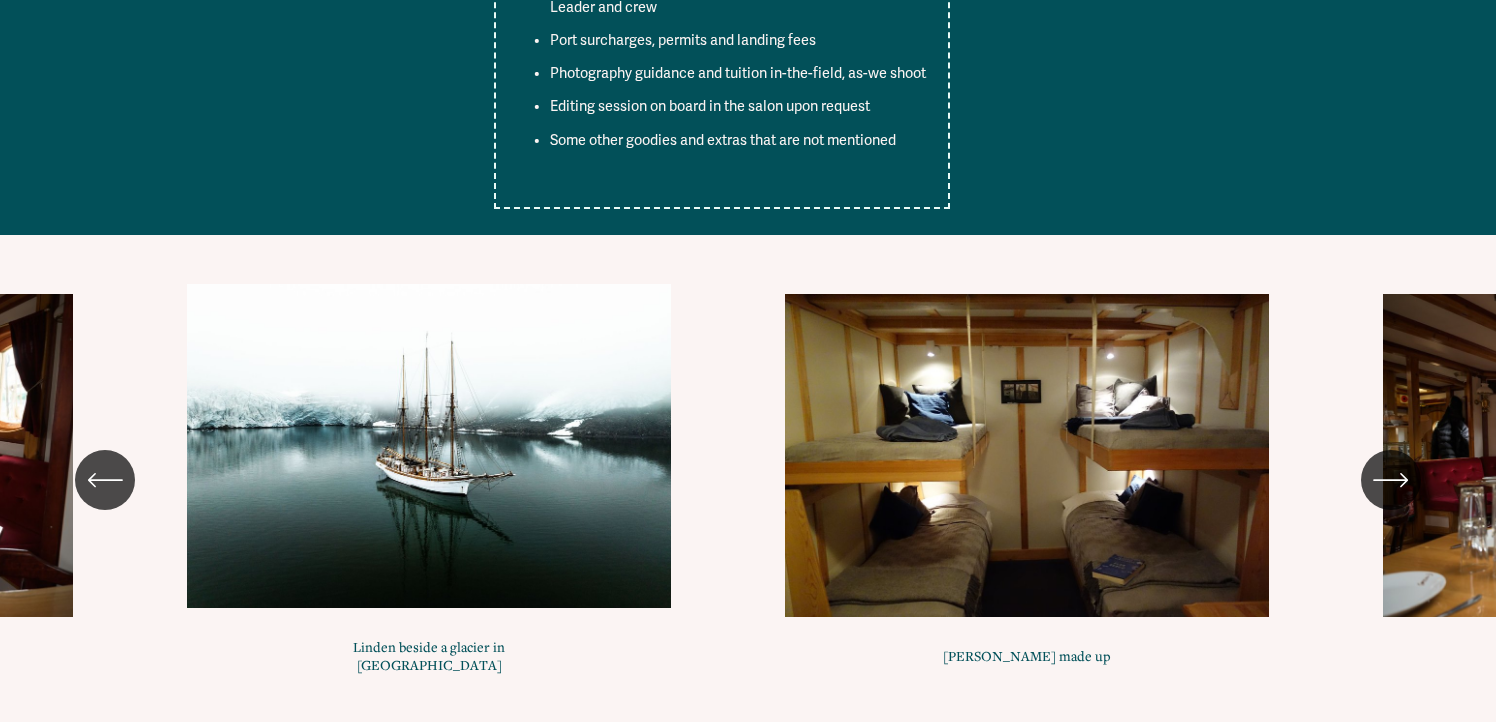 click 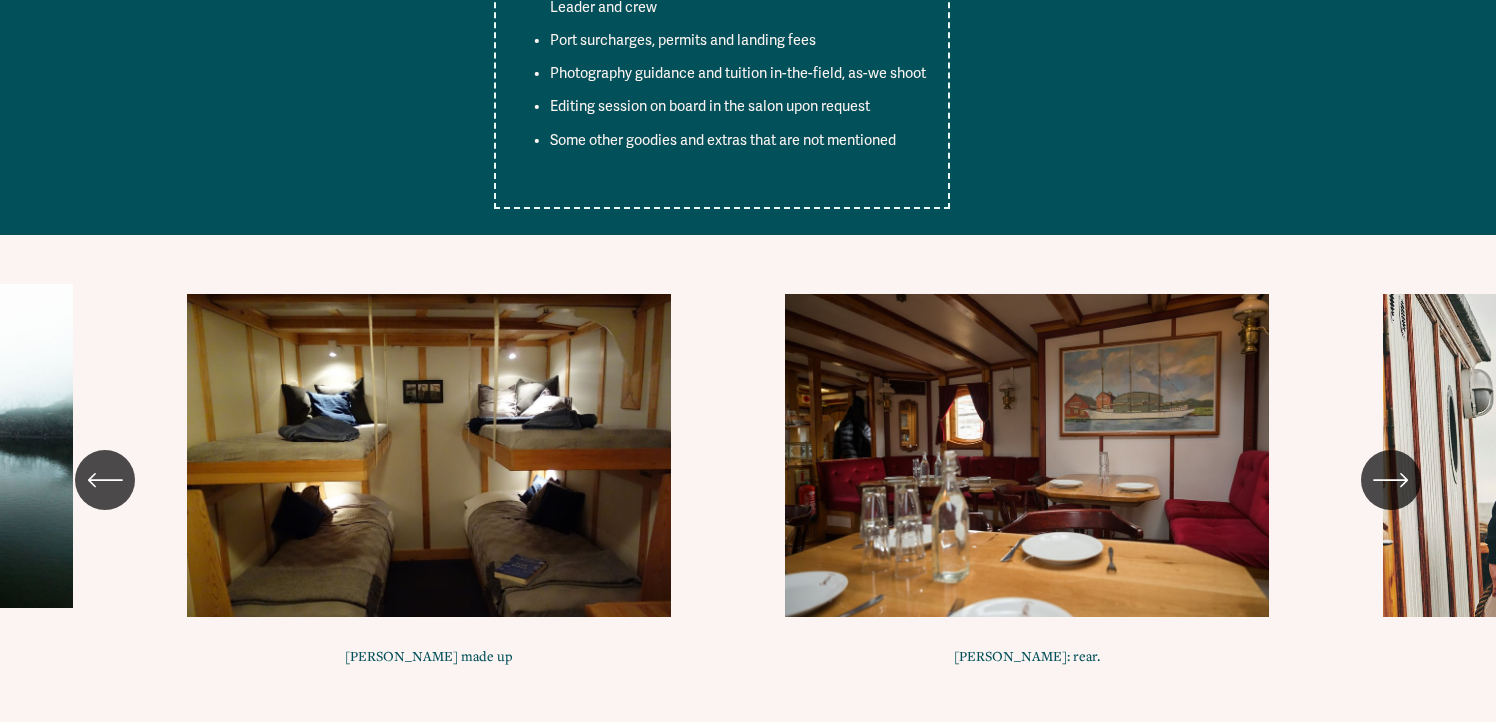click 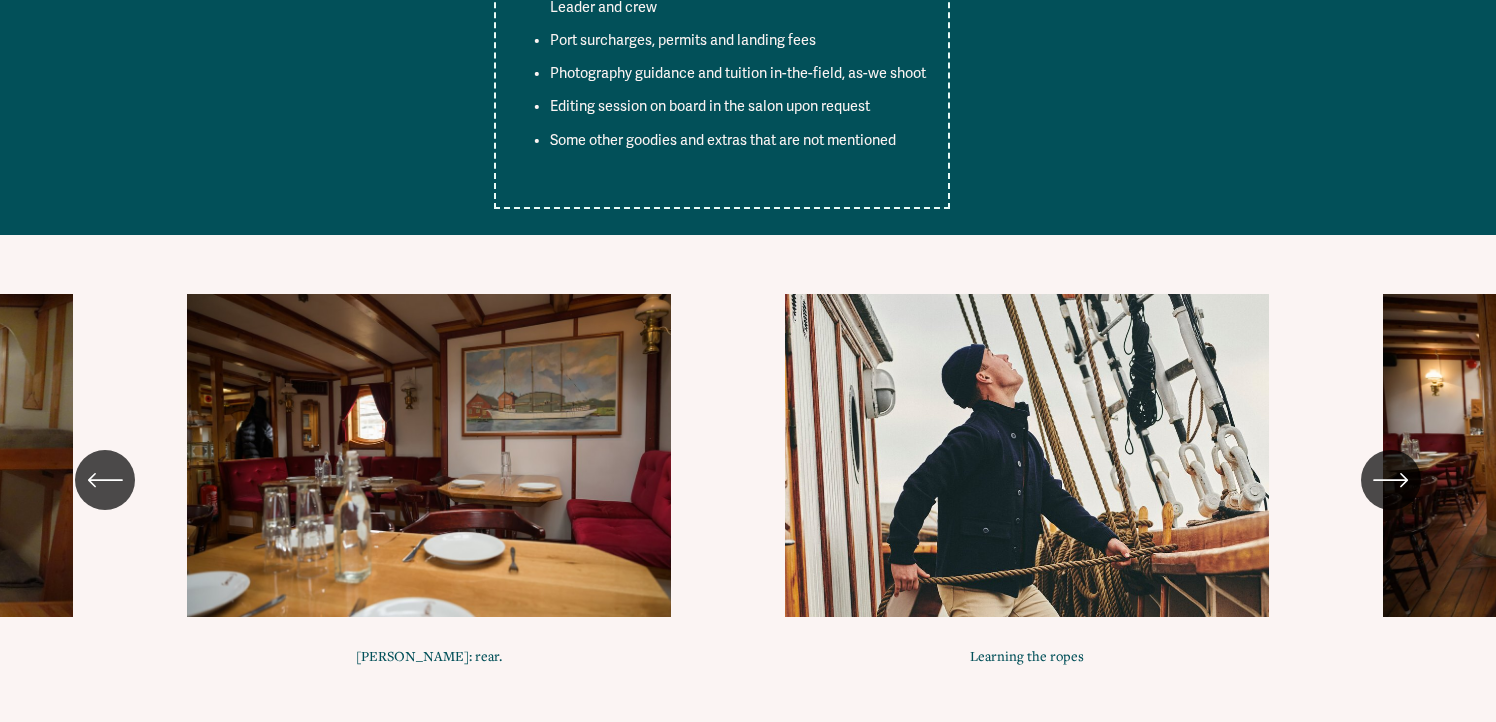 click 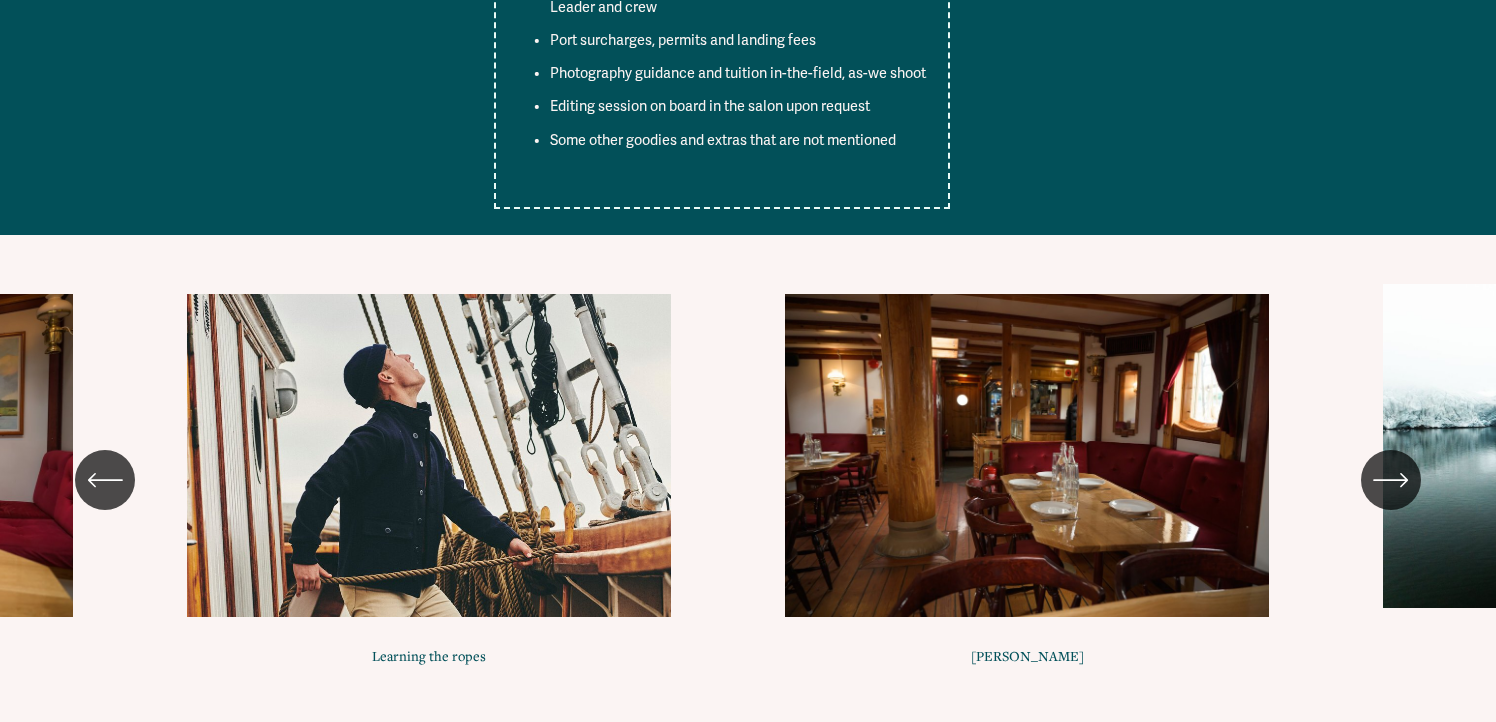 click 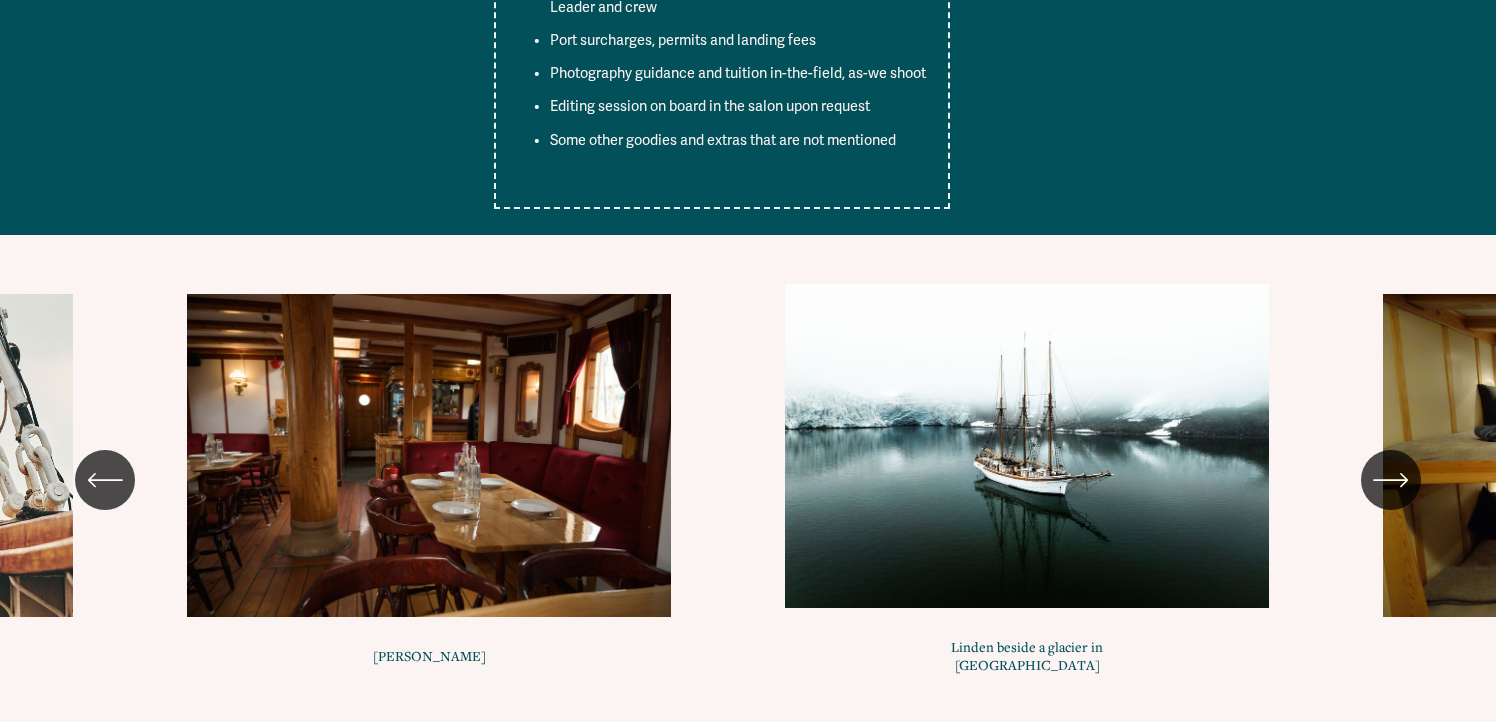 click 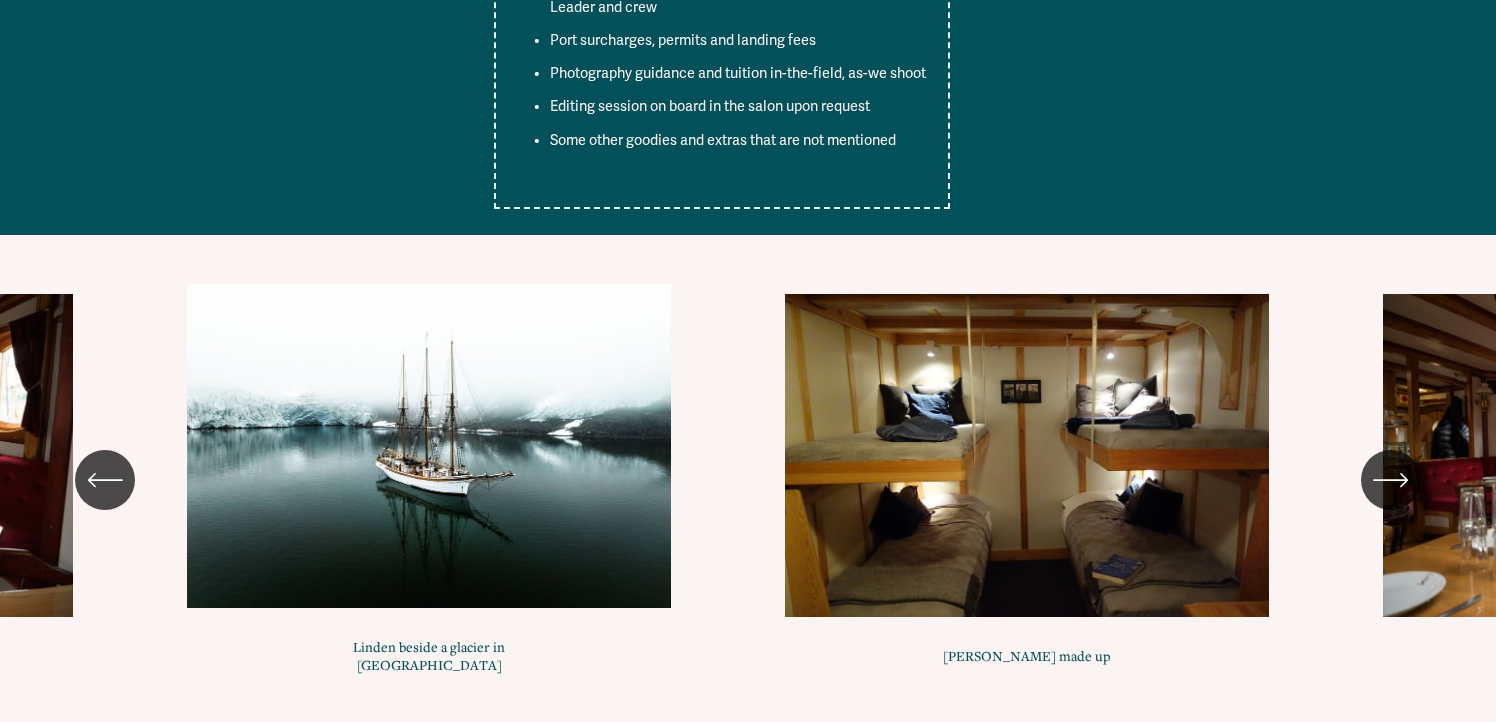 click on "[PERSON_NAME]
Linden beside a glacier in [GEOGRAPHIC_DATA]" 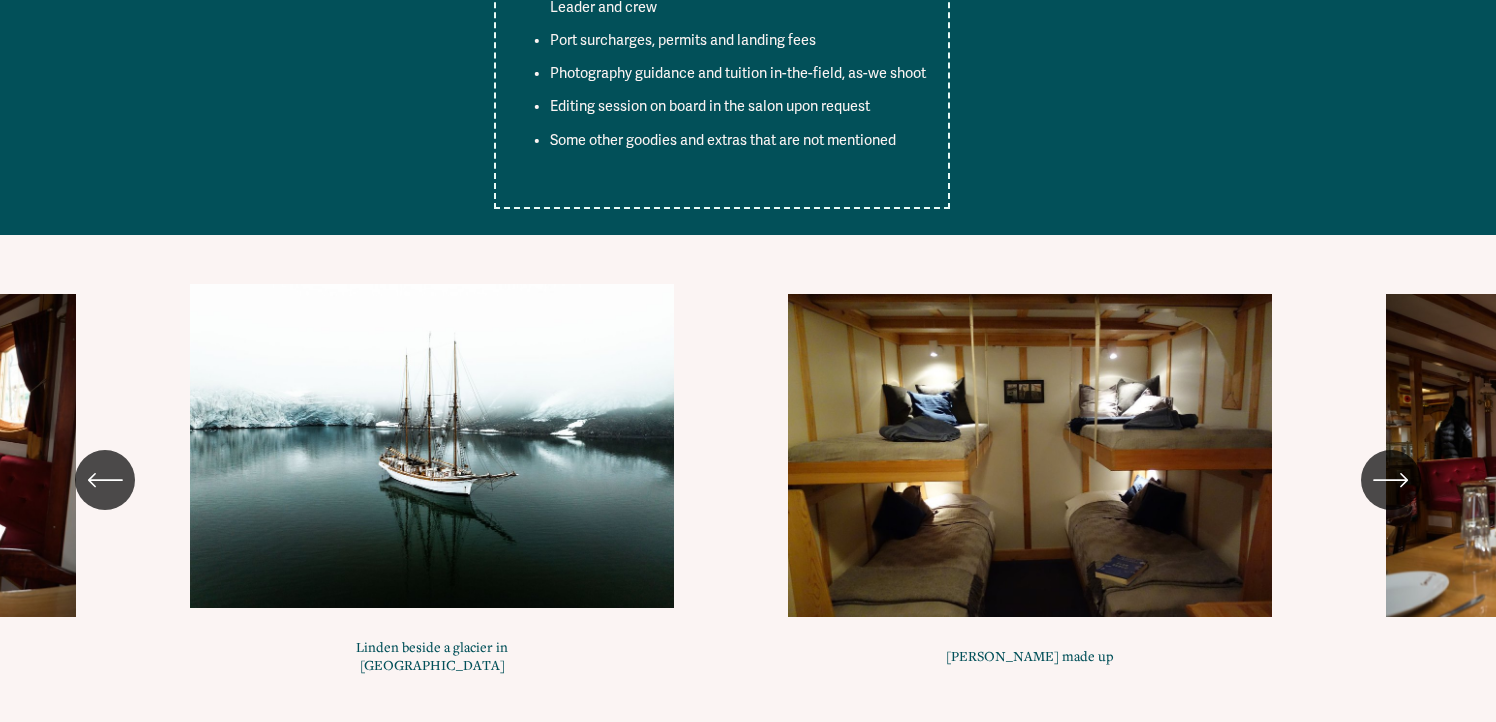 drag, startPoint x: 1016, startPoint y: 221, endPoint x: 1019, endPoint y: 231, distance: 10.440307 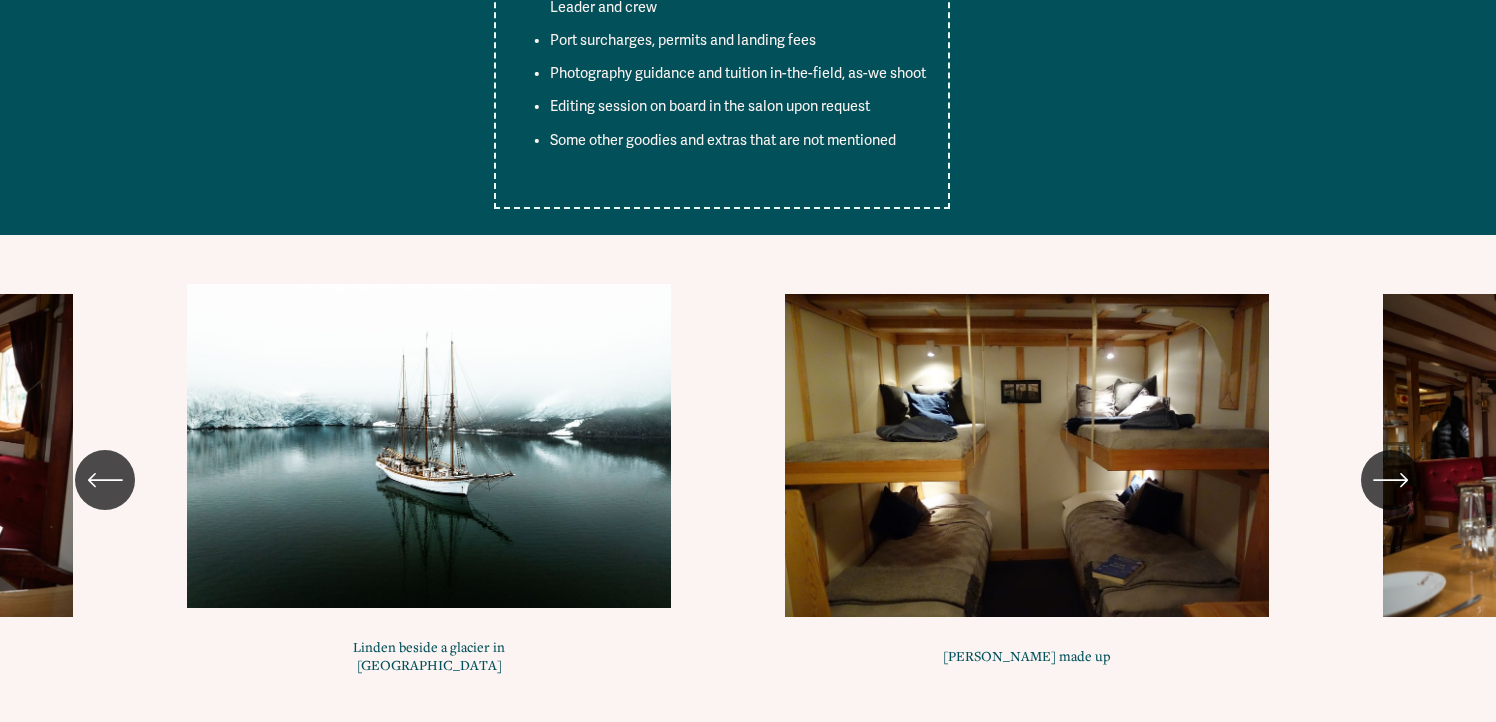click on "[PERSON_NAME]
Linden beside a glacier in [GEOGRAPHIC_DATA]" 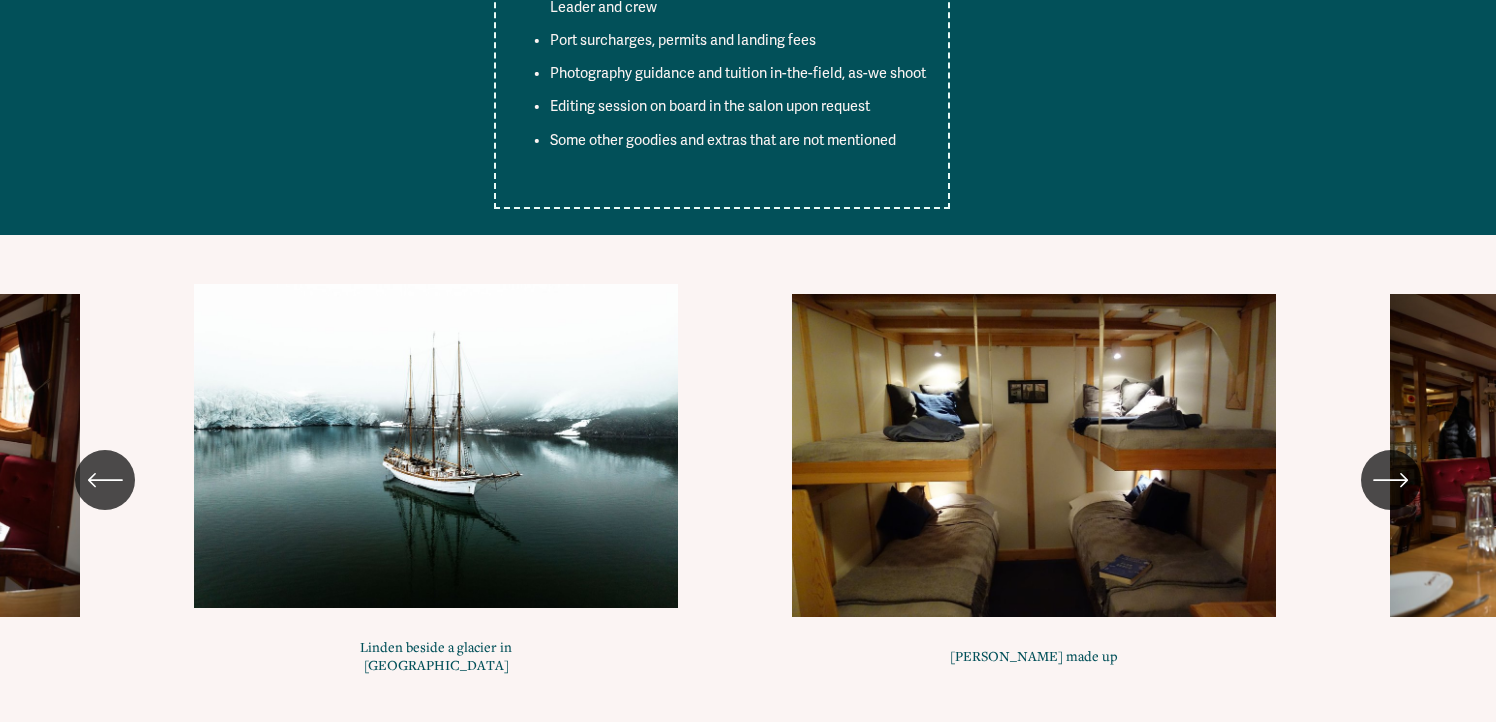 drag, startPoint x: 1014, startPoint y: 220, endPoint x: 1021, endPoint y: 267, distance: 47.518417 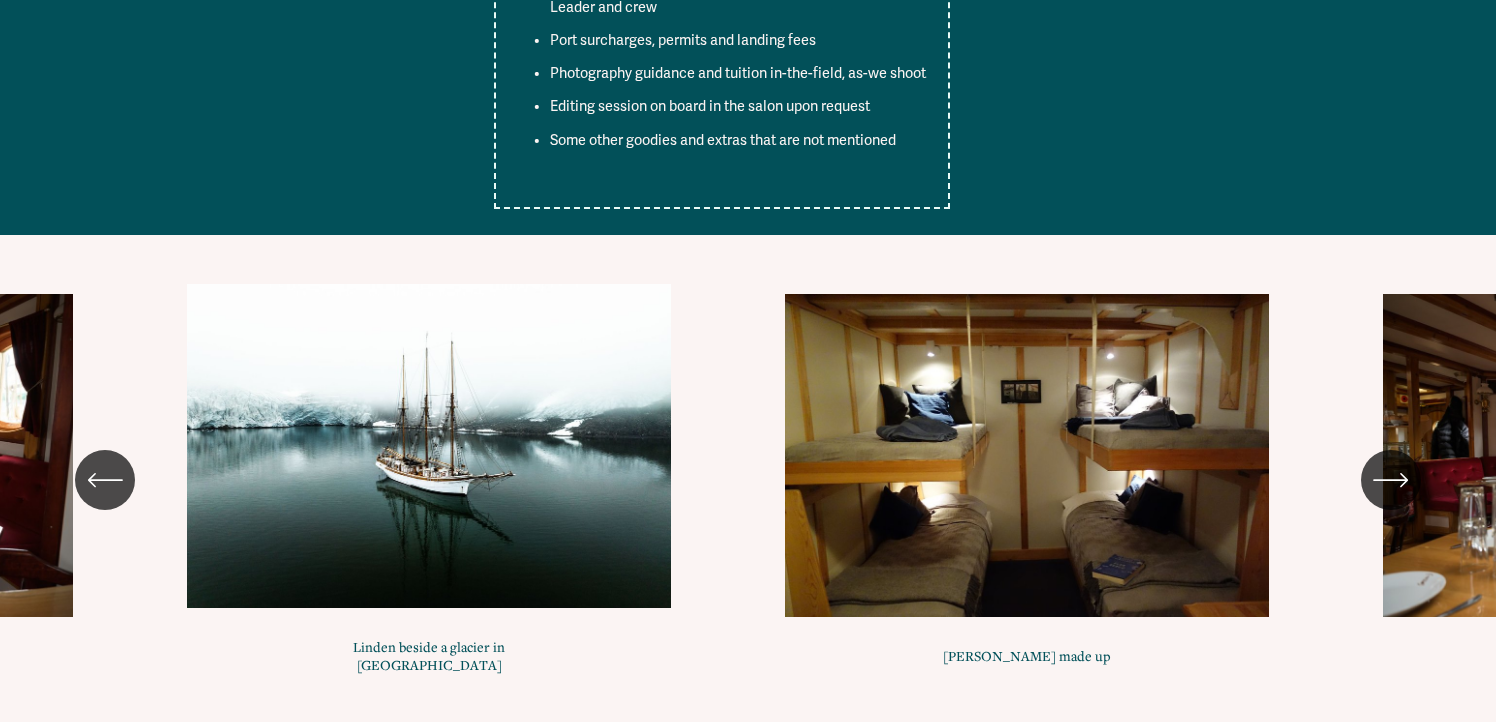 click 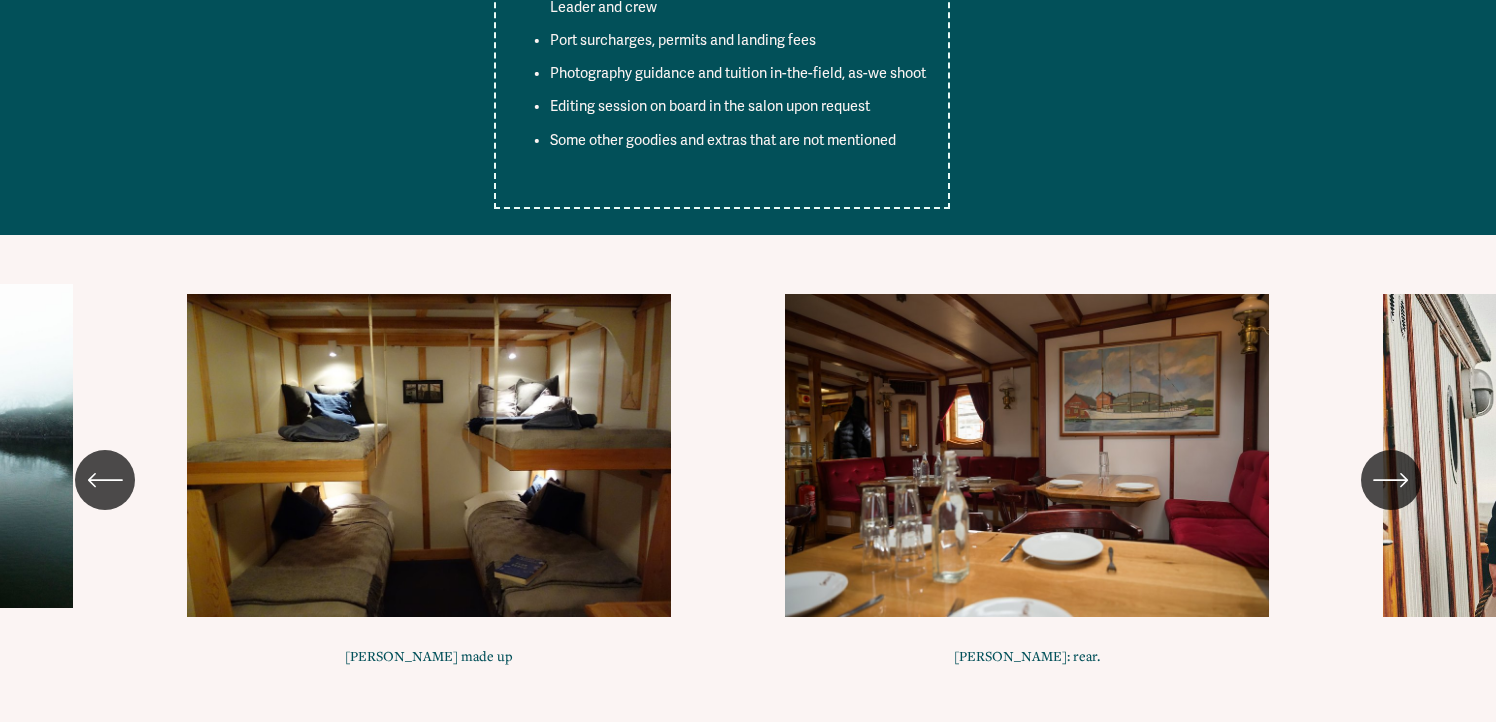 click 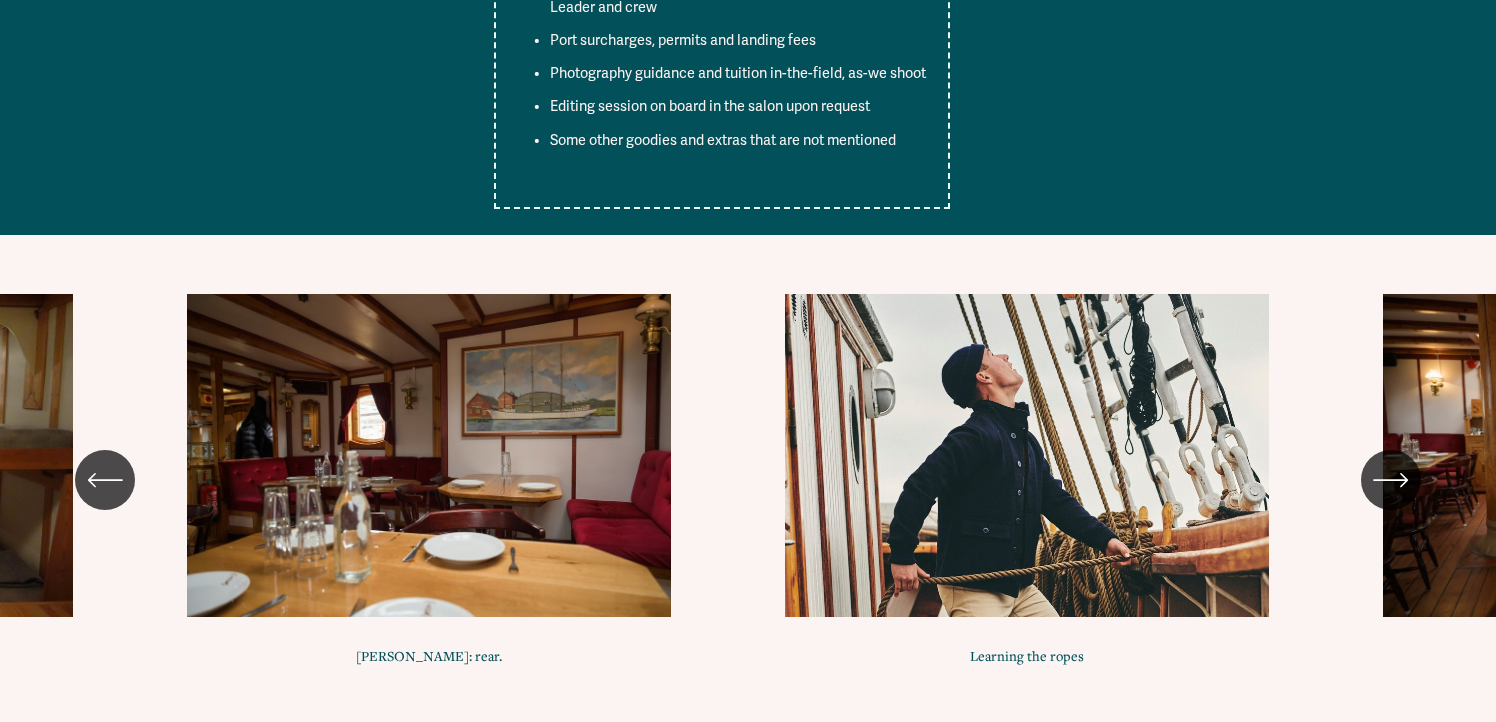 click 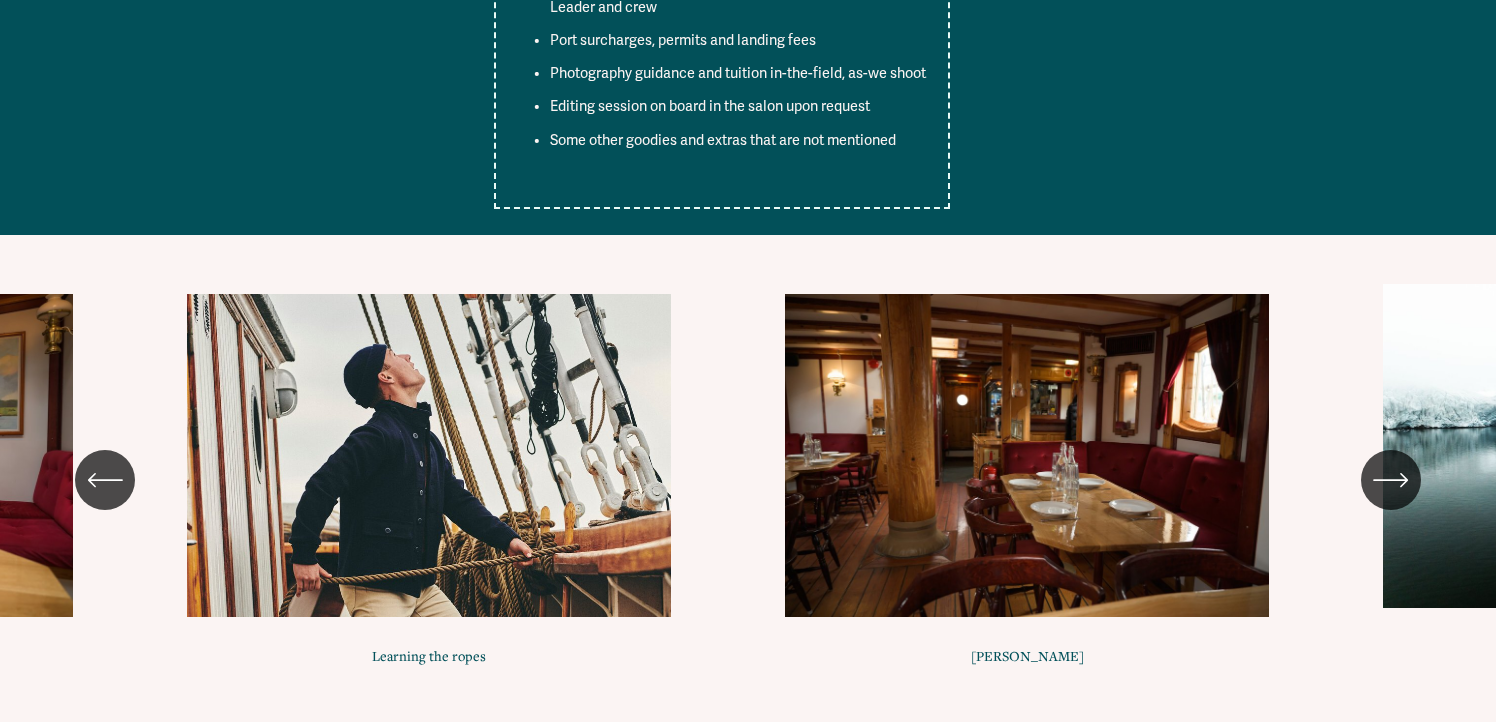 click 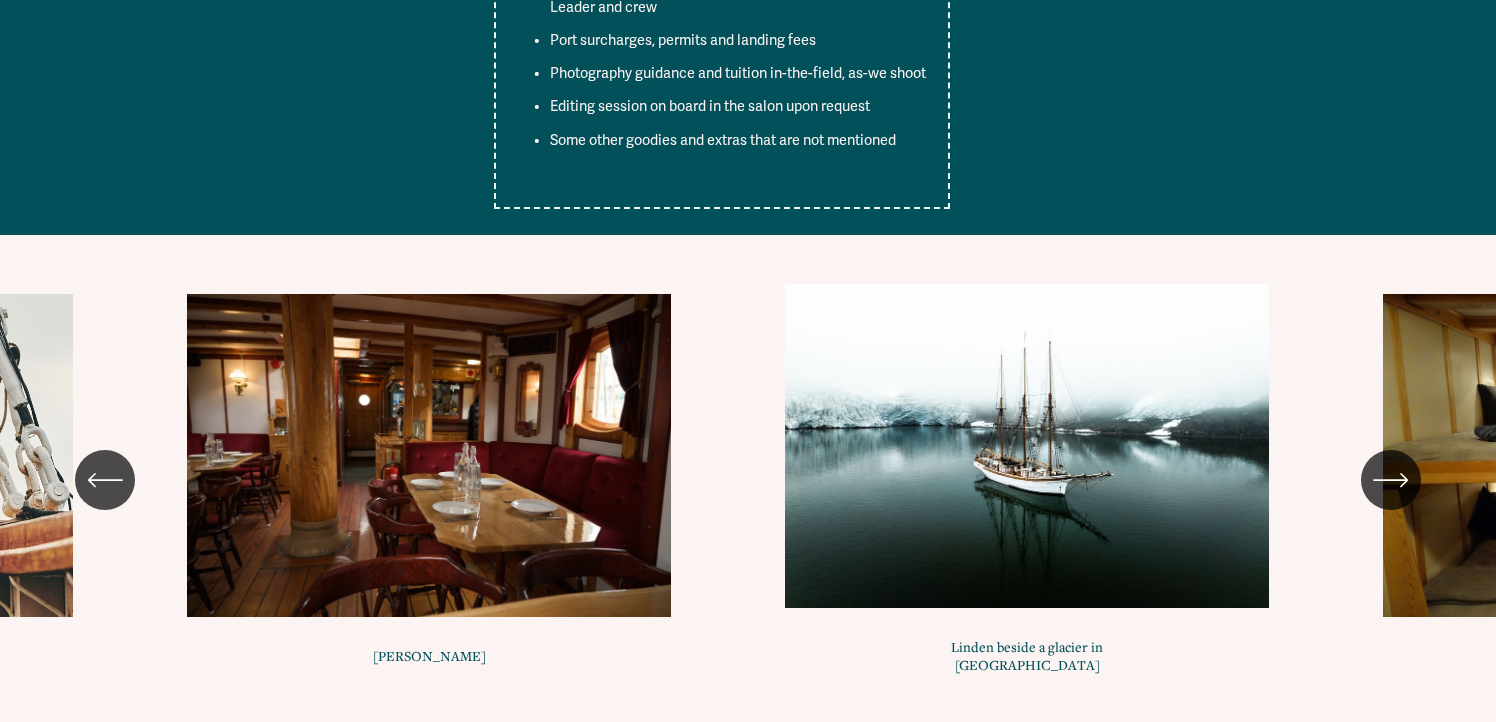 click 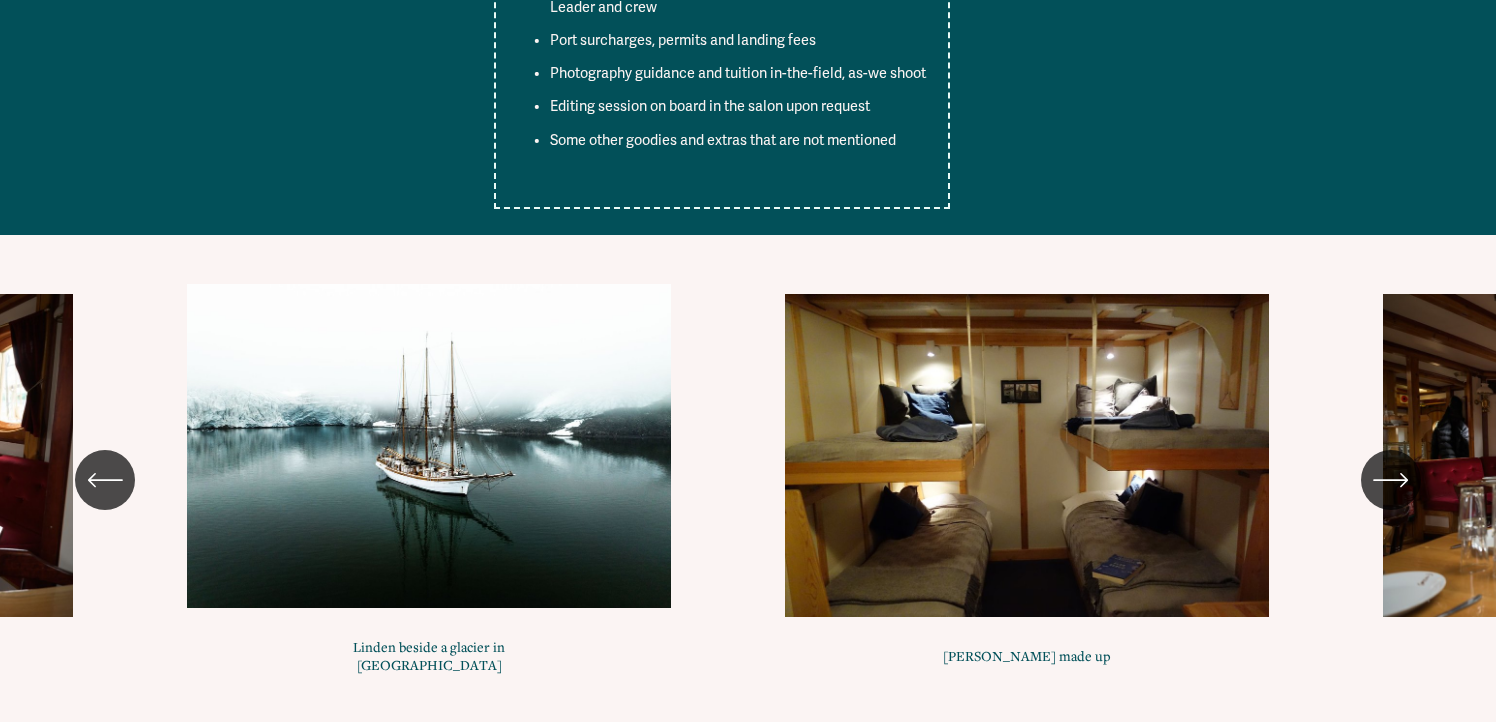 click 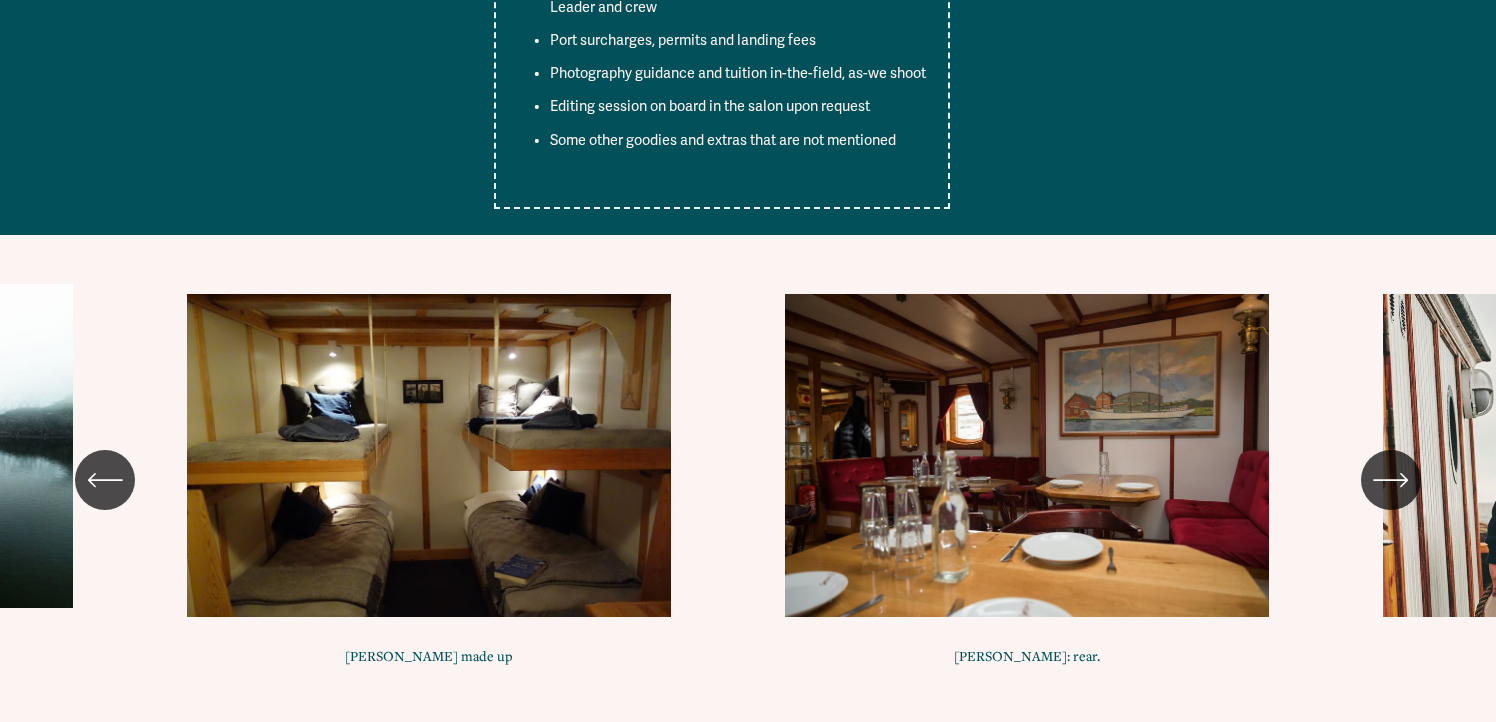 click 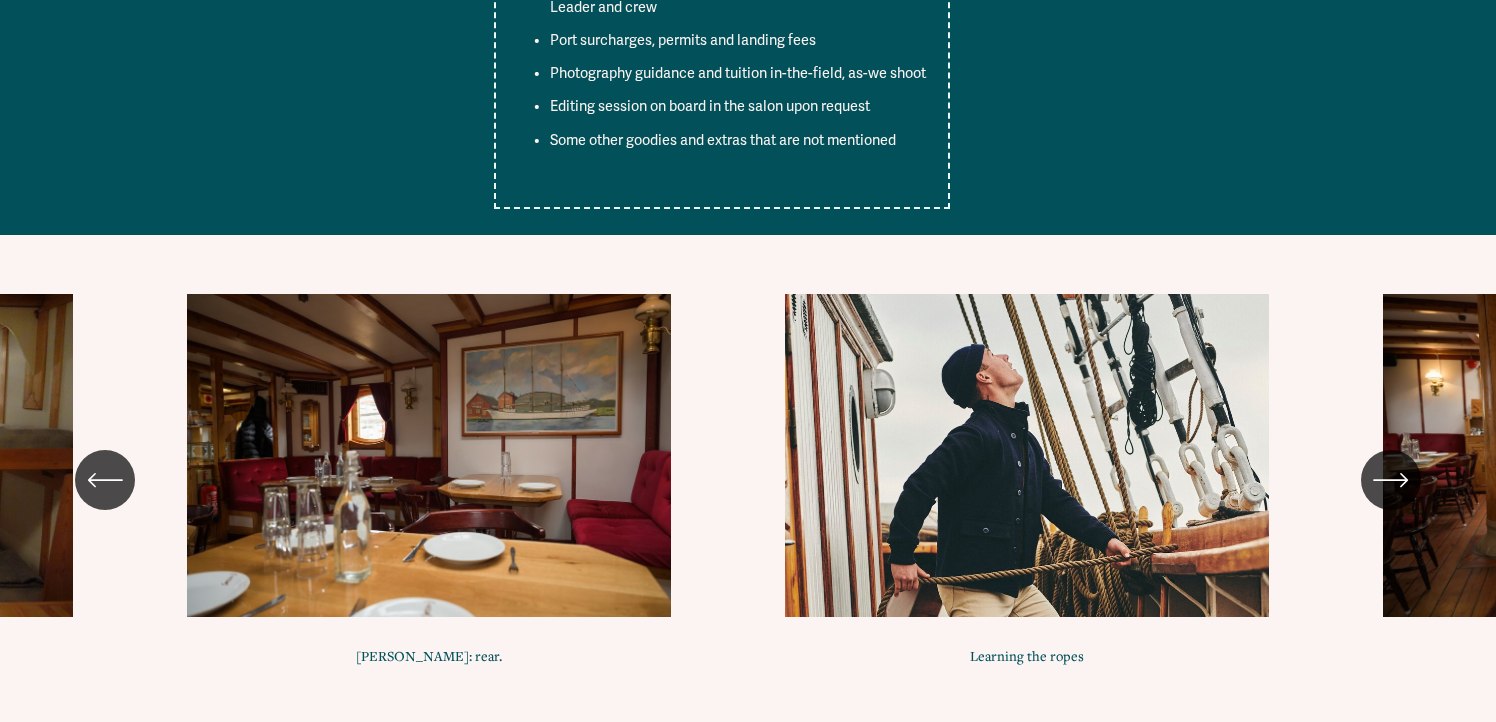 click on "[PERSON_NAME]
Linden beside a glacier in [GEOGRAPHIC_DATA]" 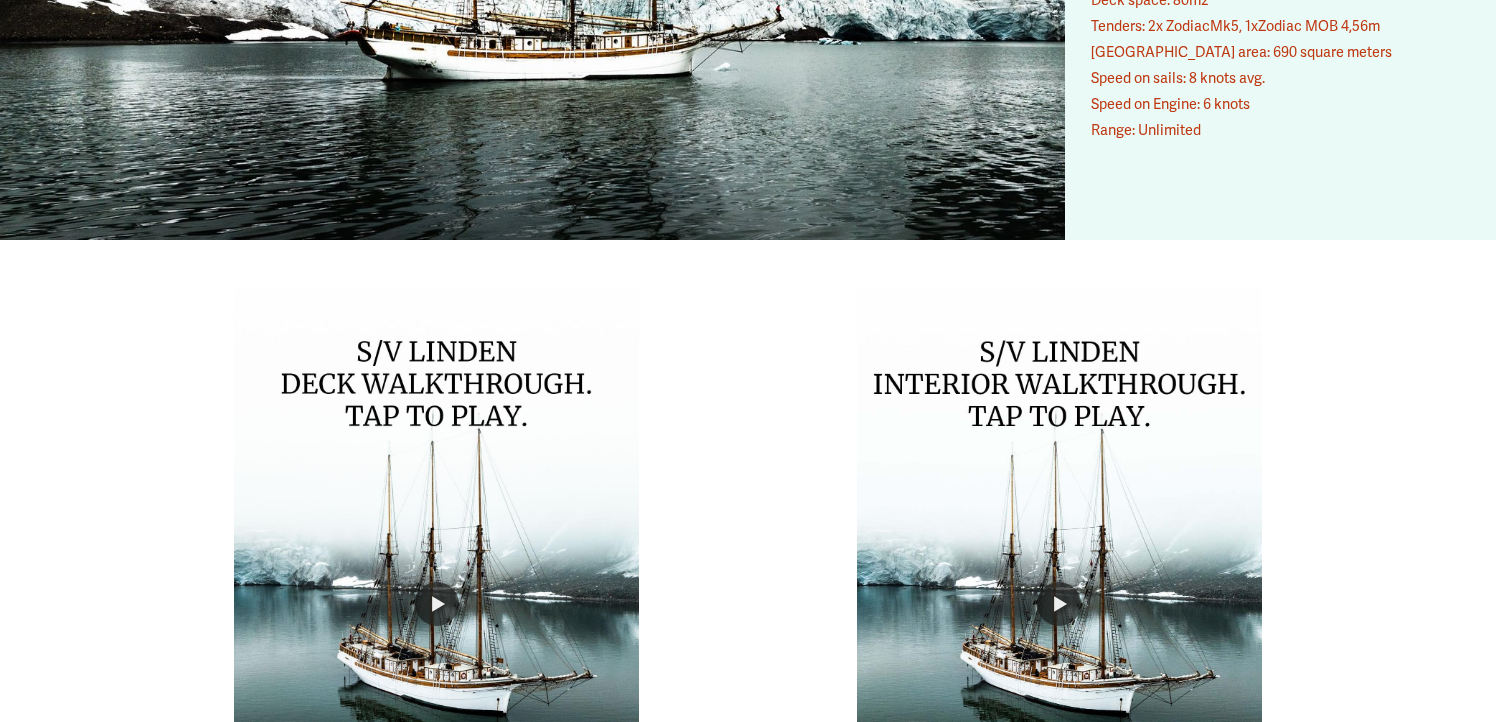 scroll, scrollTop: 12901, scrollLeft: 0, axis: vertical 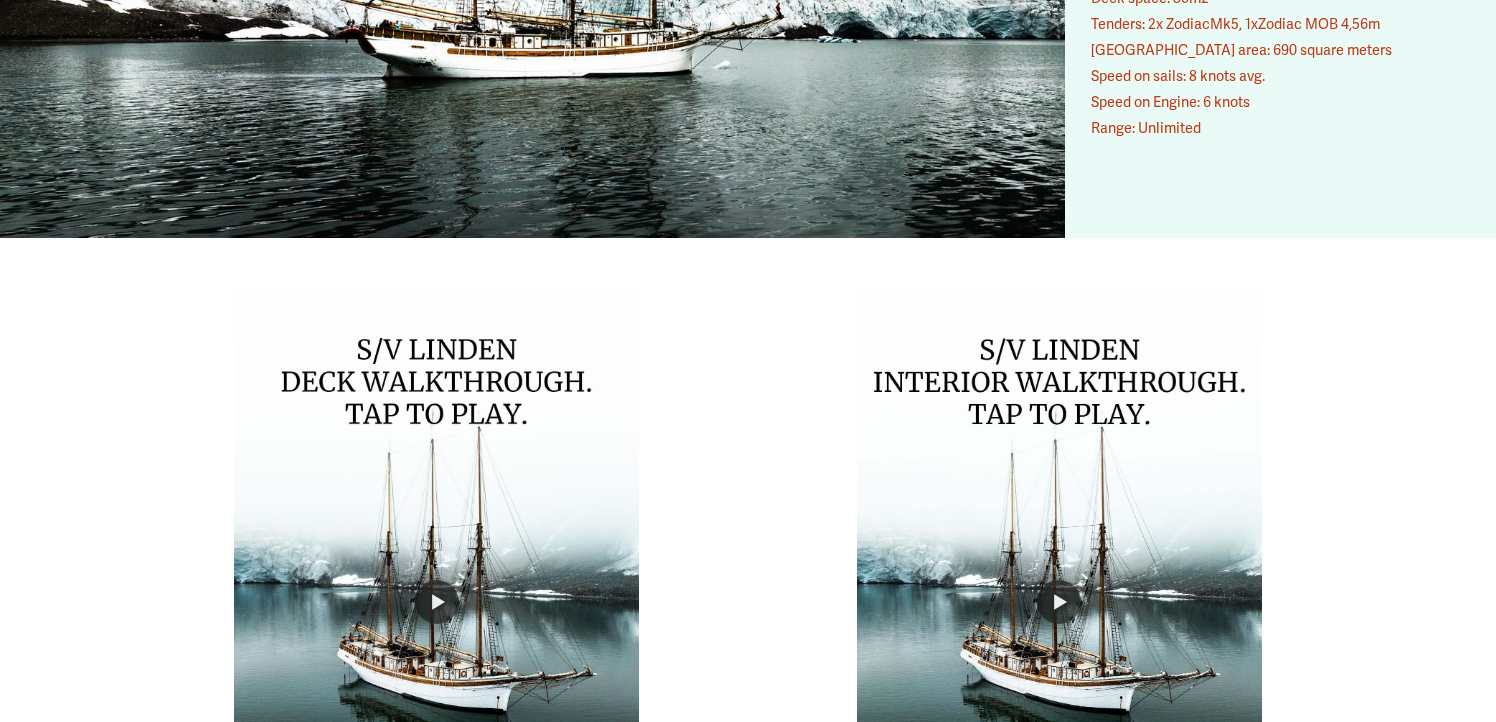 click at bounding box center [436, 602] 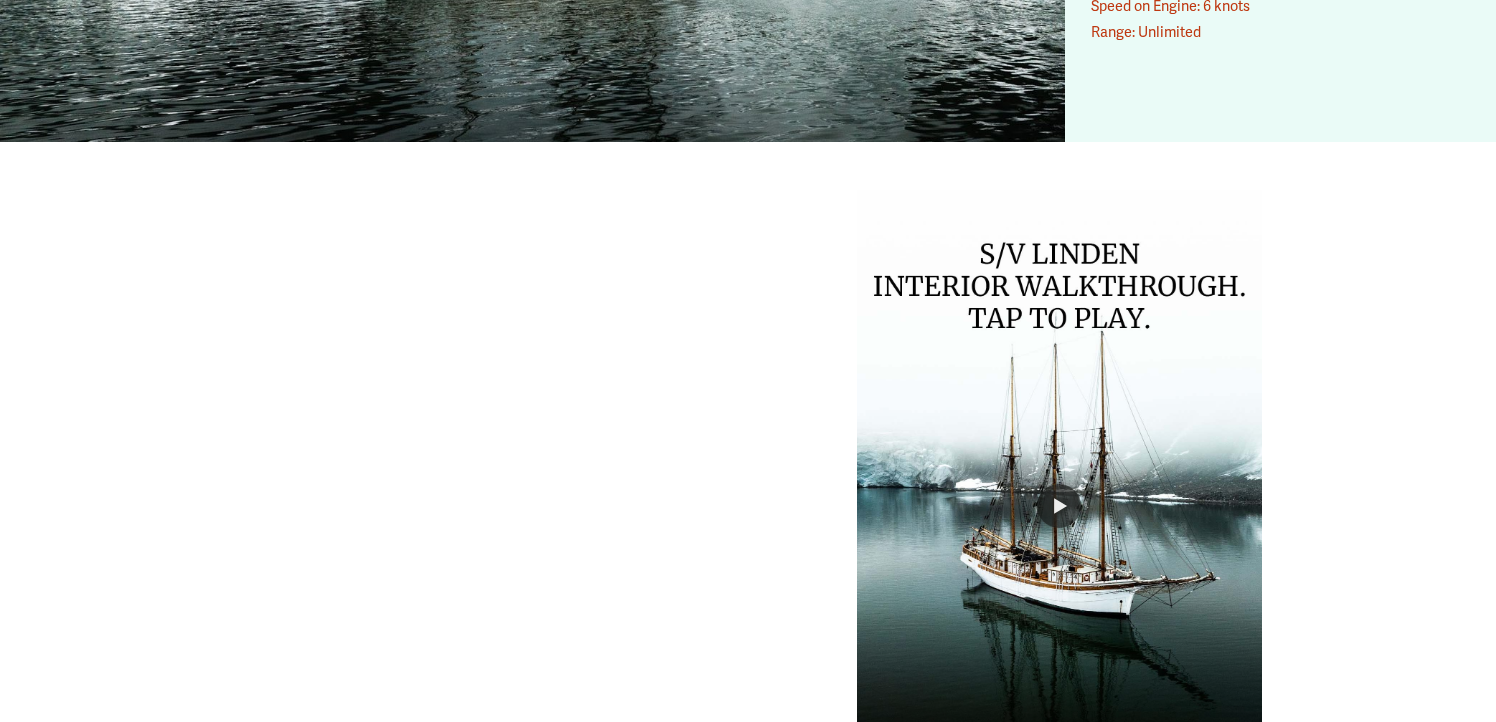 scroll, scrollTop: 13017, scrollLeft: 0, axis: vertical 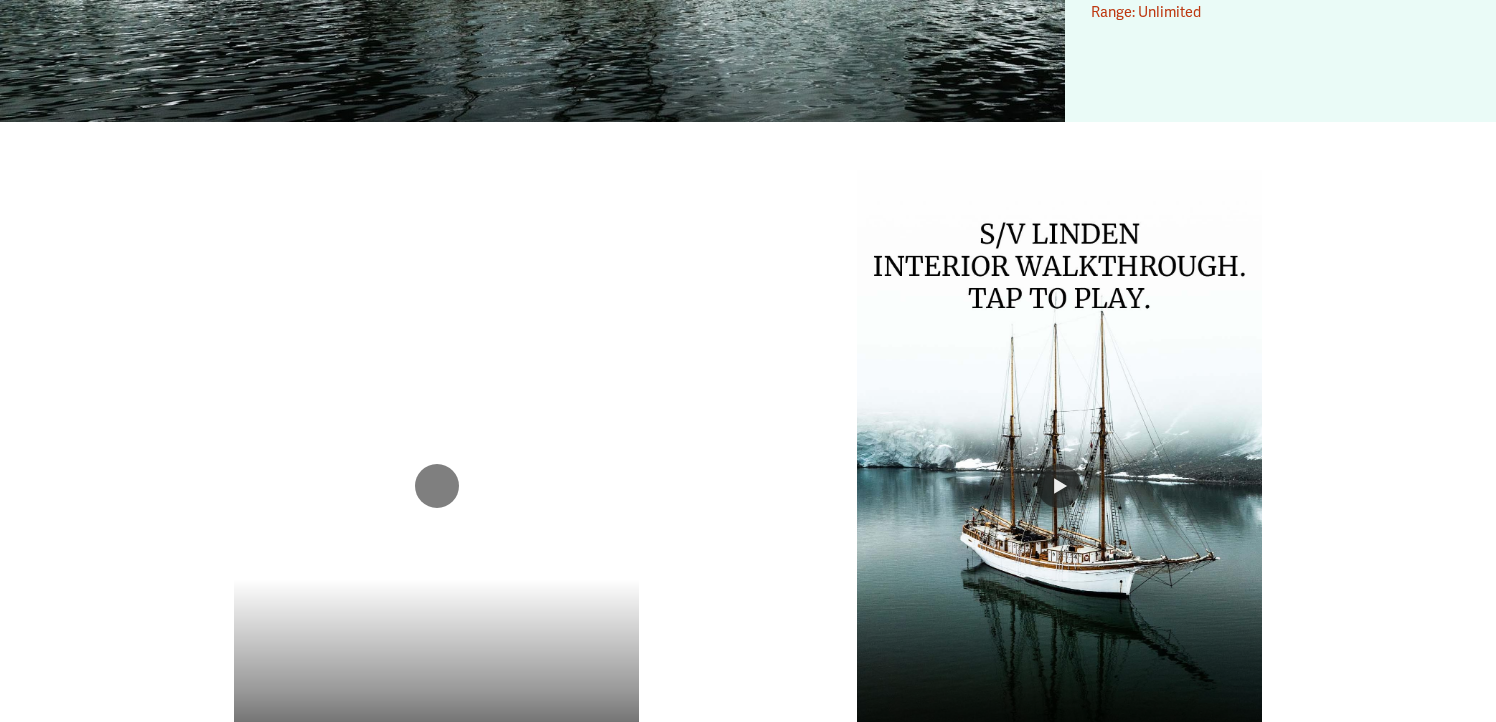 click at bounding box center [436, 486] 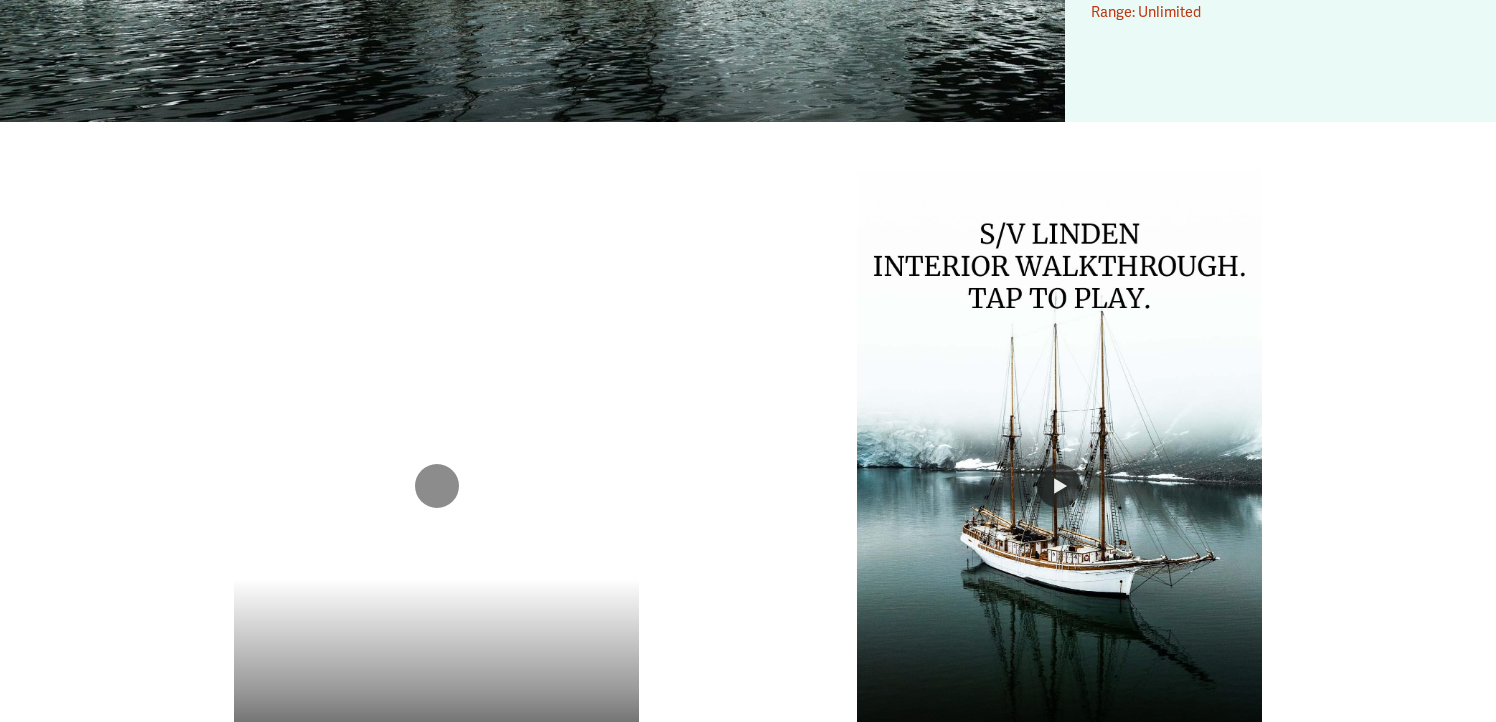 click at bounding box center (1059, 486) 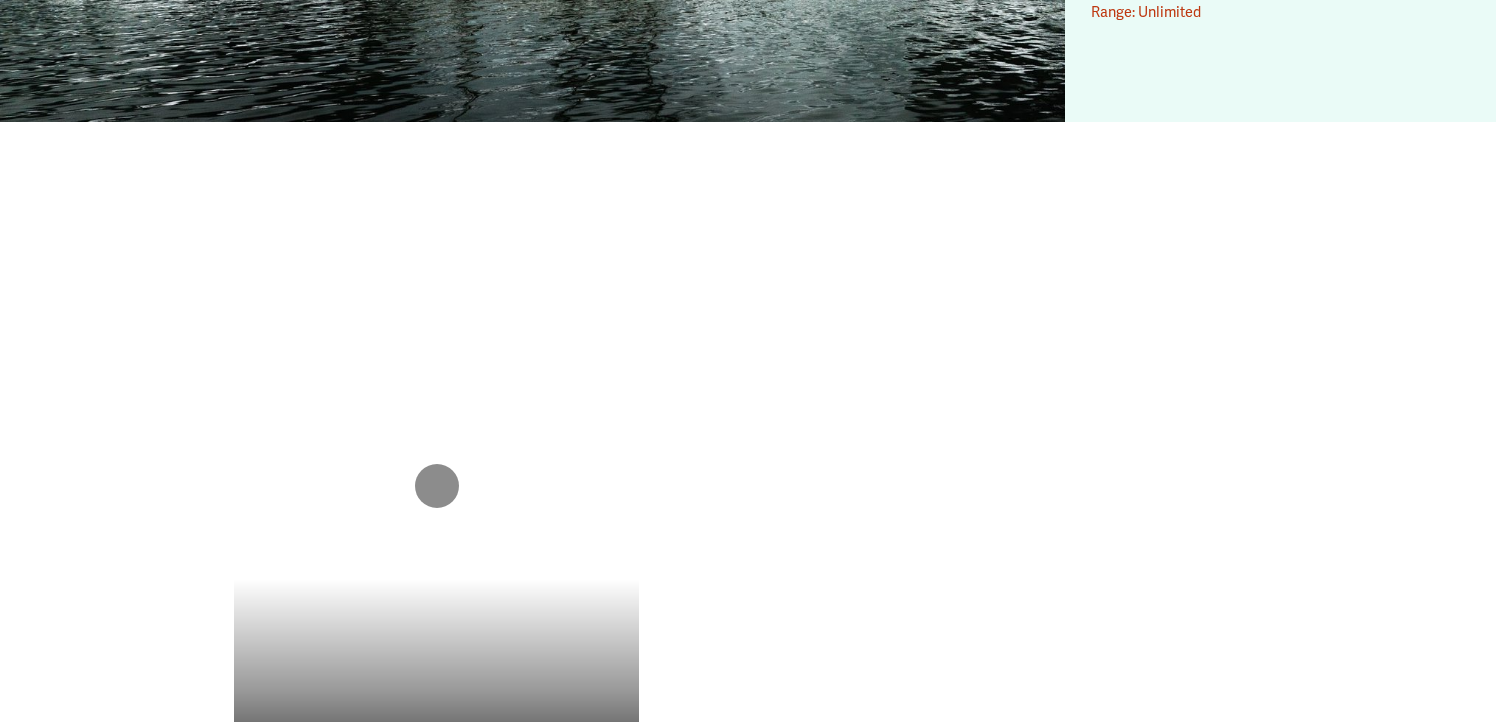 type on "***" 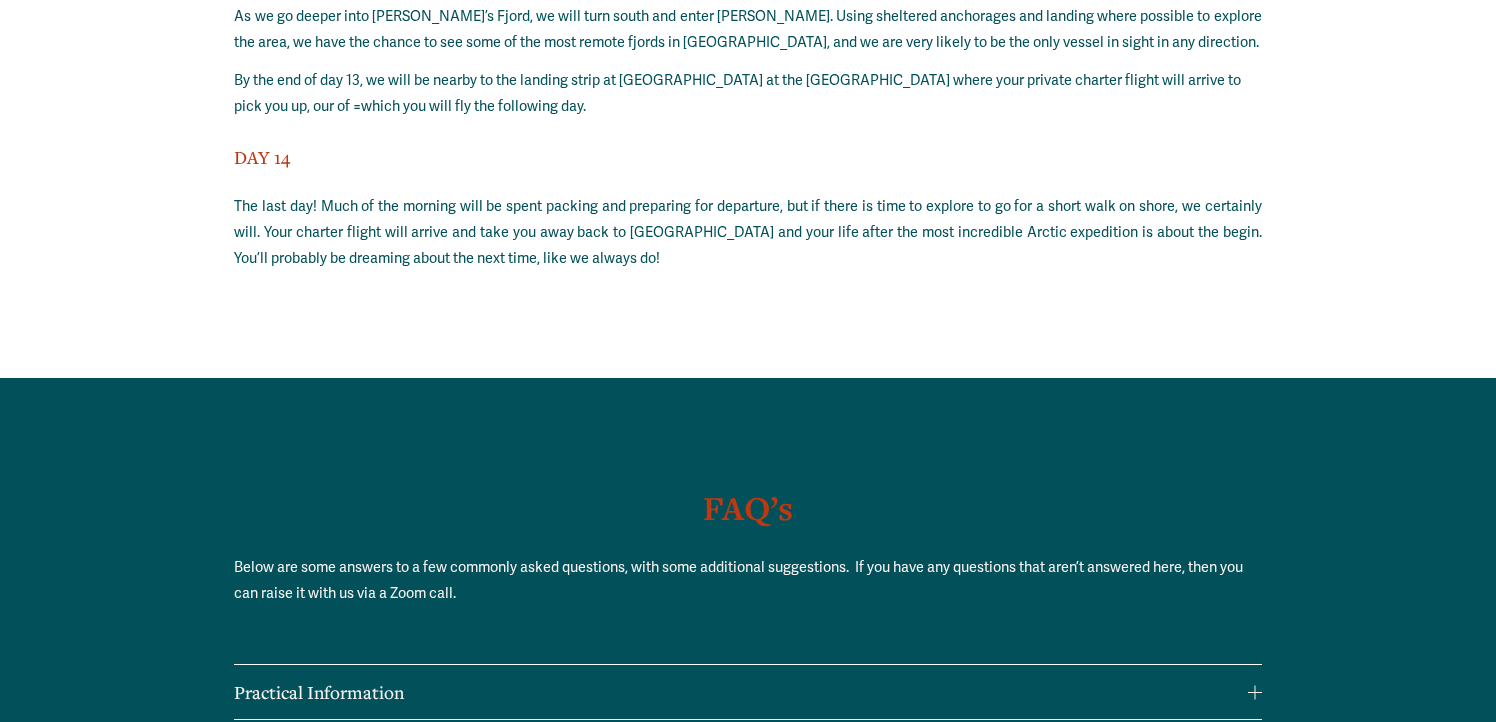 scroll, scrollTop: 15709, scrollLeft: 0, axis: vertical 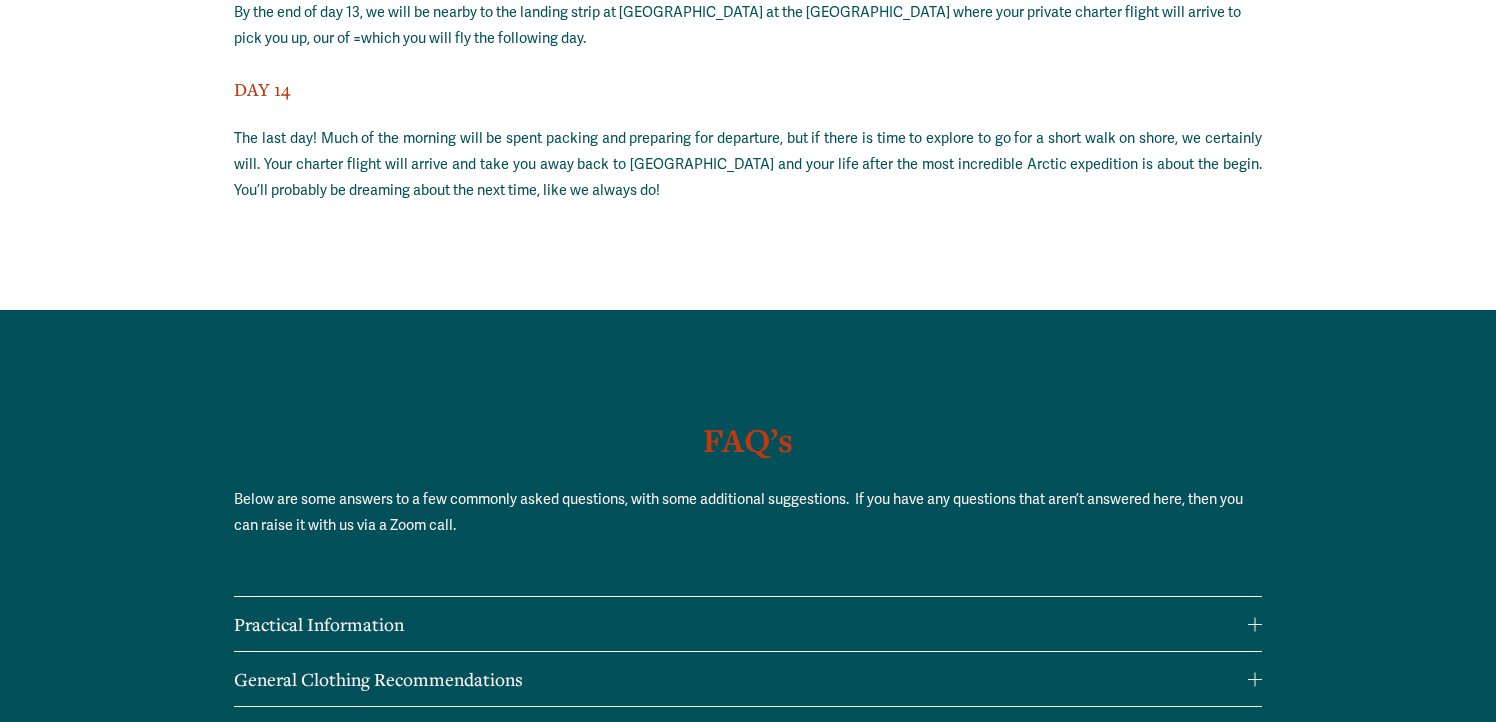 click on "Practical Information" at bounding box center [740, 624] 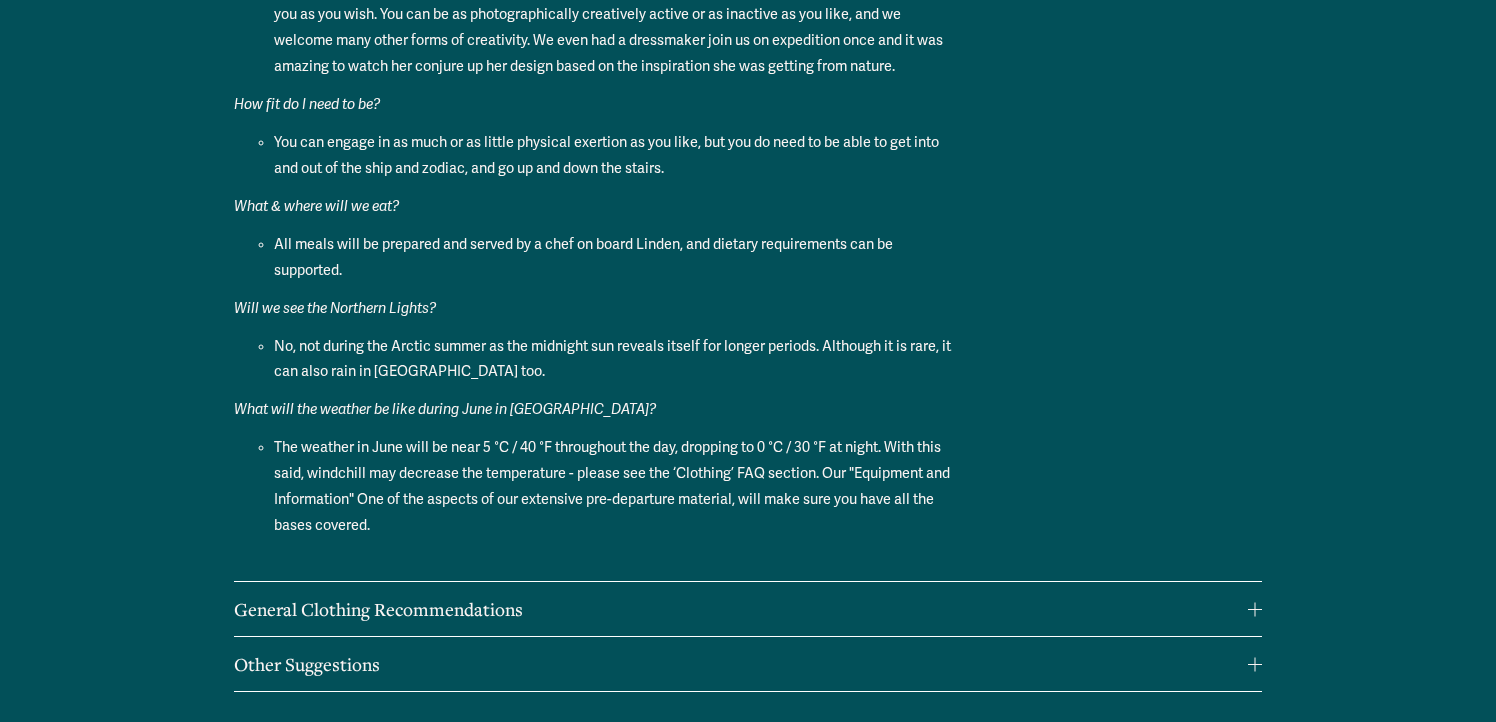 scroll, scrollTop: 16438, scrollLeft: 0, axis: vertical 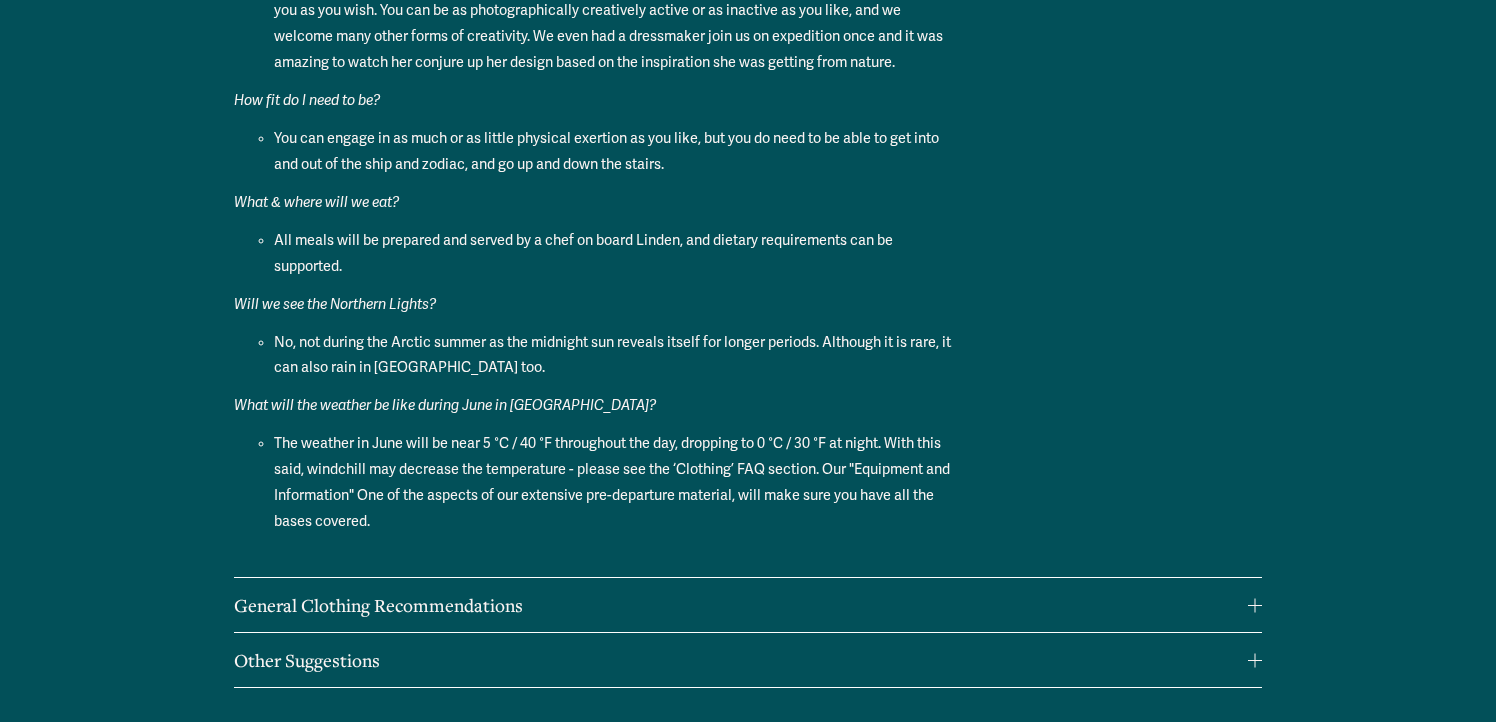 click on "General Clothing Recommendations" at bounding box center [740, 605] 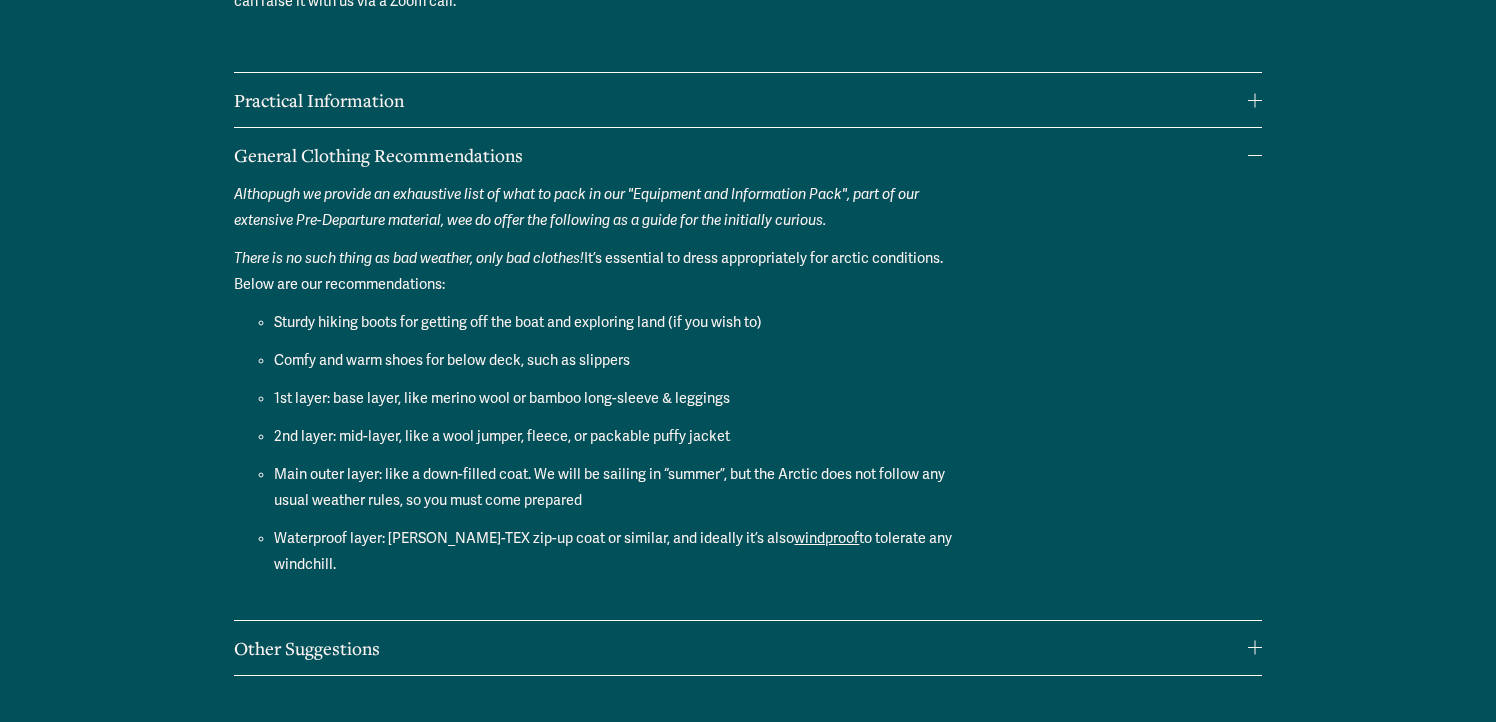 scroll, scrollTop: 16256, scrollLeft: 0, axis: vertical 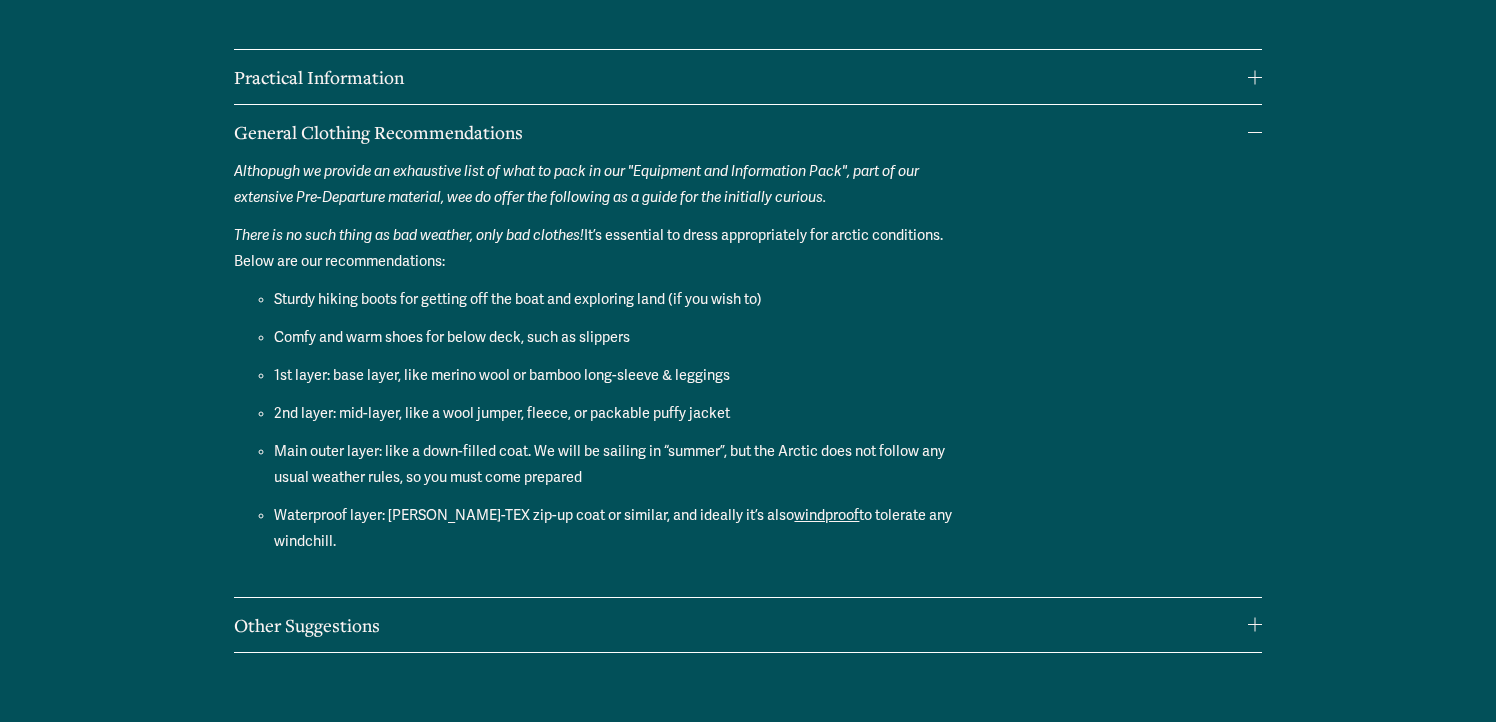 click on "Other Suggestions" at bounding box center (740, 625) 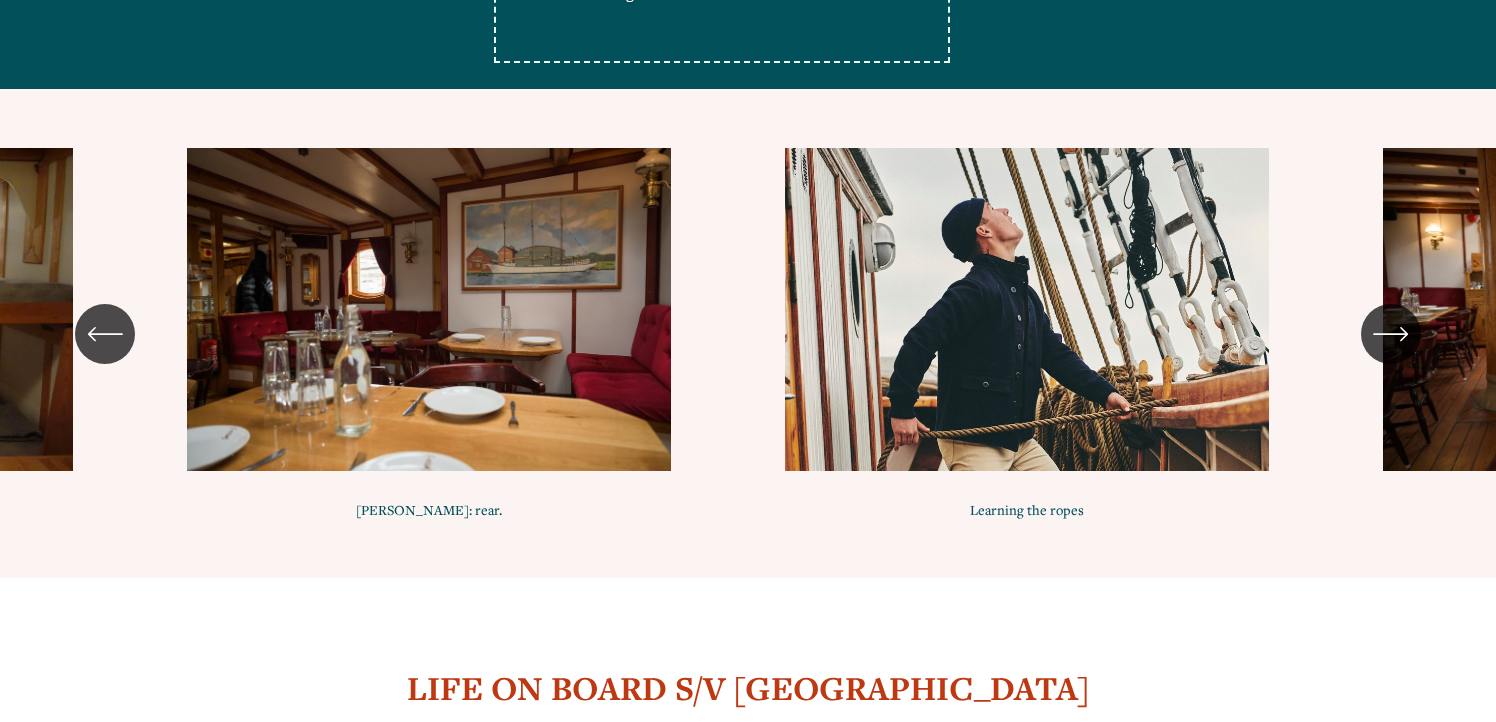 scroll, scrollTop: 11613, scrollLeft: 0, axis: vertical 